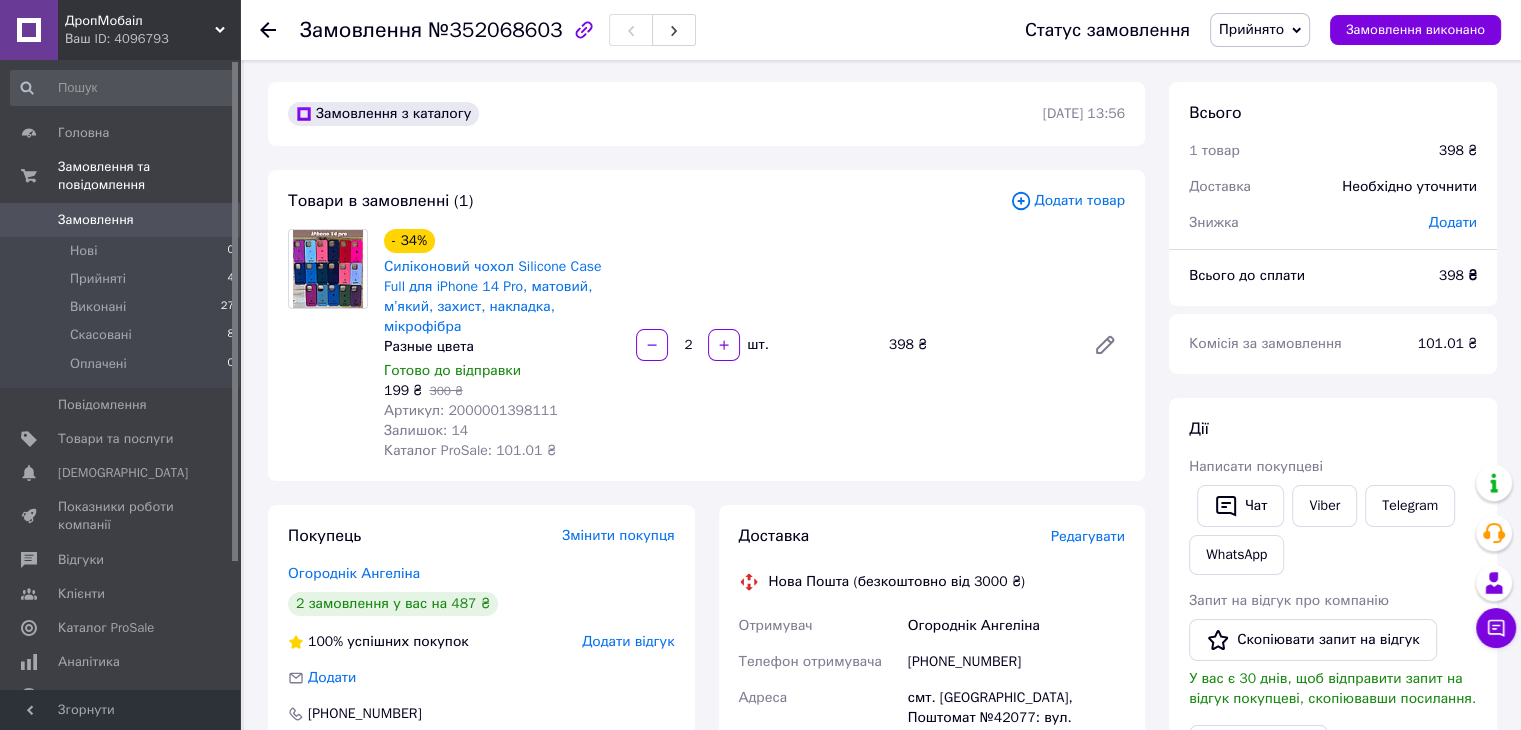 scroll, scrollTop: 0, scrollLeft: 0, axis: both 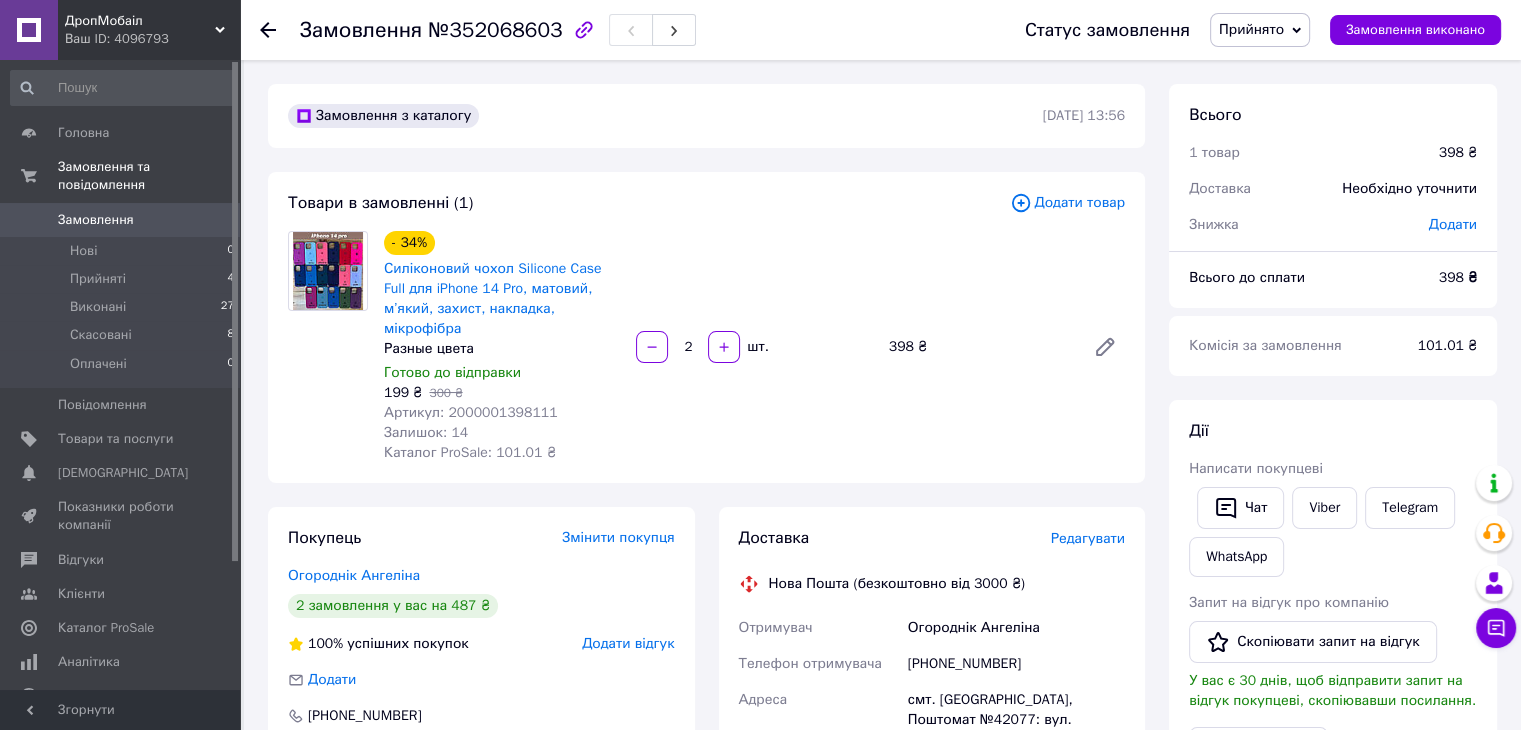 click at bounding box center [327, 271] 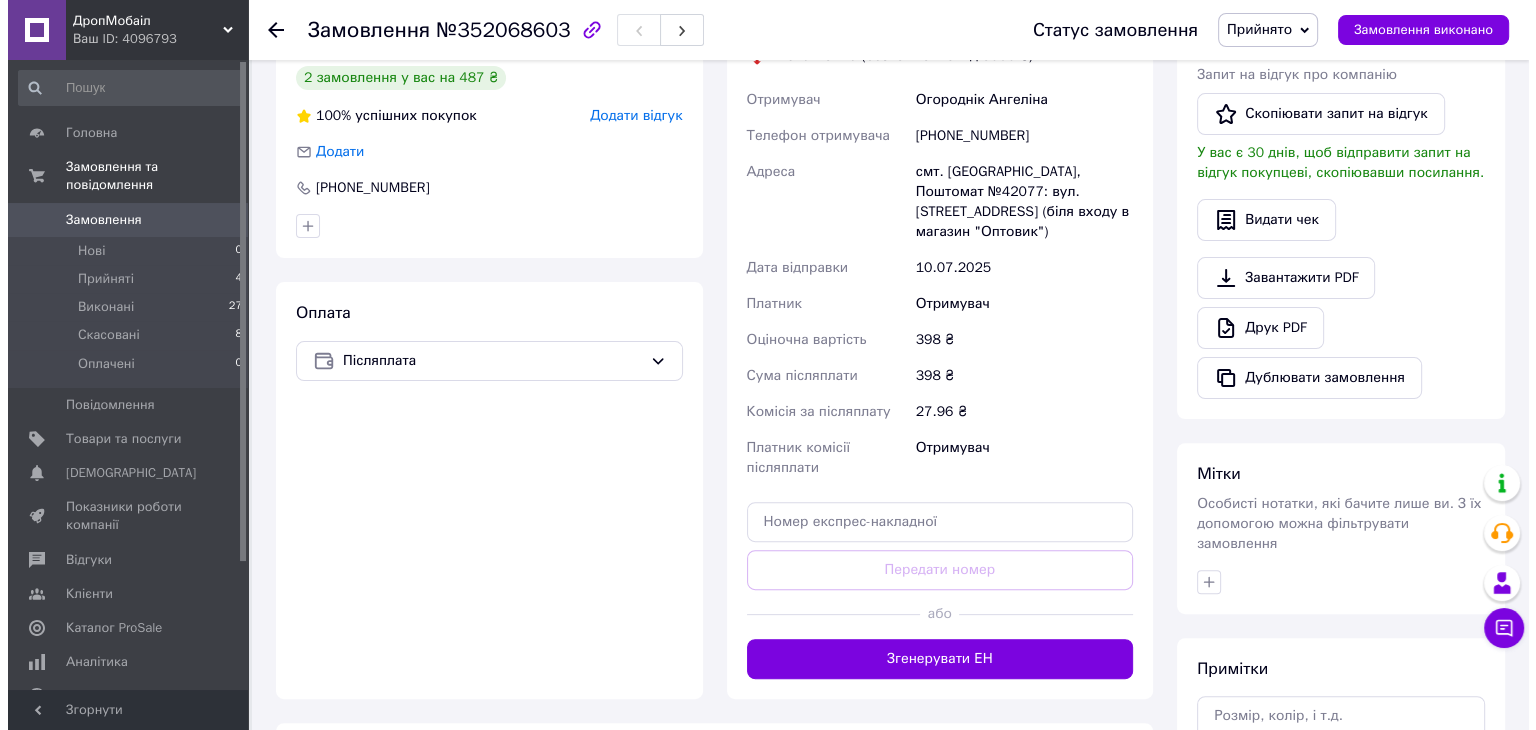 scroll, scrollTop: 702, scrollLeft: 0, axis: vertical 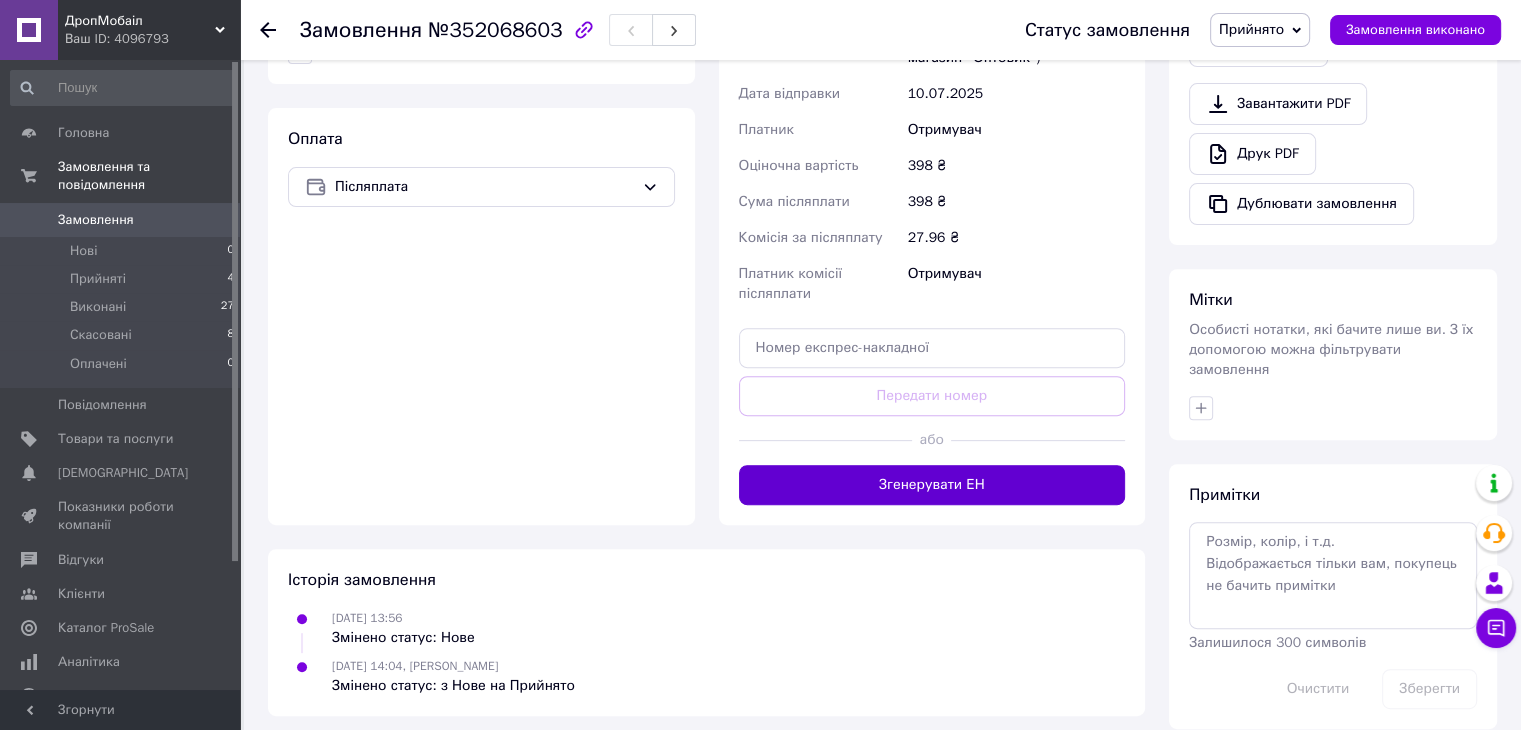 click on "Згенерувати ЕН" at bounding box center [932, 485] 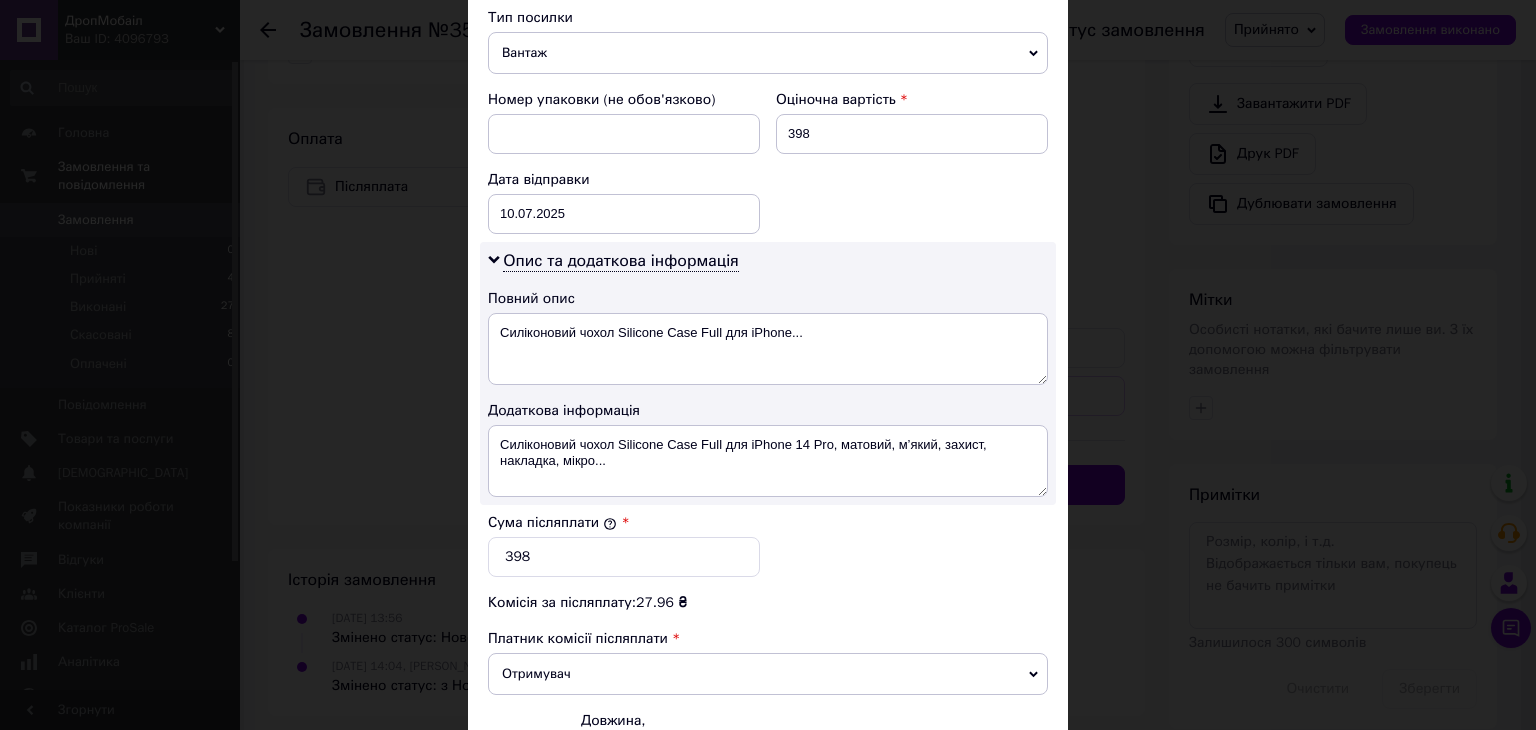 scroll, scrollTop: 1097, scrollLeft: 0, axis: vertical 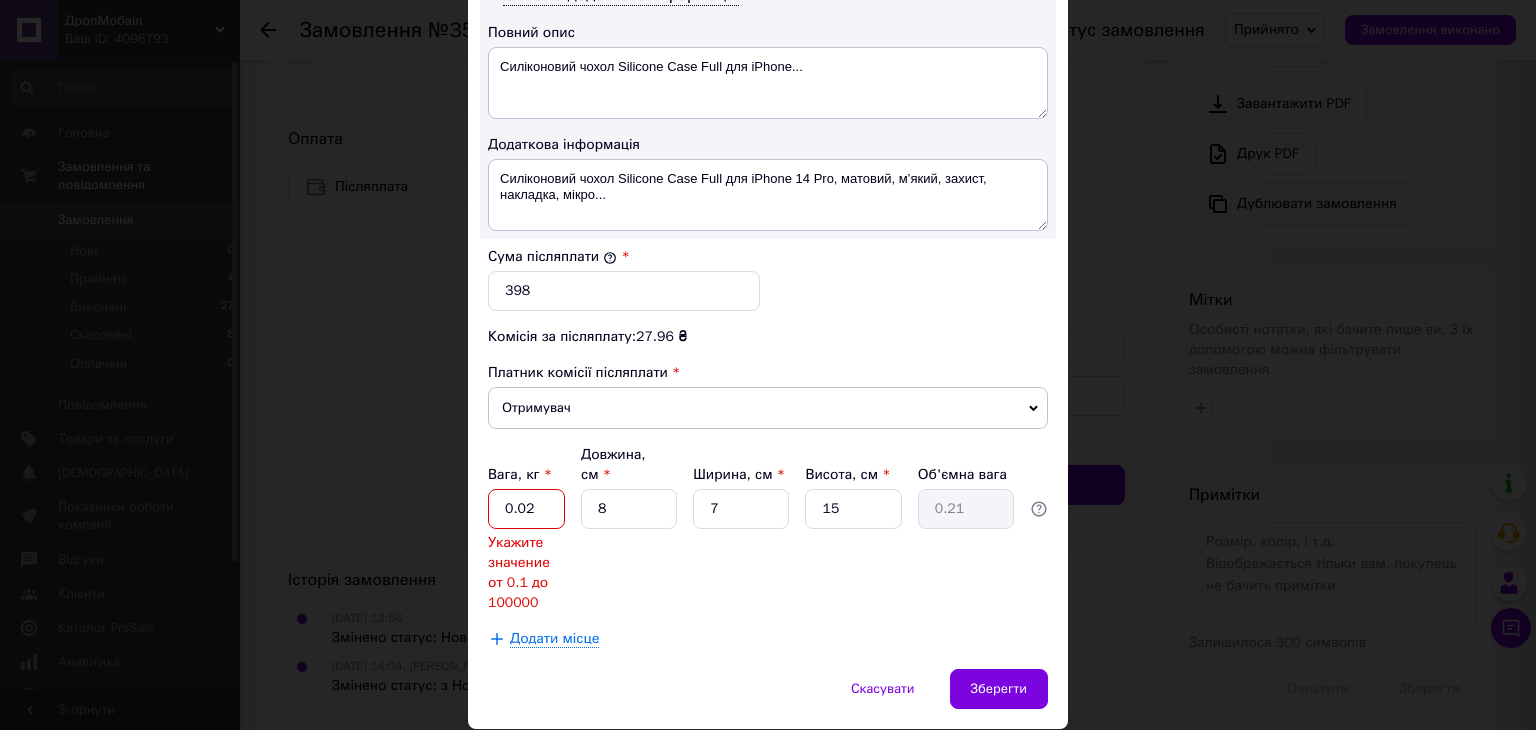 click on "0.02" at bounding box center (526, 509) 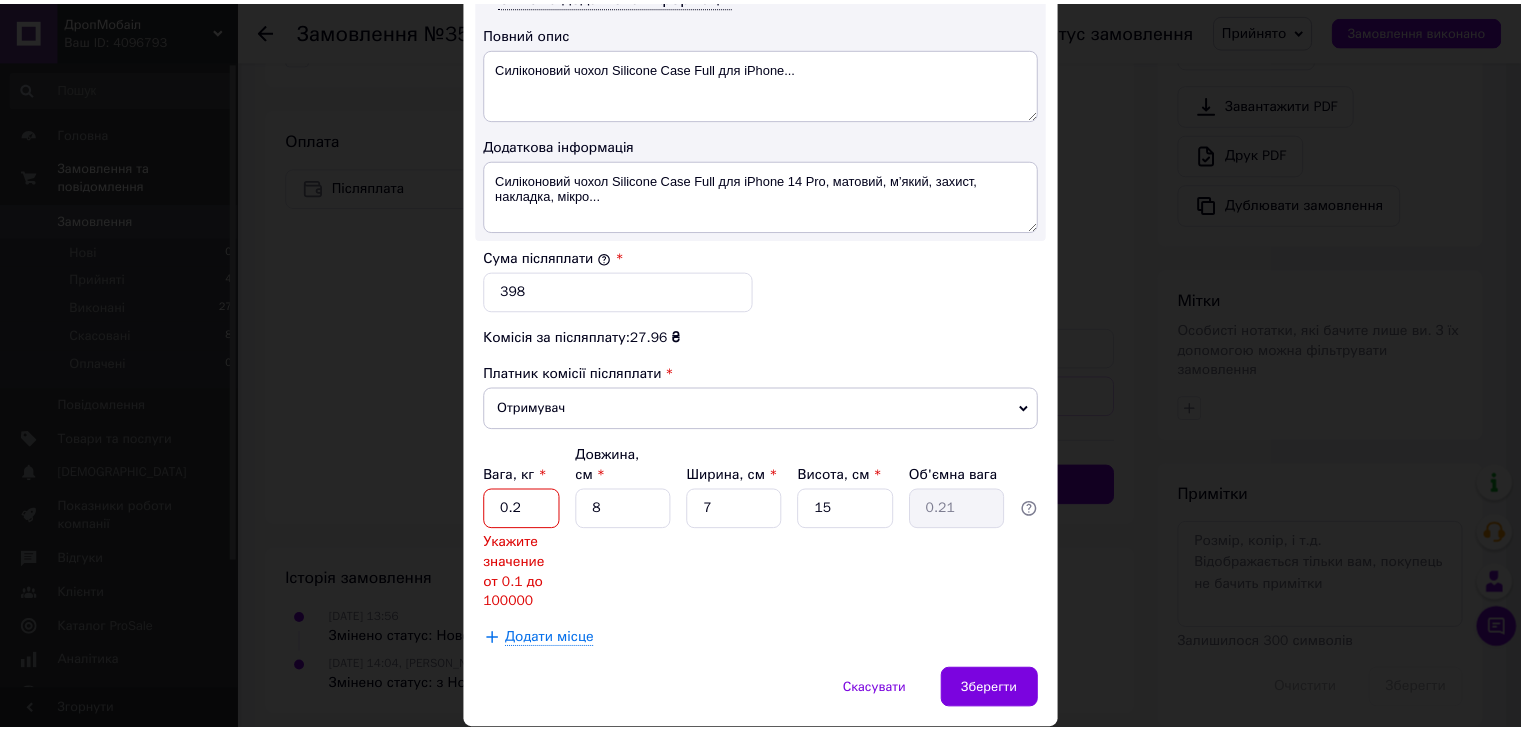 scroll, scrollTop: 1013, scrollLeft: 0, axis: vertical 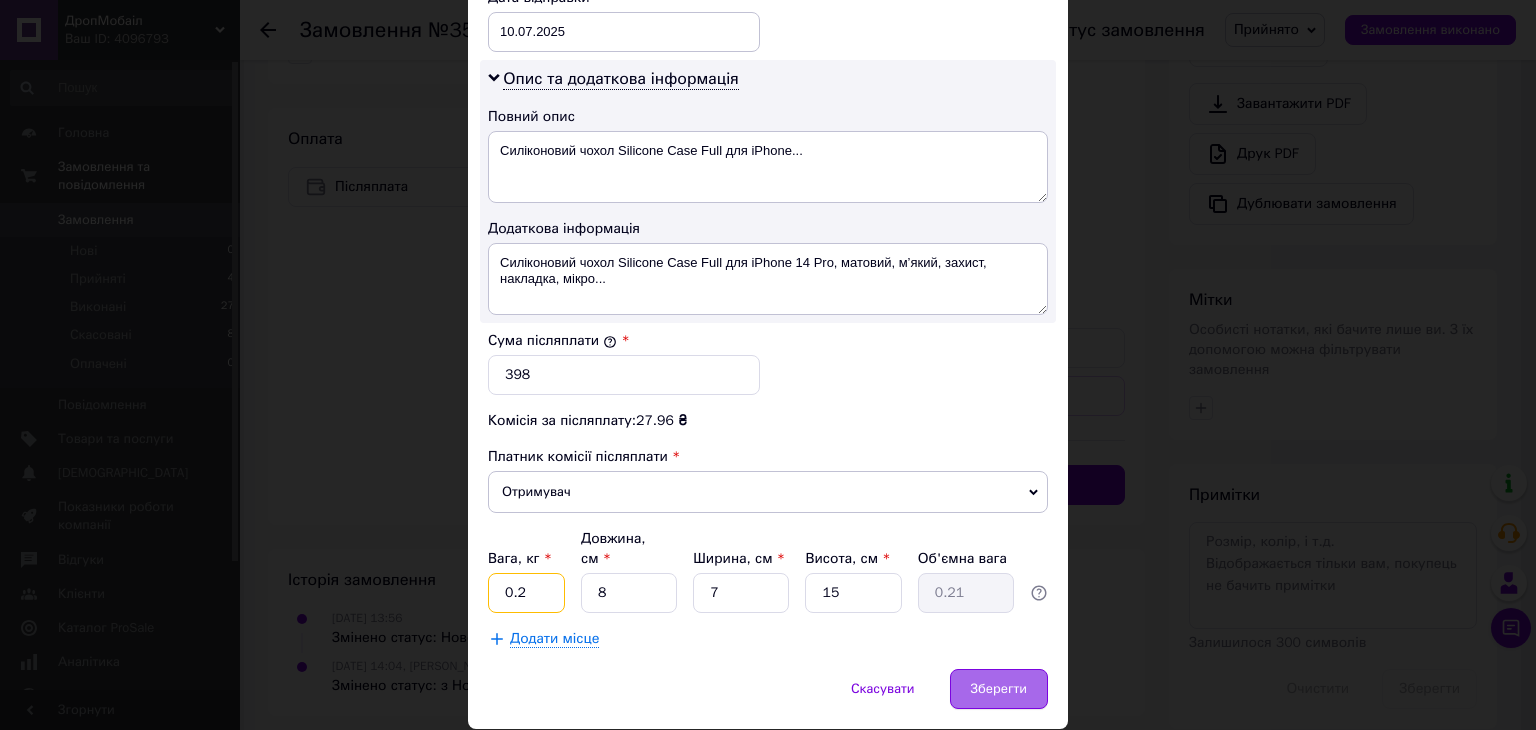 type on "0.2" 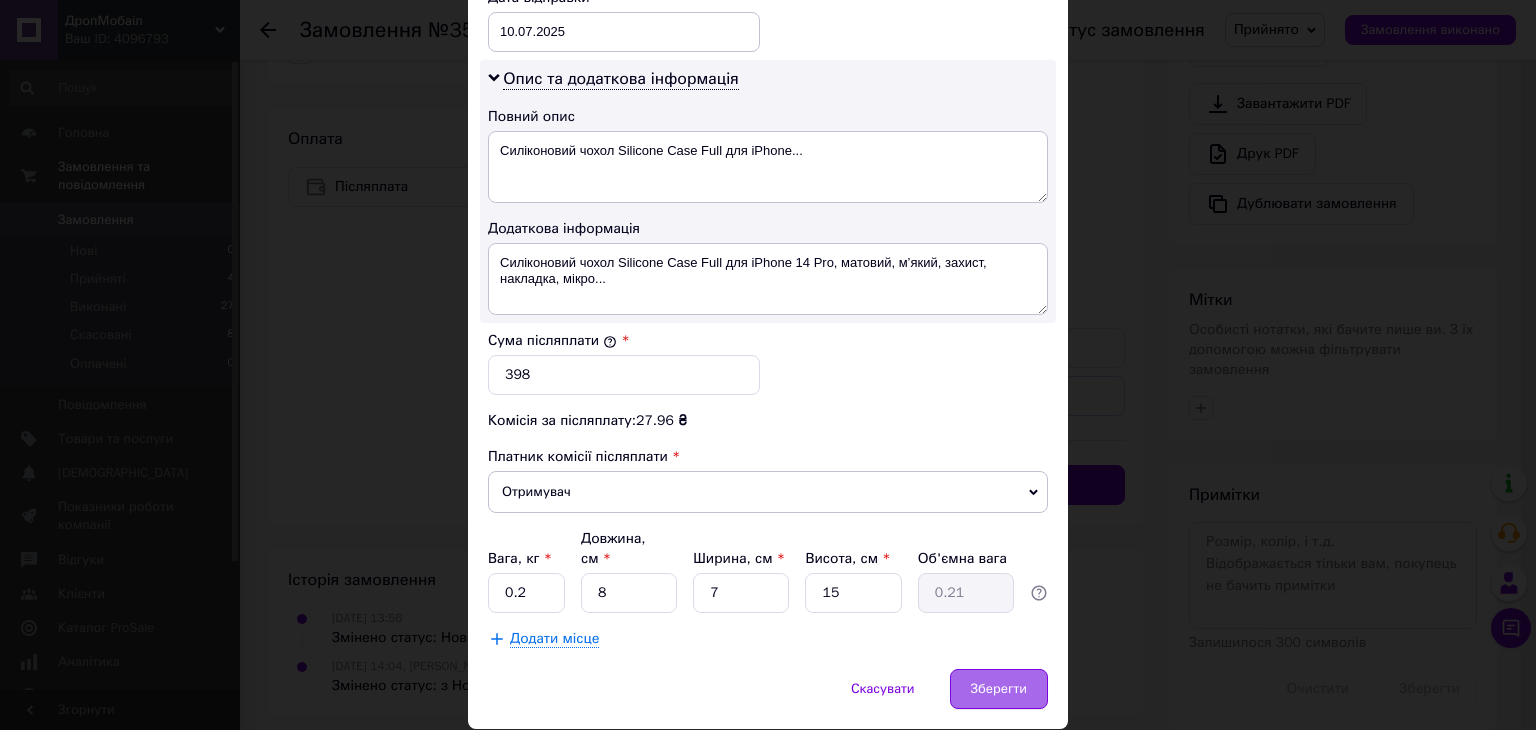 click on "Зберегти" at bounding box center [999, 689] 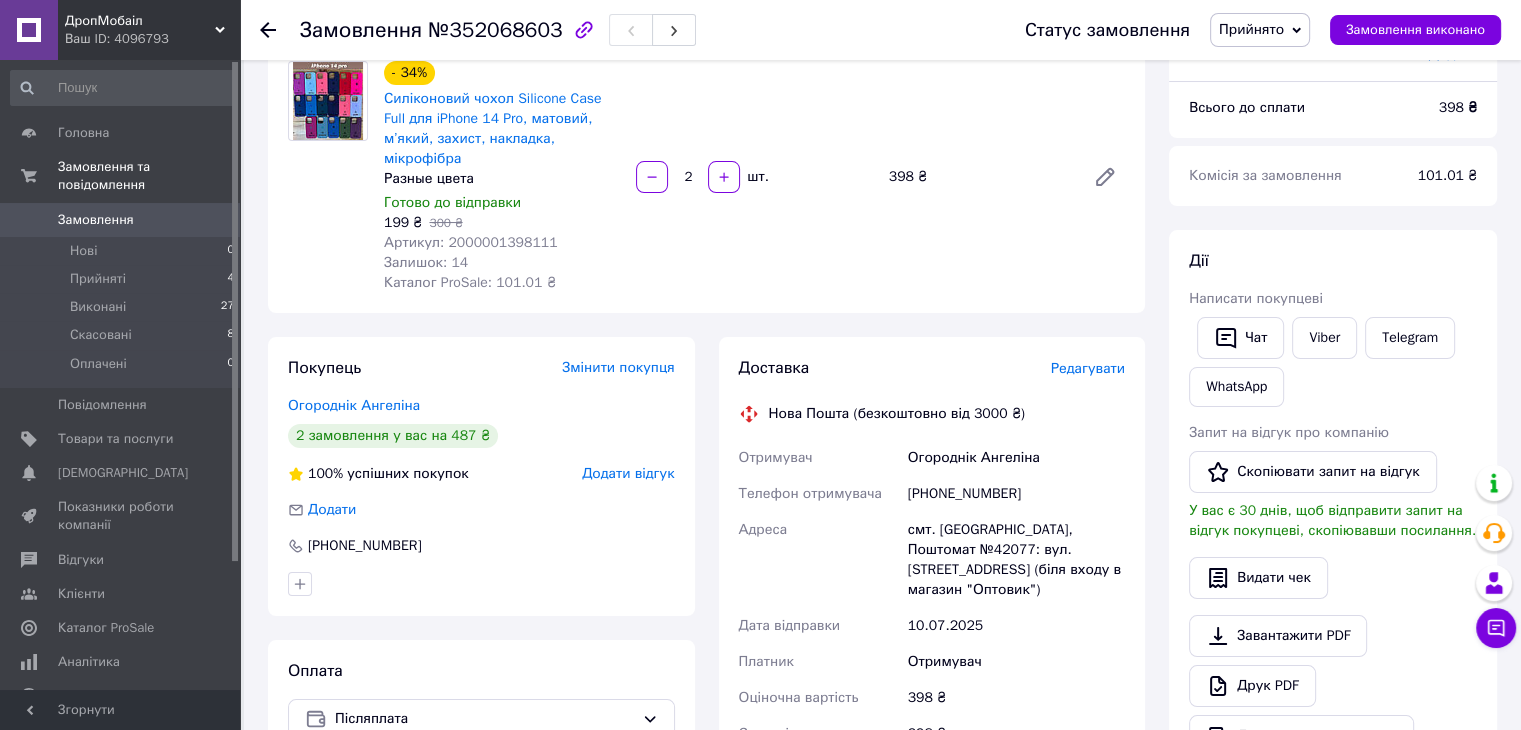 scroll, scrollTop: 0, scrollLeft: 0, axis: both 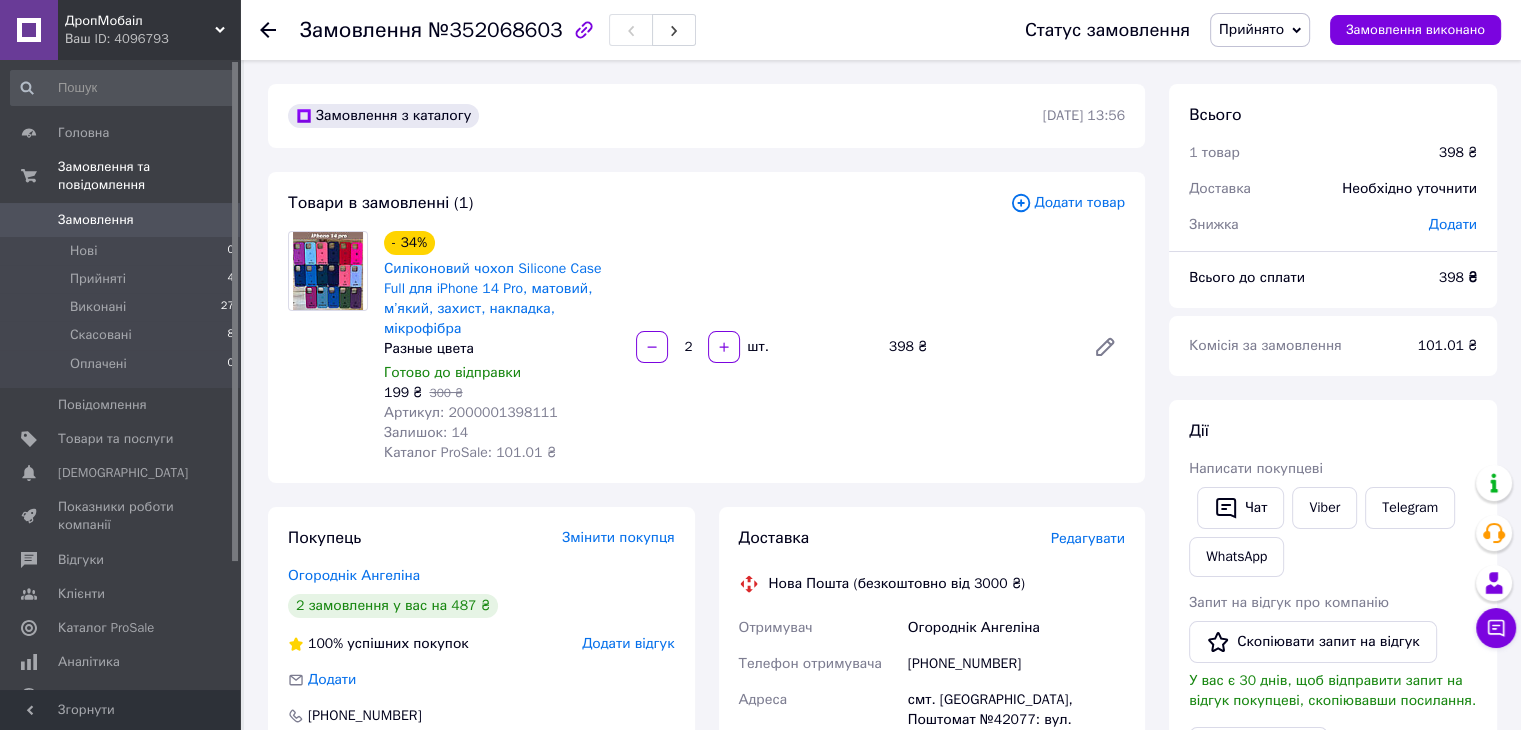 click on "Замовлення" at bounding box center (96, 220) 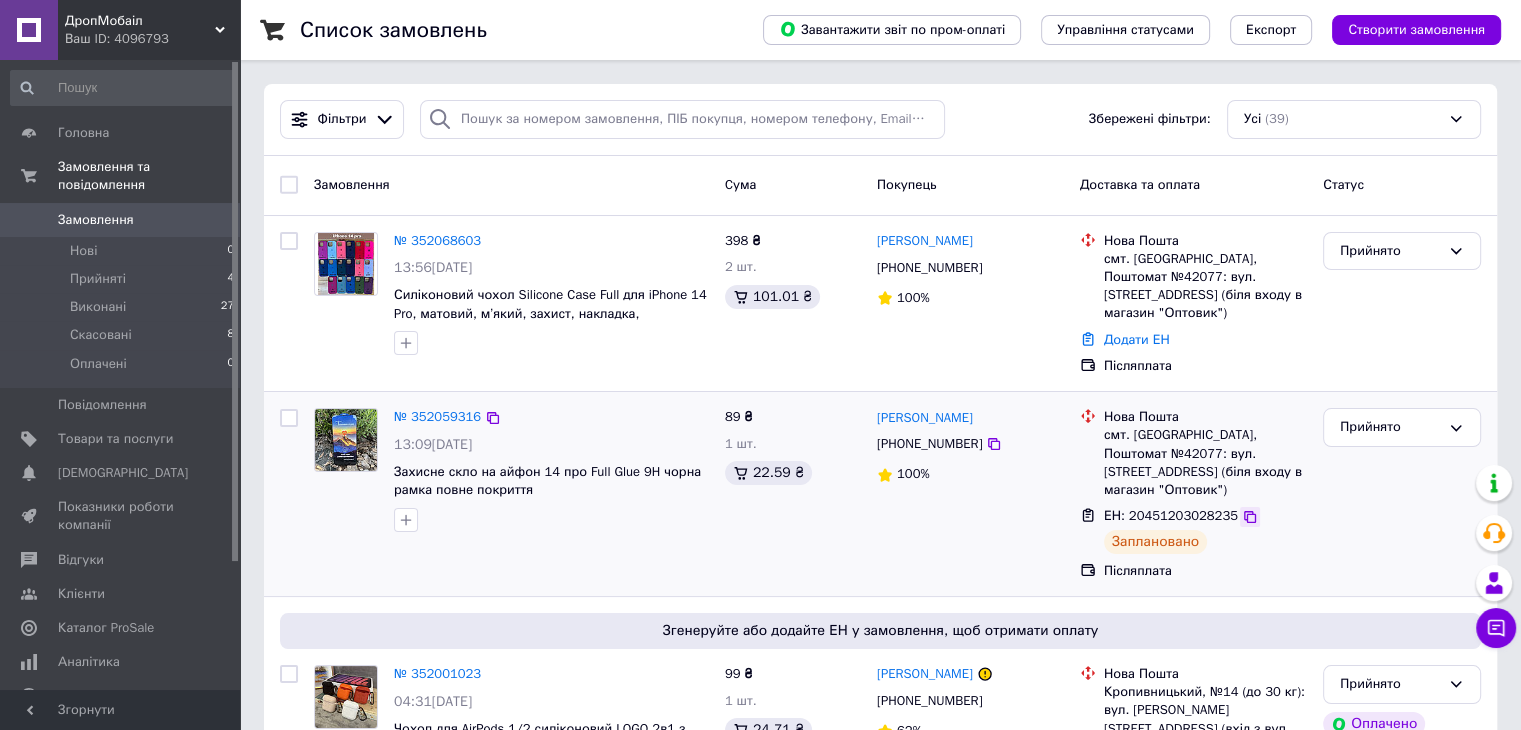click 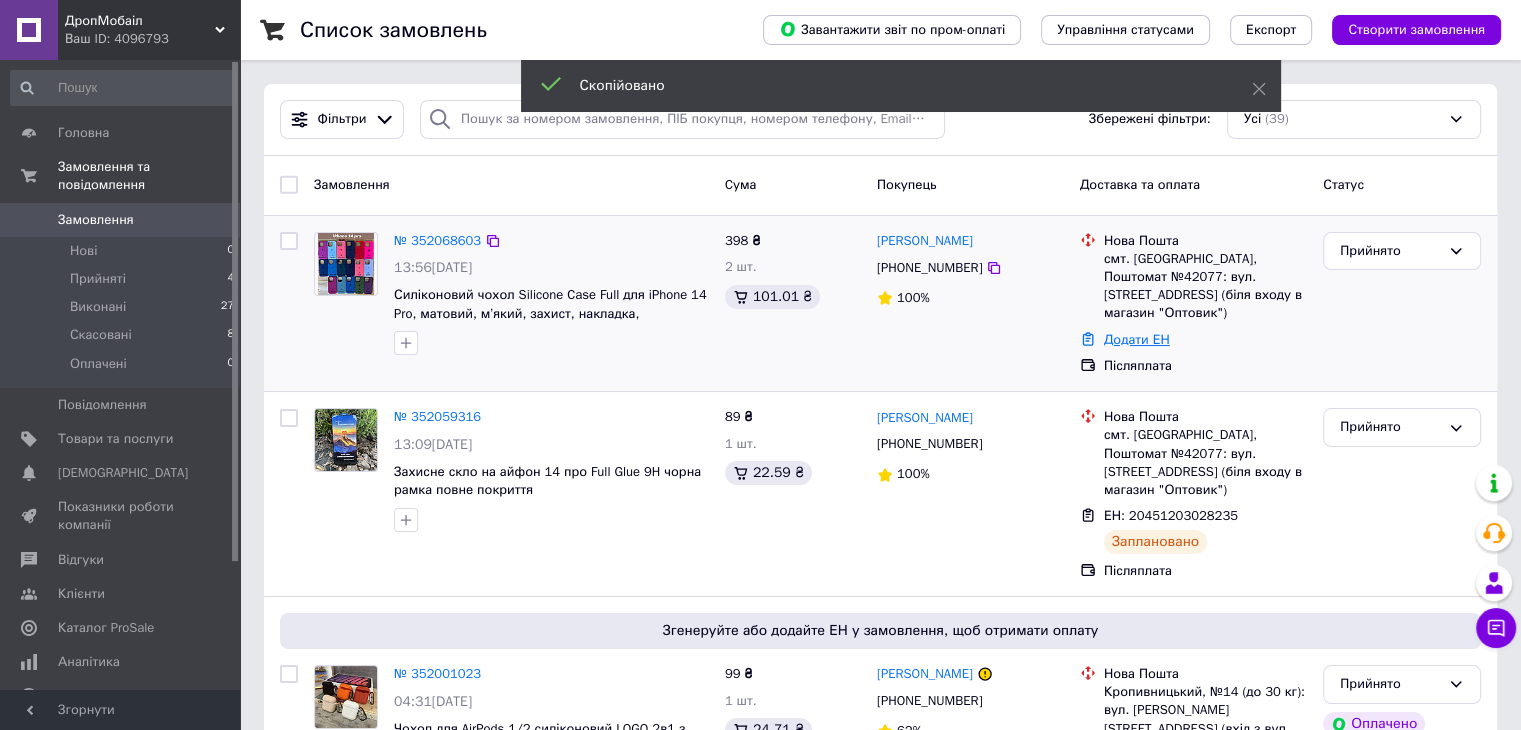 click on "Додати ЕН" at bounding box center (1137, 339) 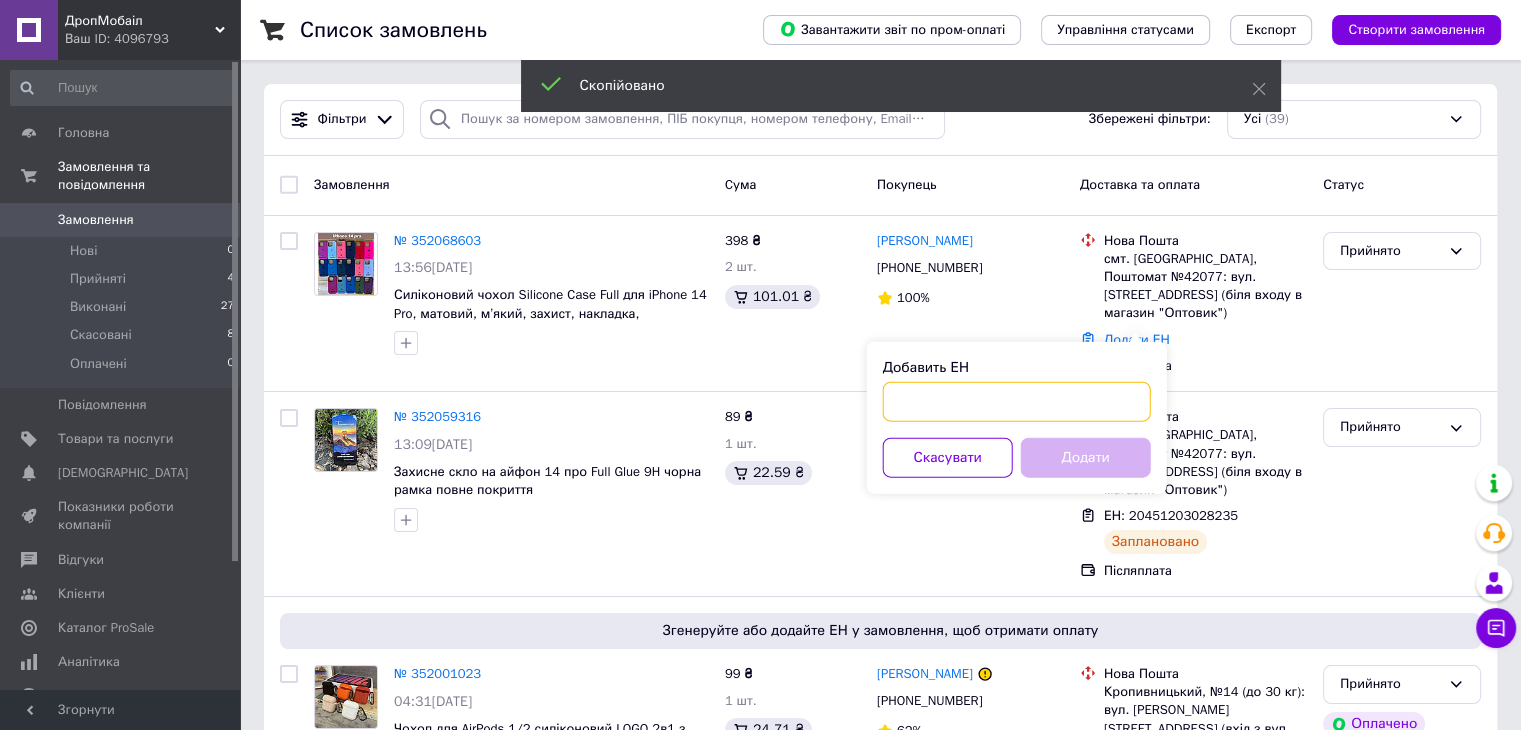 click on "Добавить ЕН" at bounding box center [1017, 402] 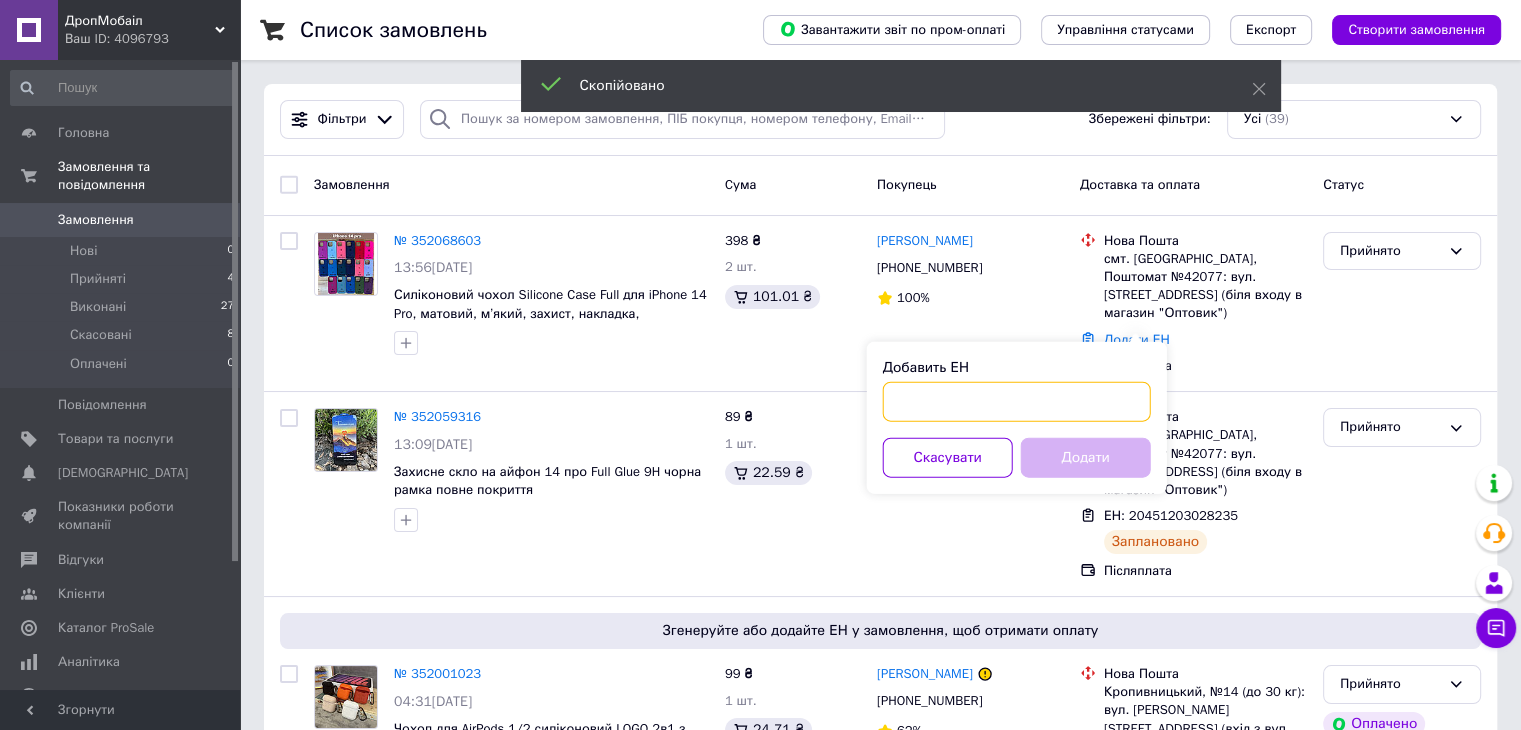 paste on "20451203028235" 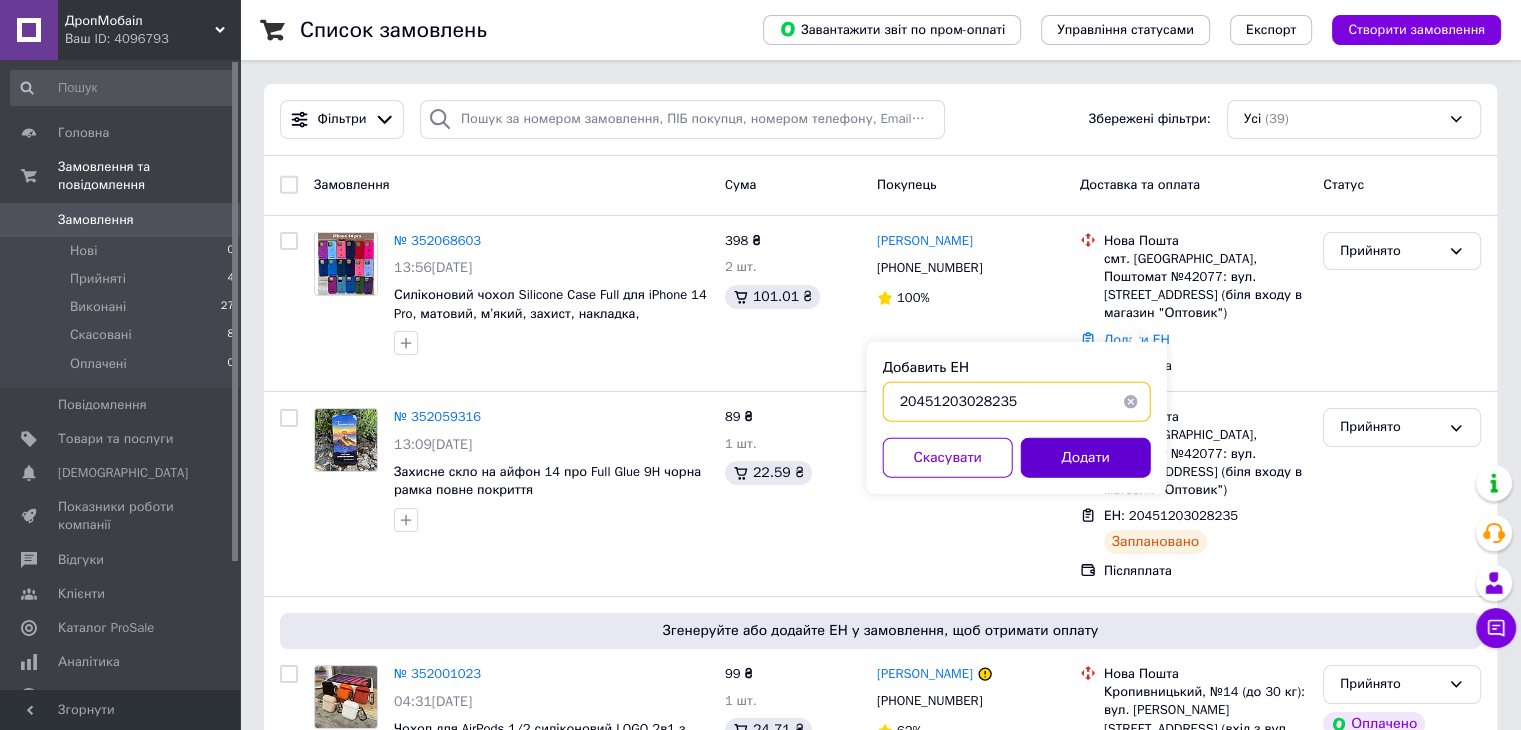 type on "20451203028235" 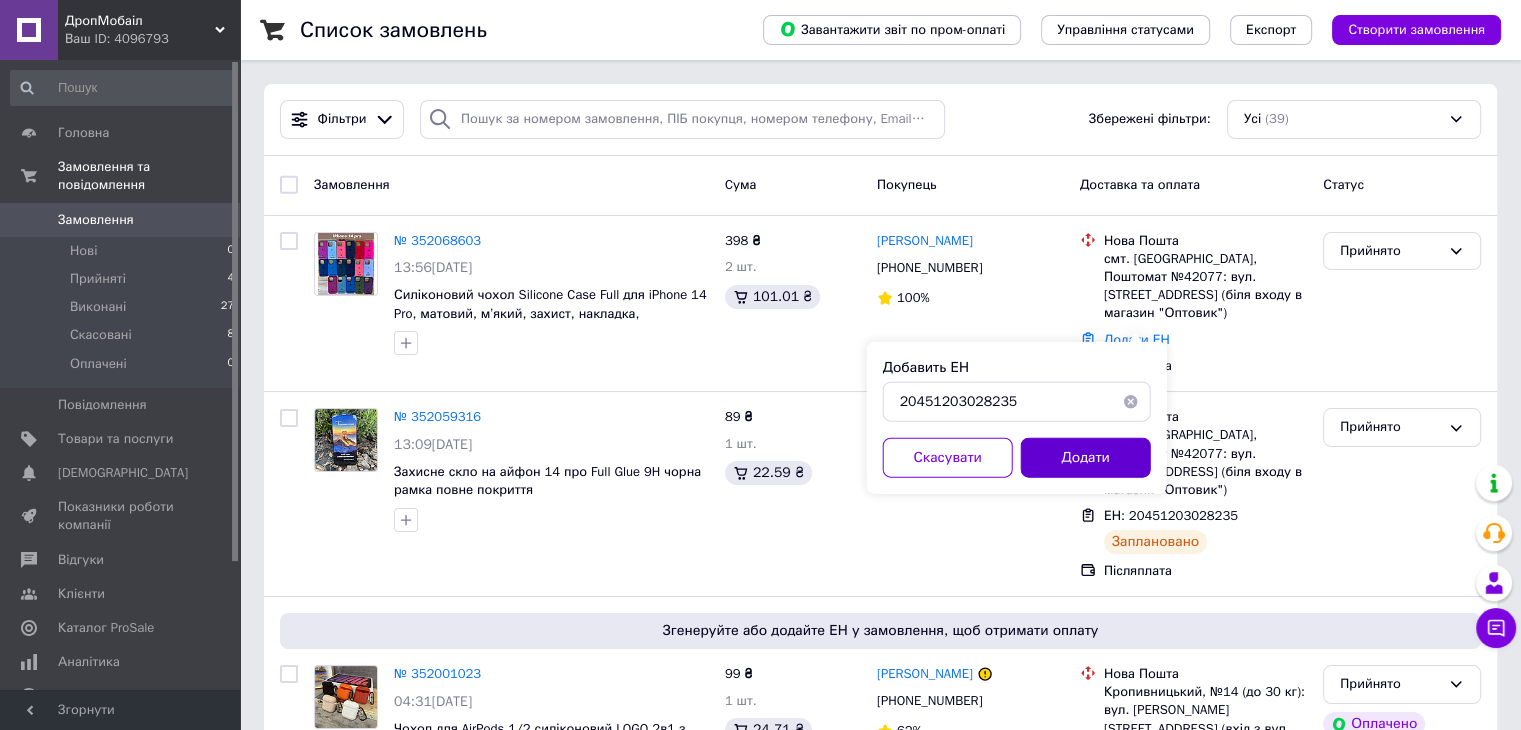 click on "Додати" at bounding box center [1086, 458] 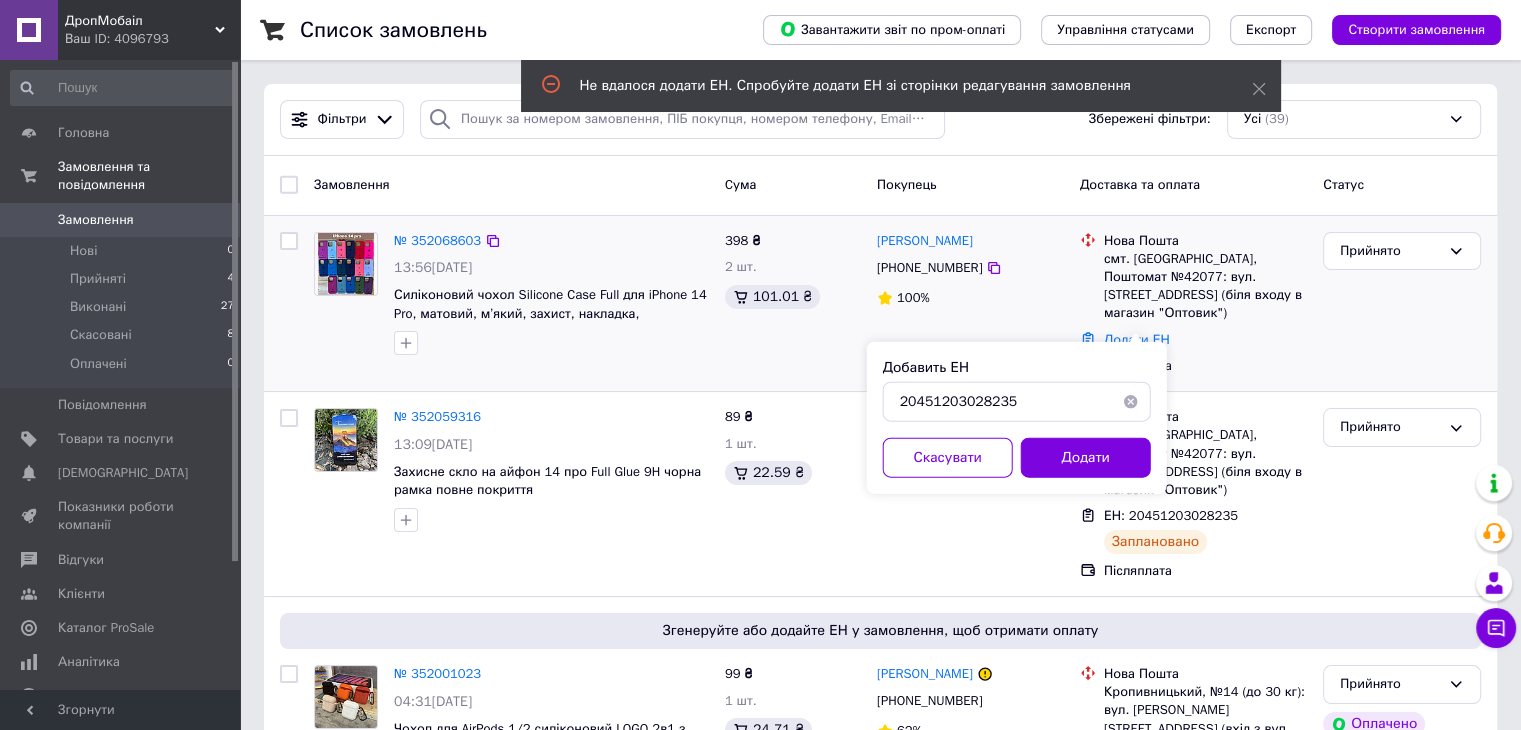 click on "100%" at bounding box center (970, 298) 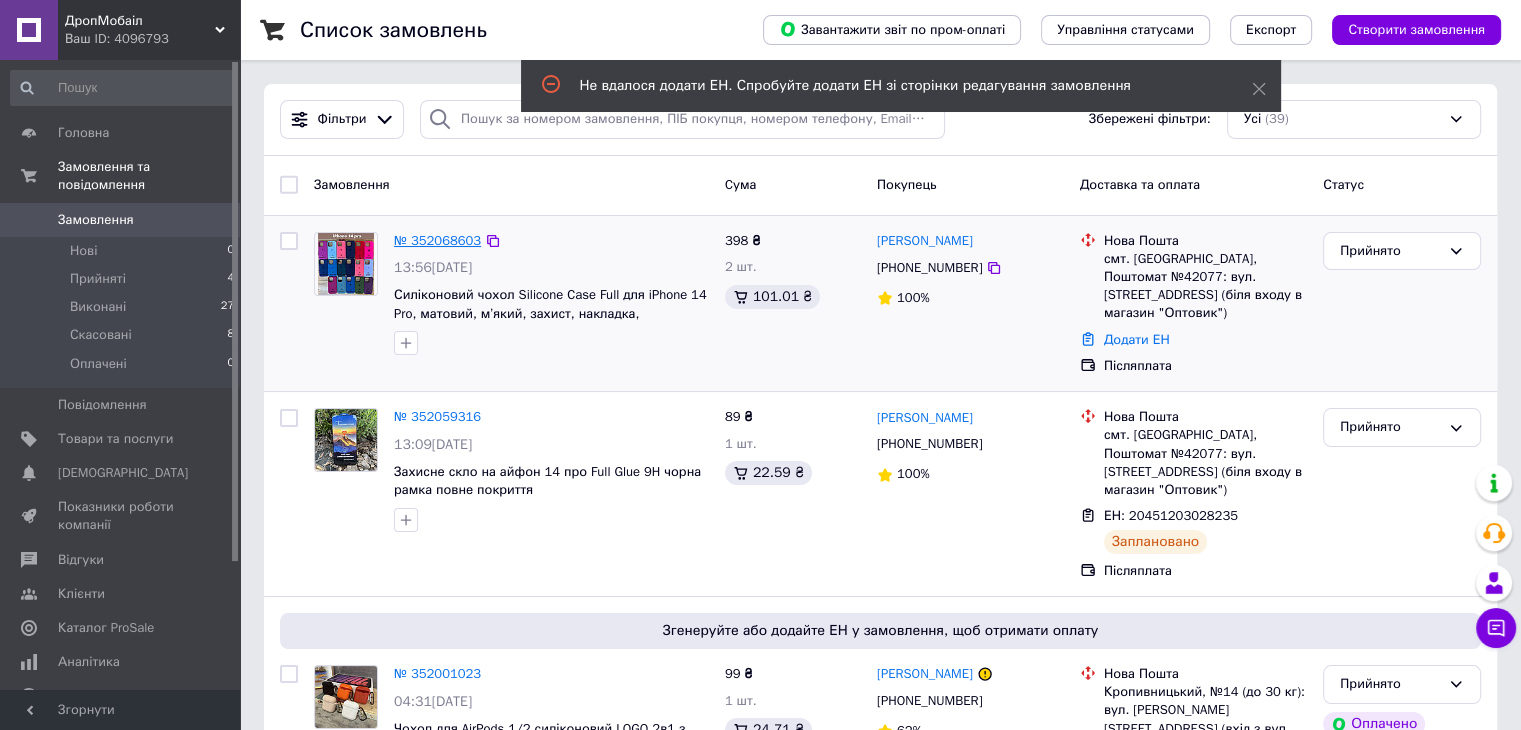 click on "№ 352068603" at bounding box center [437, 240] 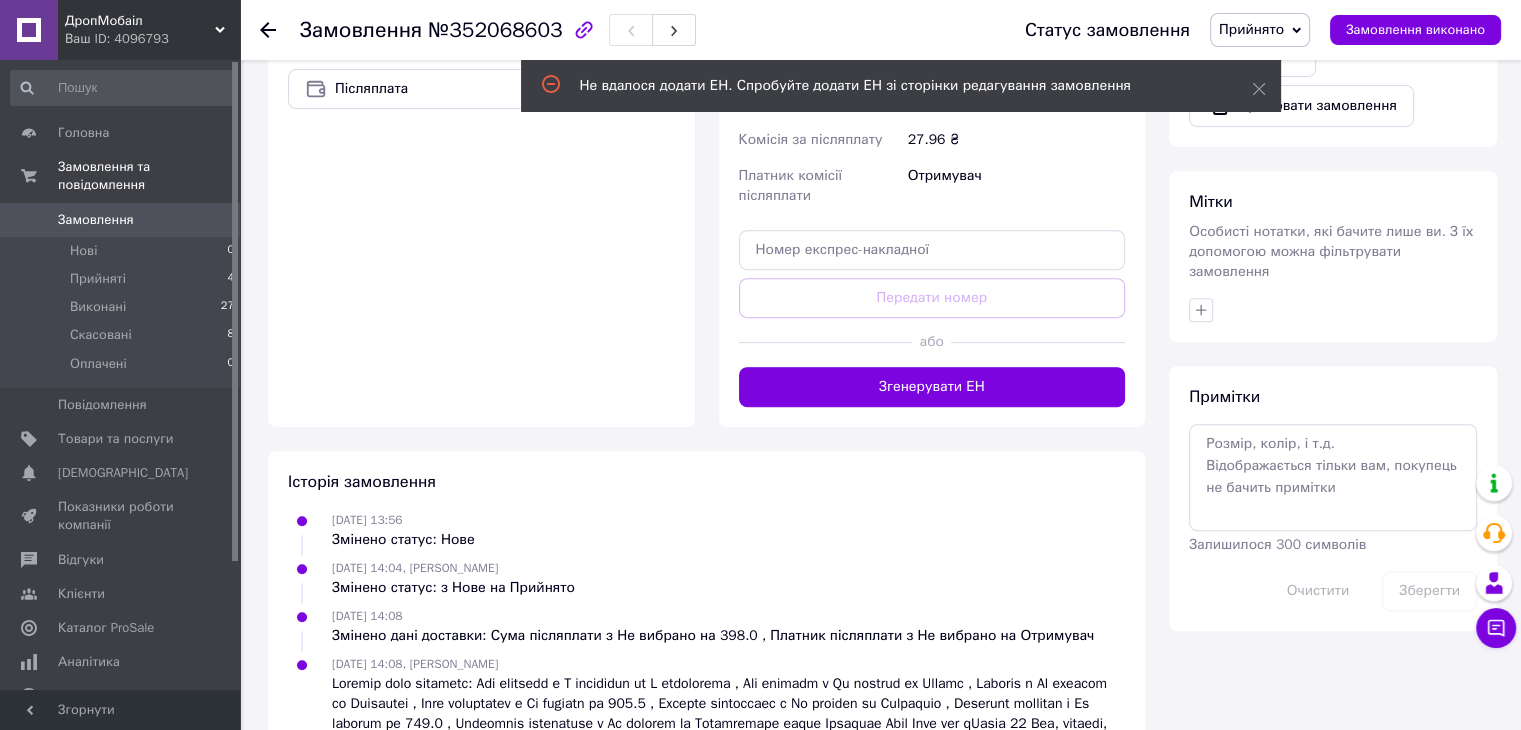 scroll, scrollTop: 600, scrollLeft: 0, axis: vertical 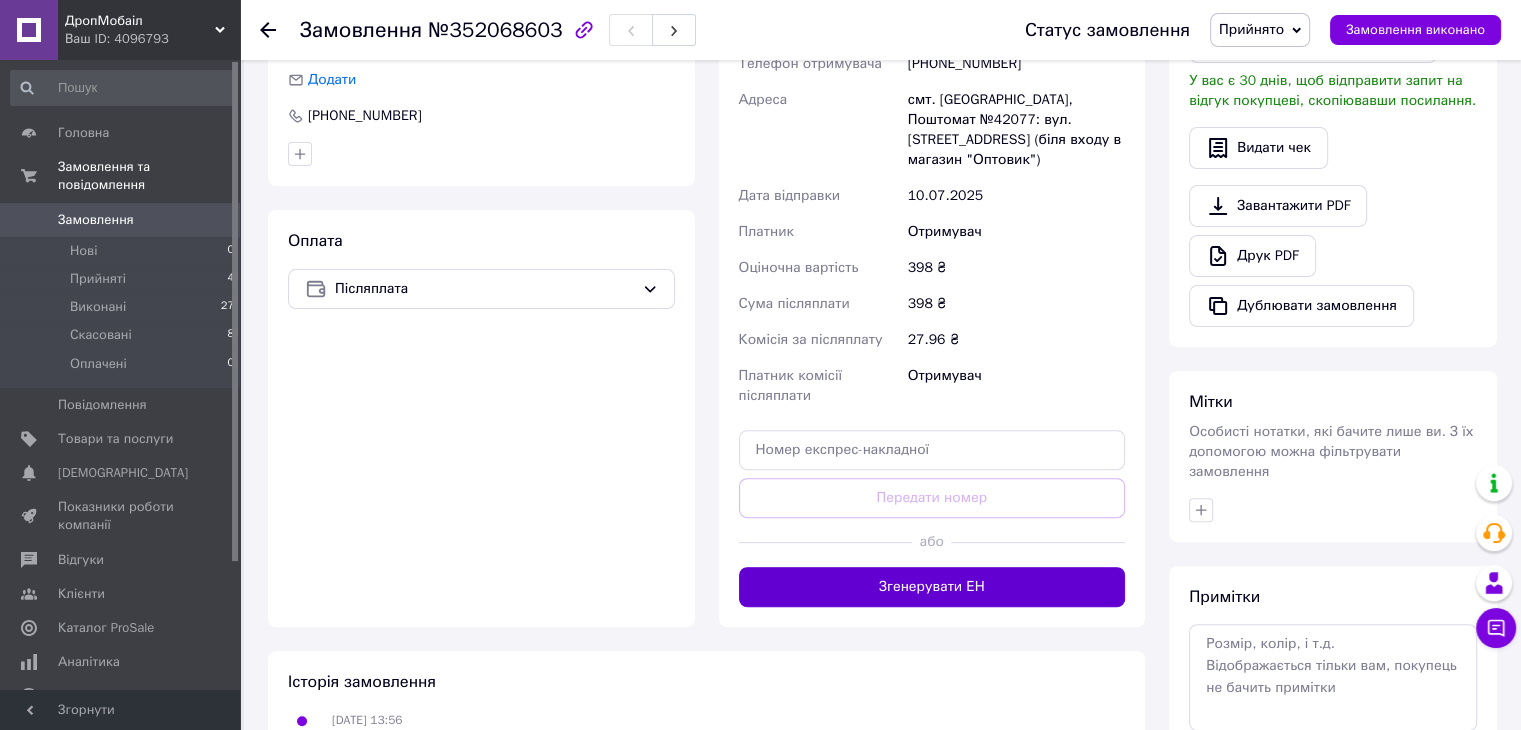 click on "Згенерувати ЕН" at bounding box center (932, 587) 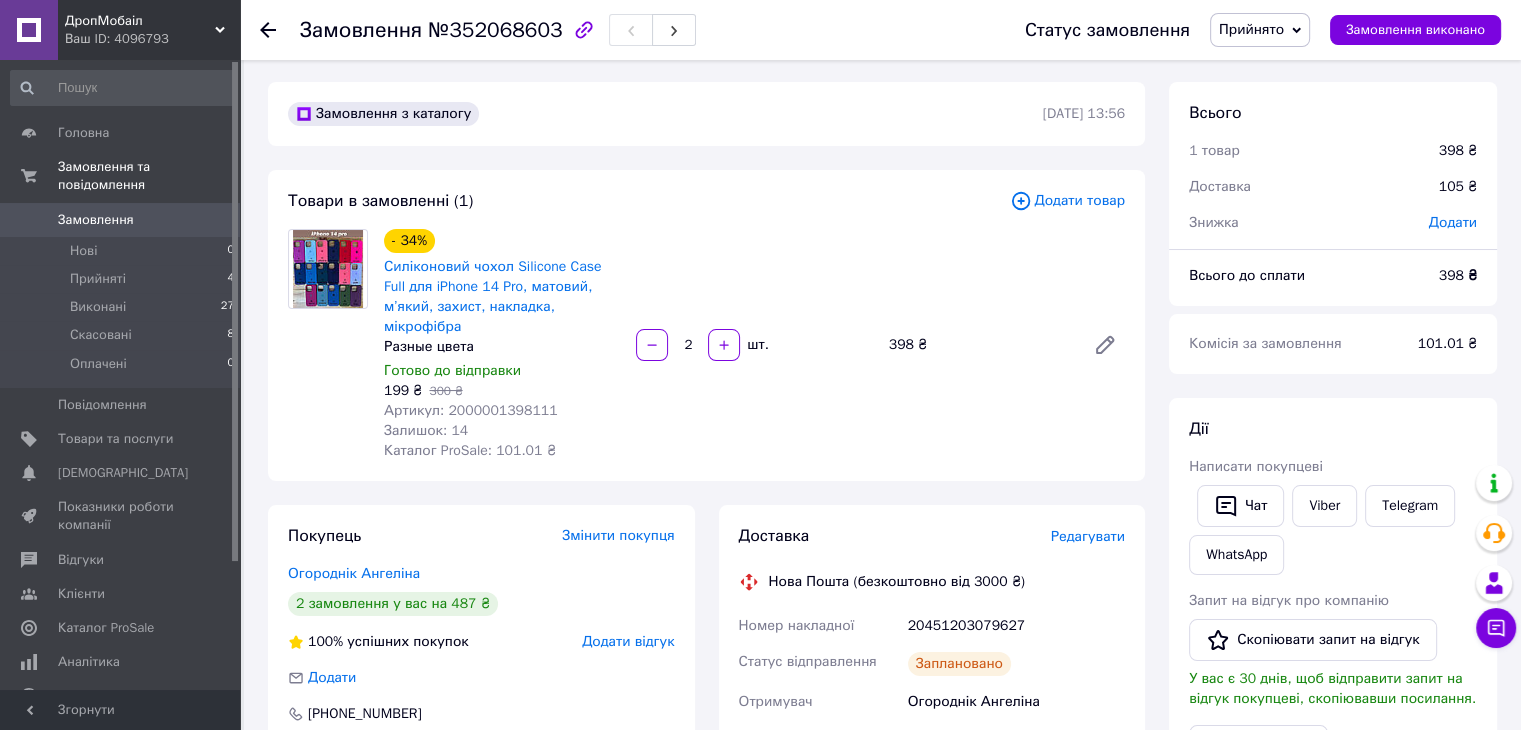 scroll, scrollTop: 0, scrollLeft: 0, axis: both 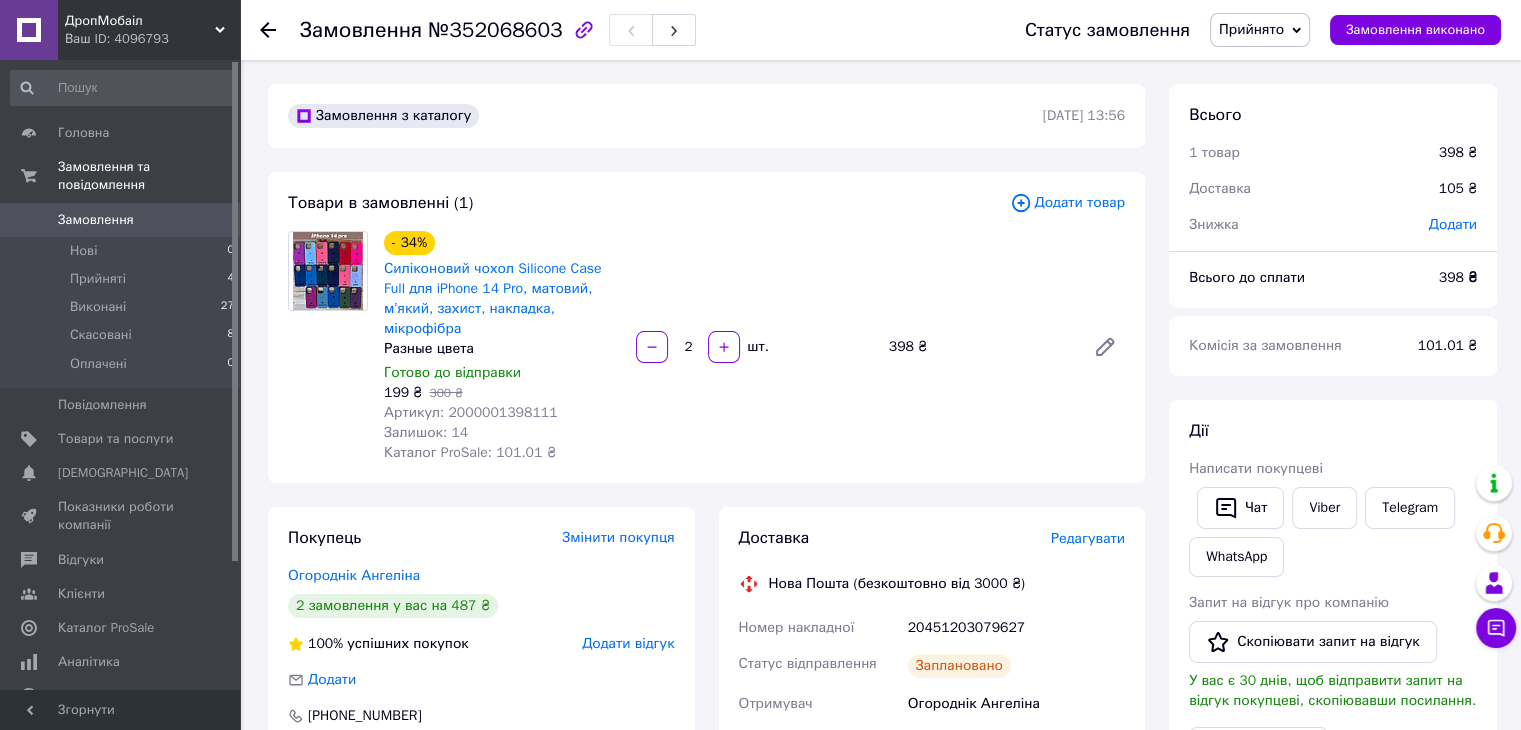 click on "Замовлення" at bounding box center (96, 220) 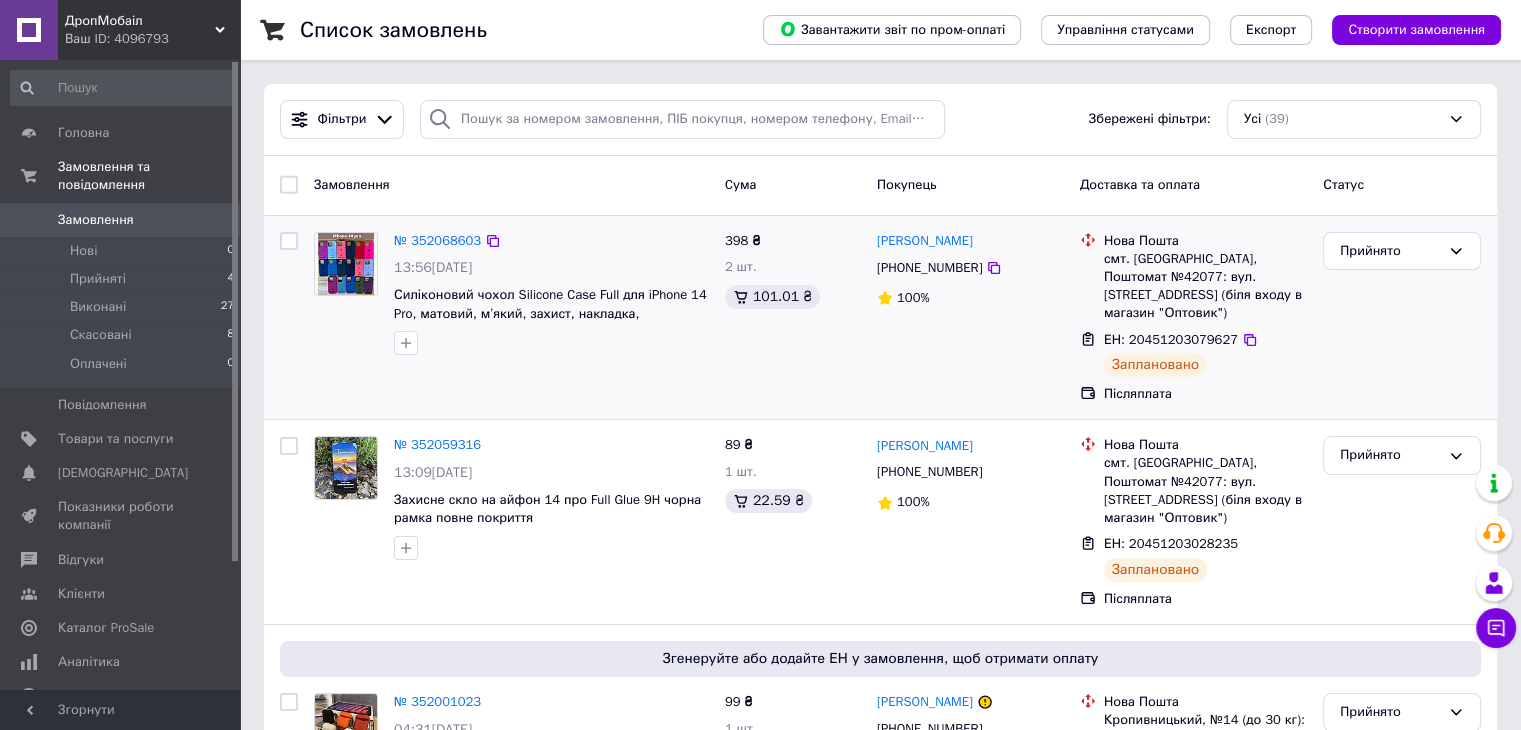 click at bounding box center [289, 241] 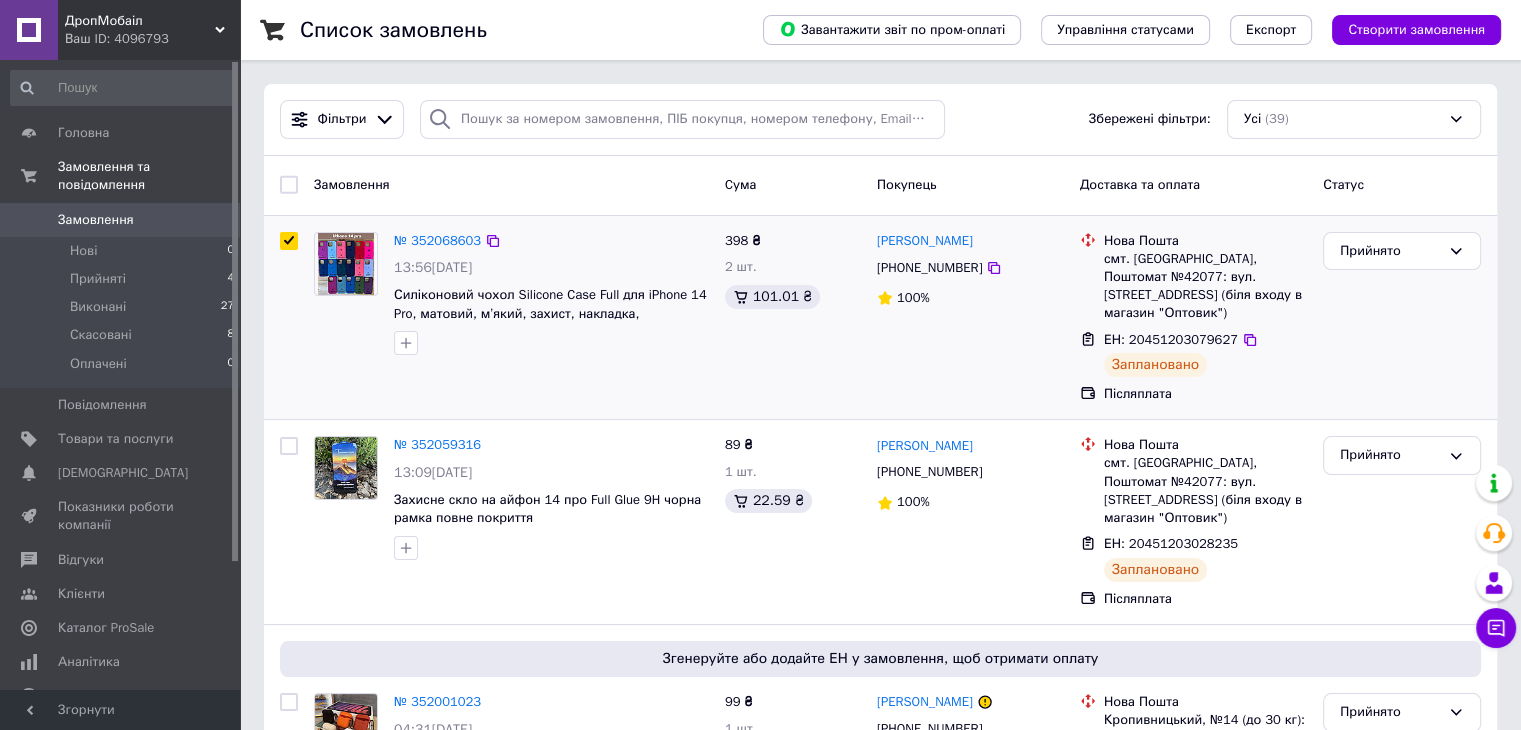 checkbox on "true" 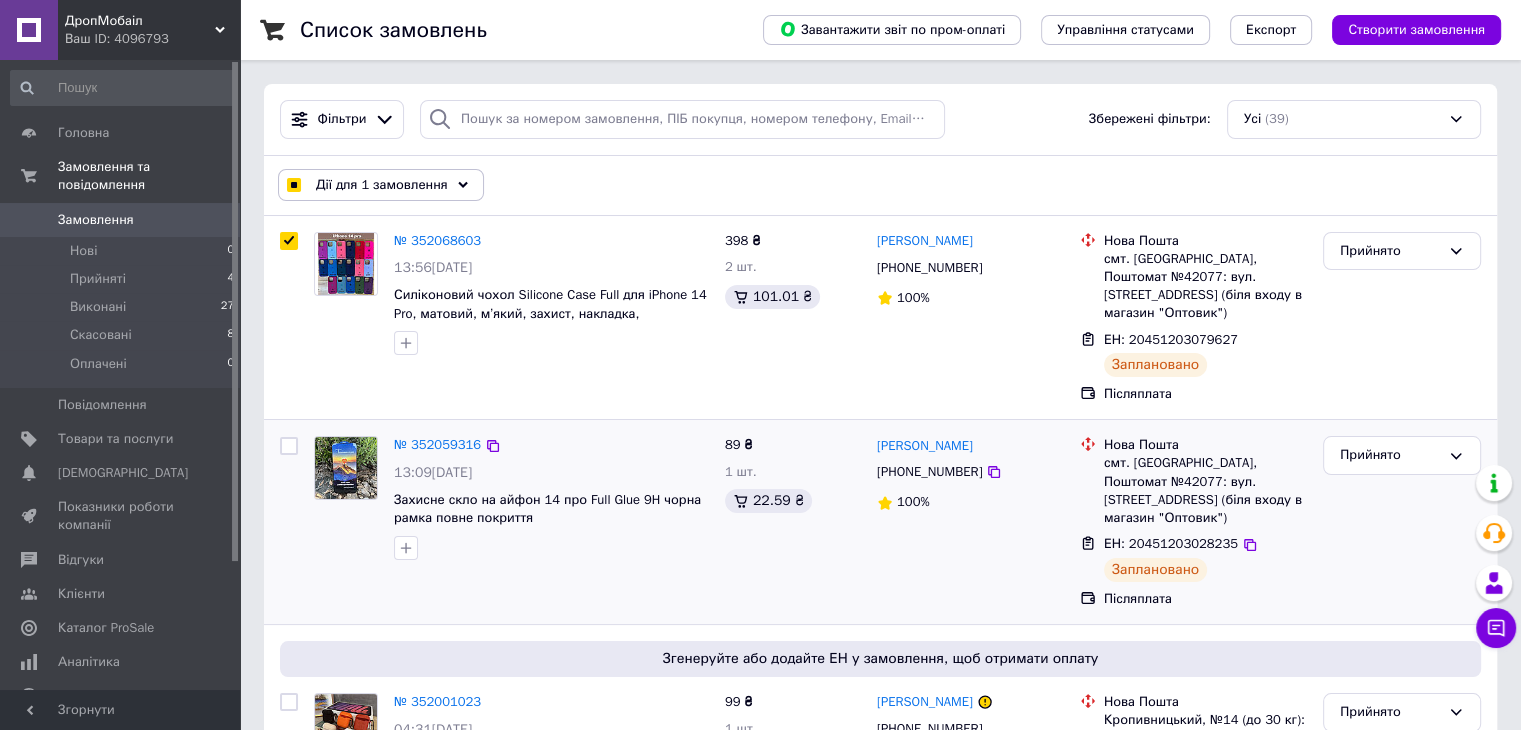 click at bounding box center (289, 446) 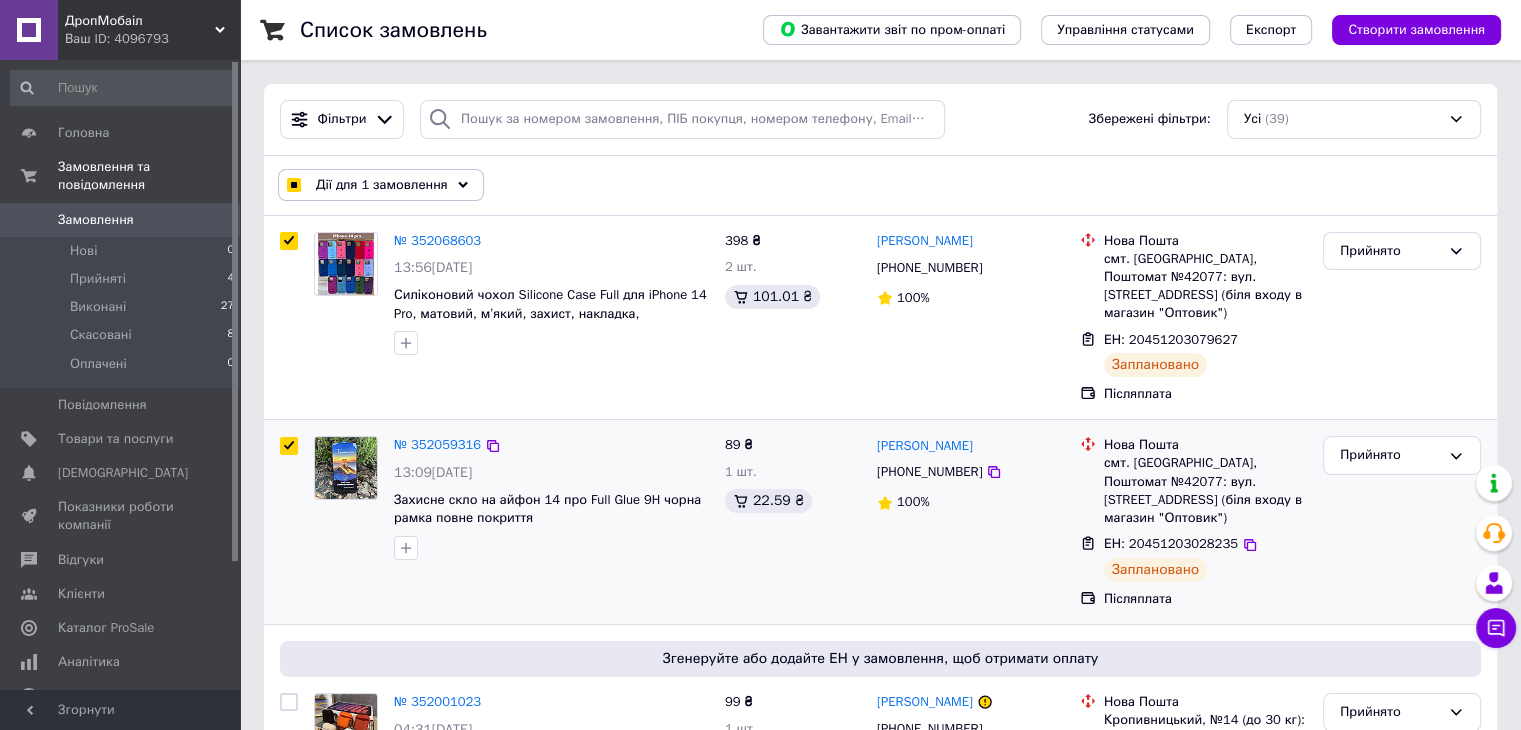 checkbox on "true" 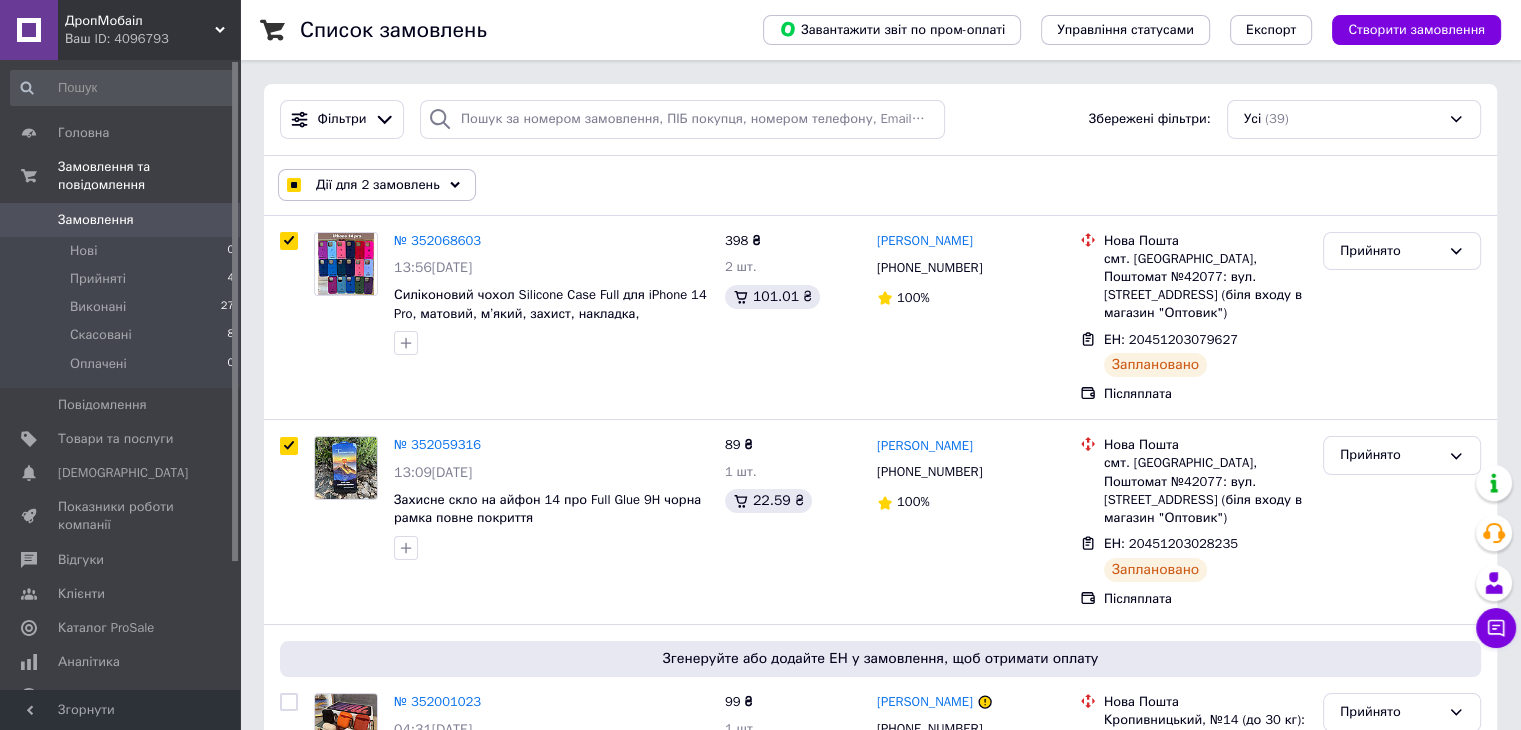 click on "Дії для 2 замовлень" at bounding box center (377, 185) 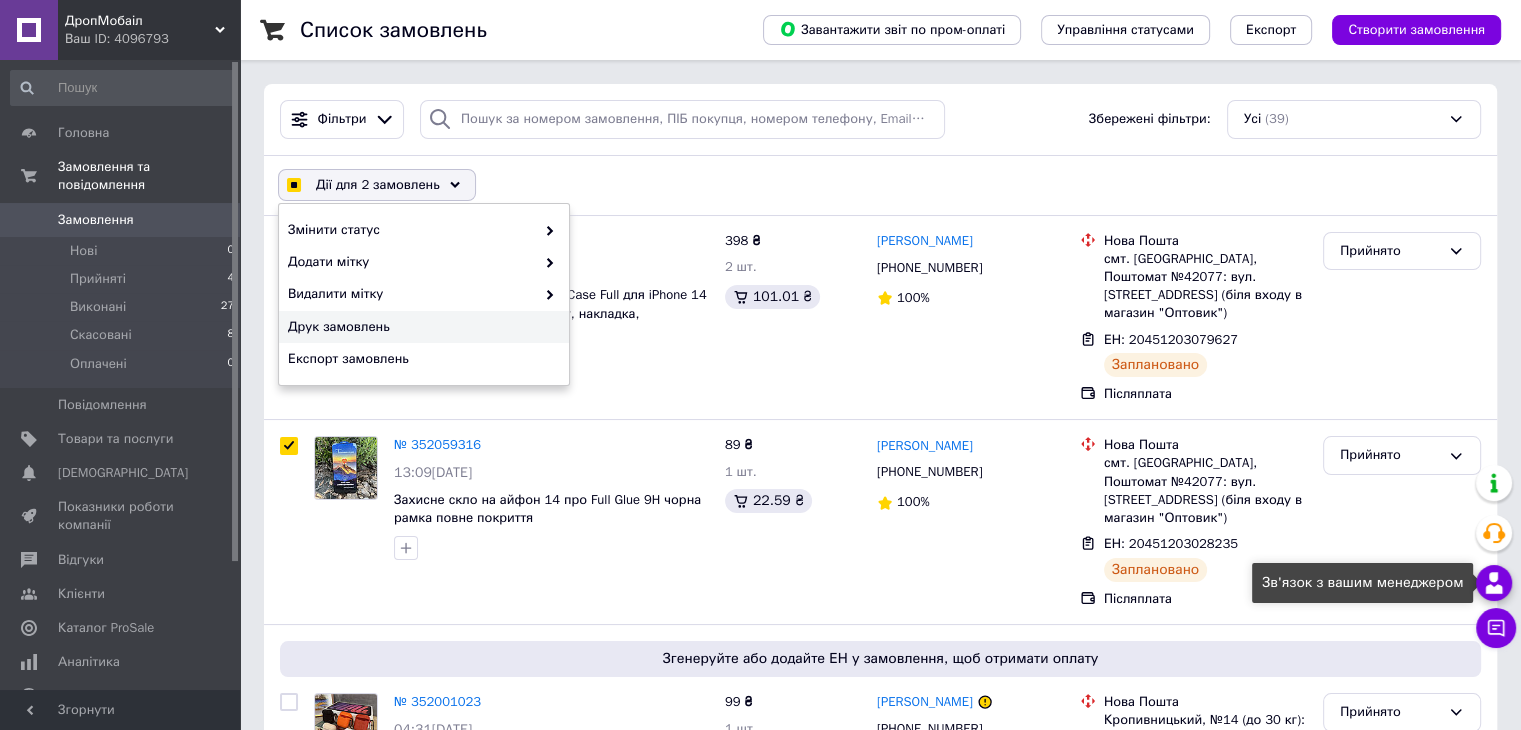 click 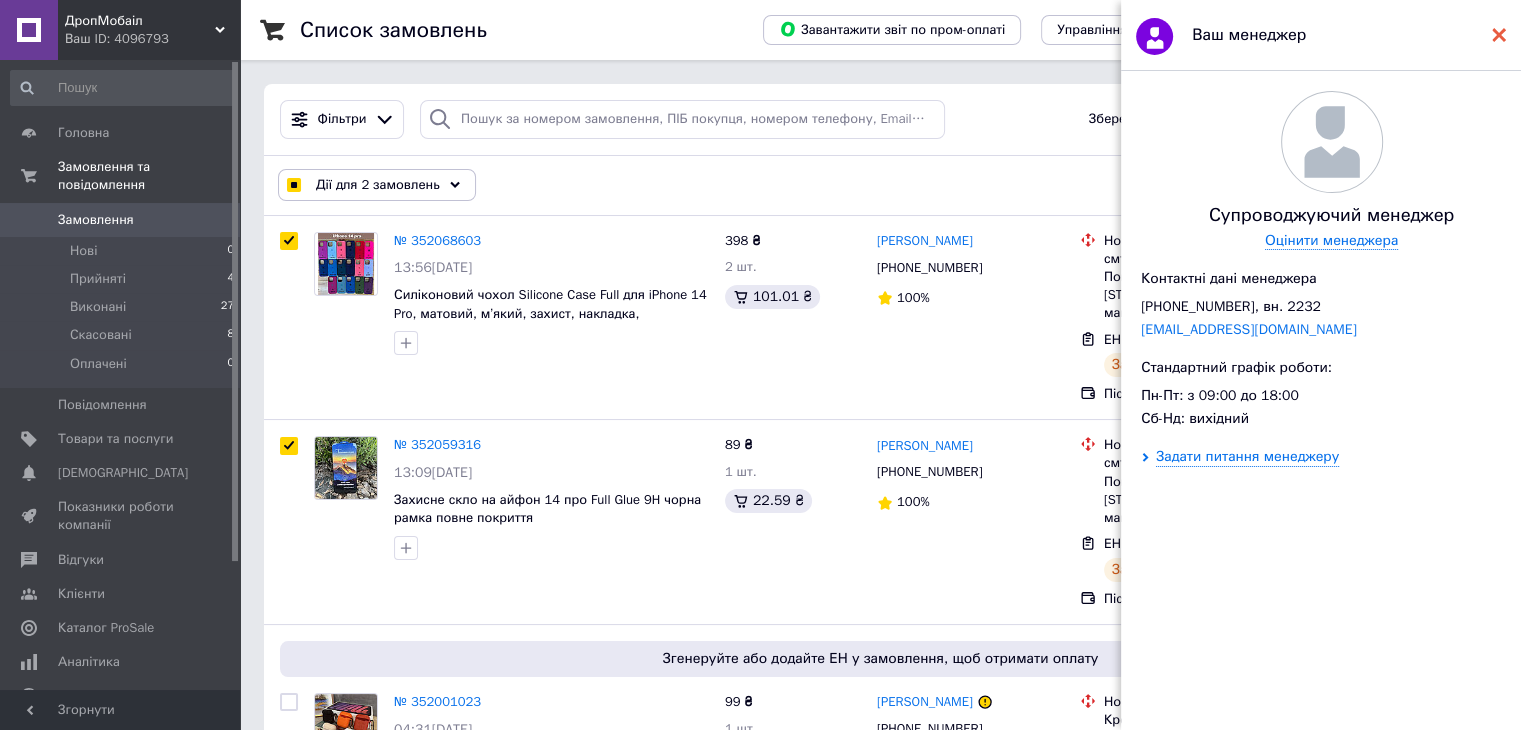 click 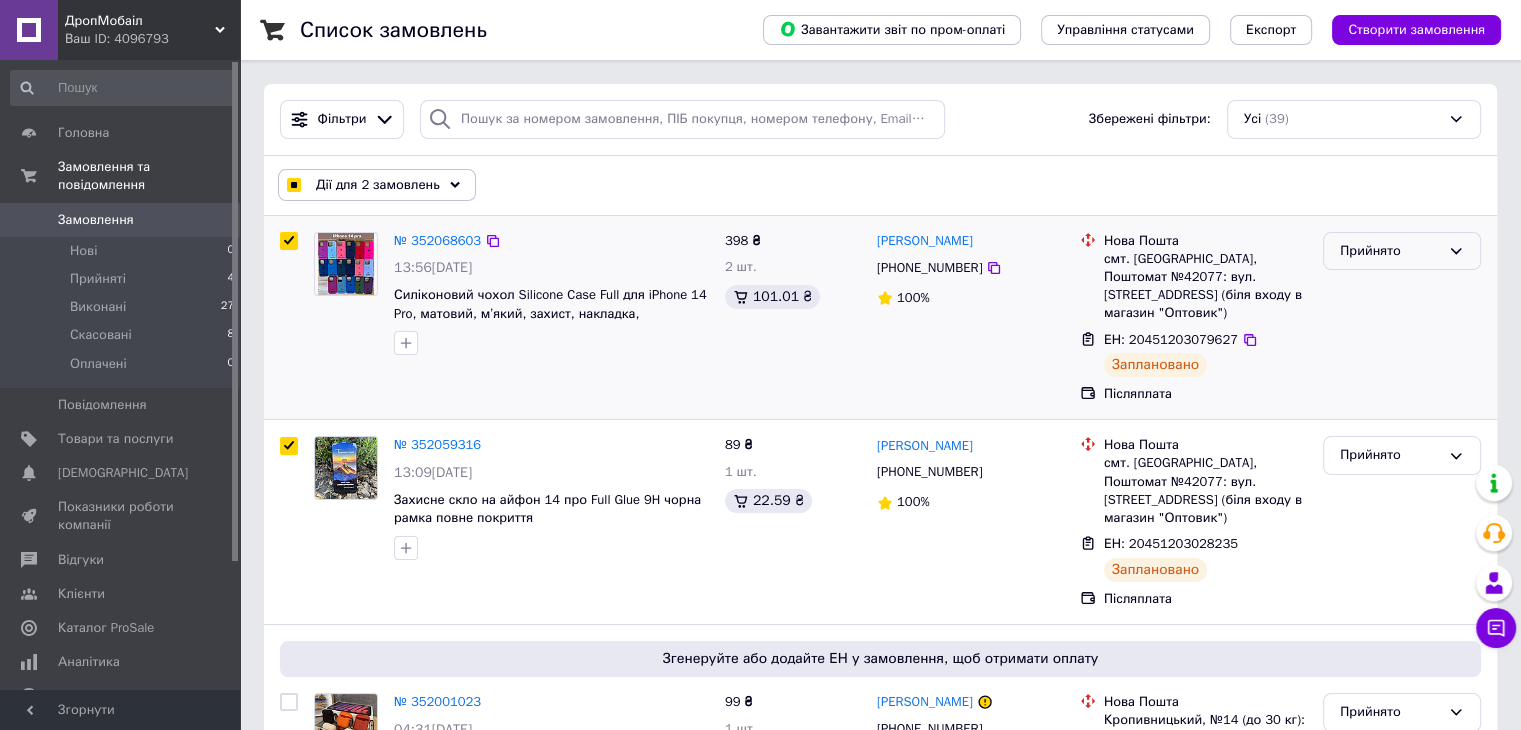 click on "Прийнято" at bounding box center (1402, 251) 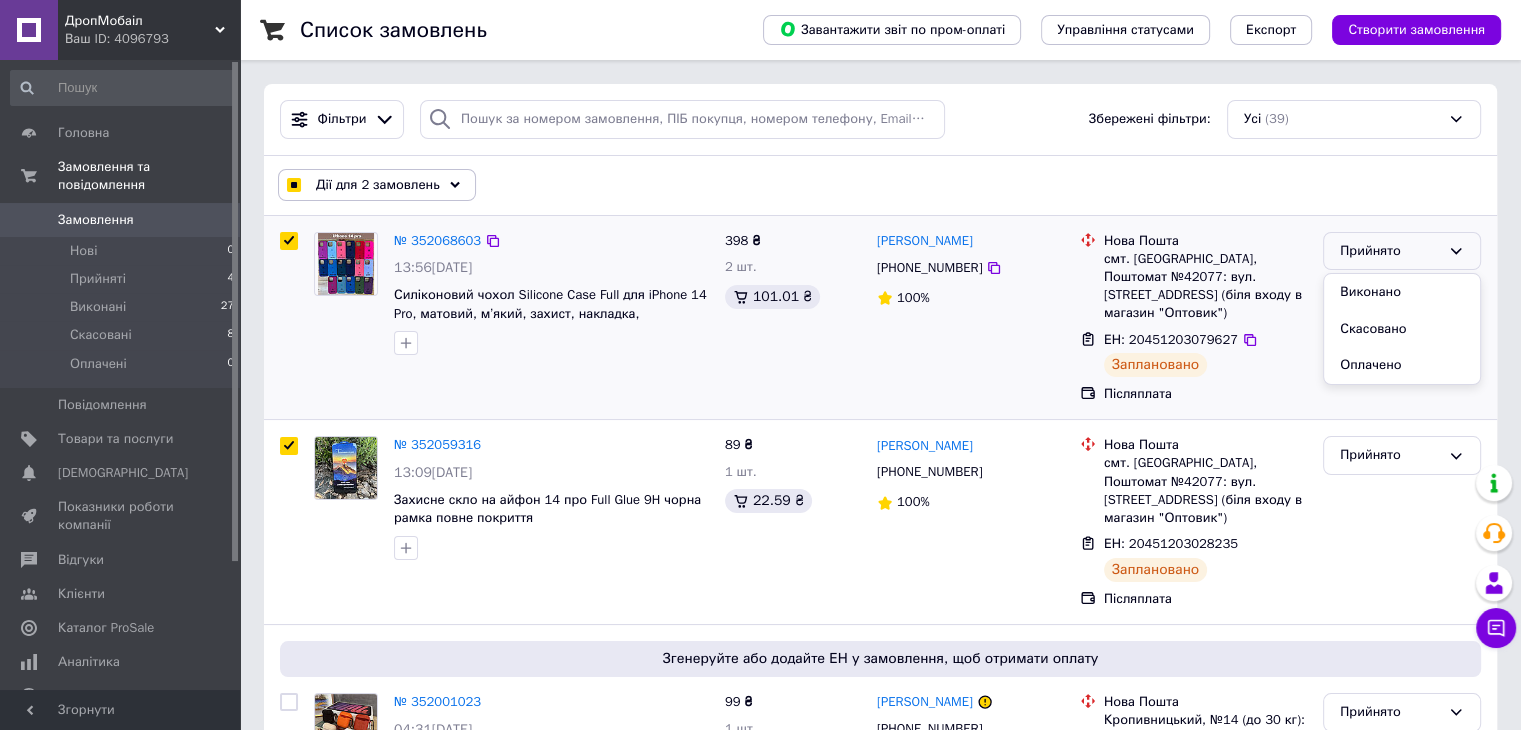 click on "Прийнято Виконано Скасовано Оплачено" at bounding box center (1402, 251) 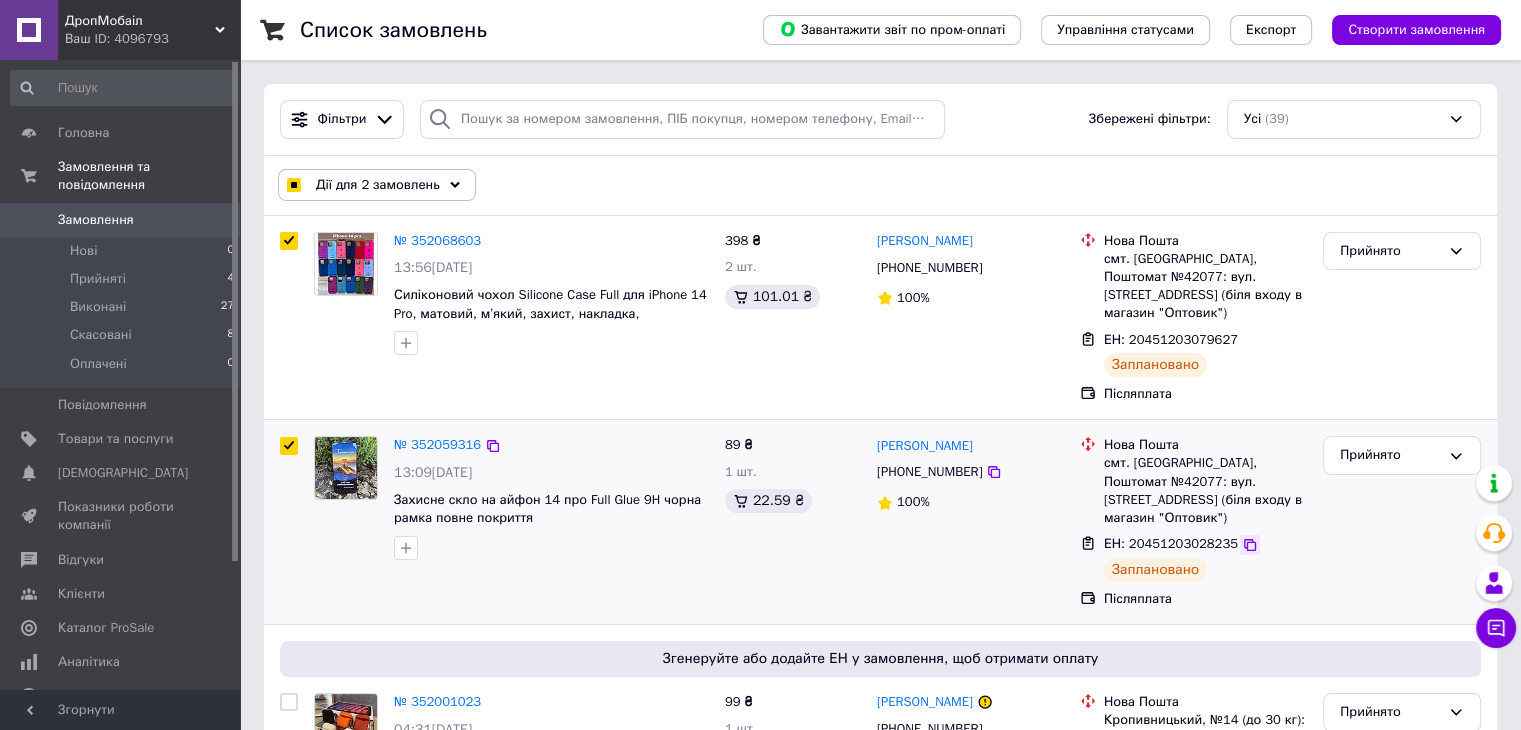 click 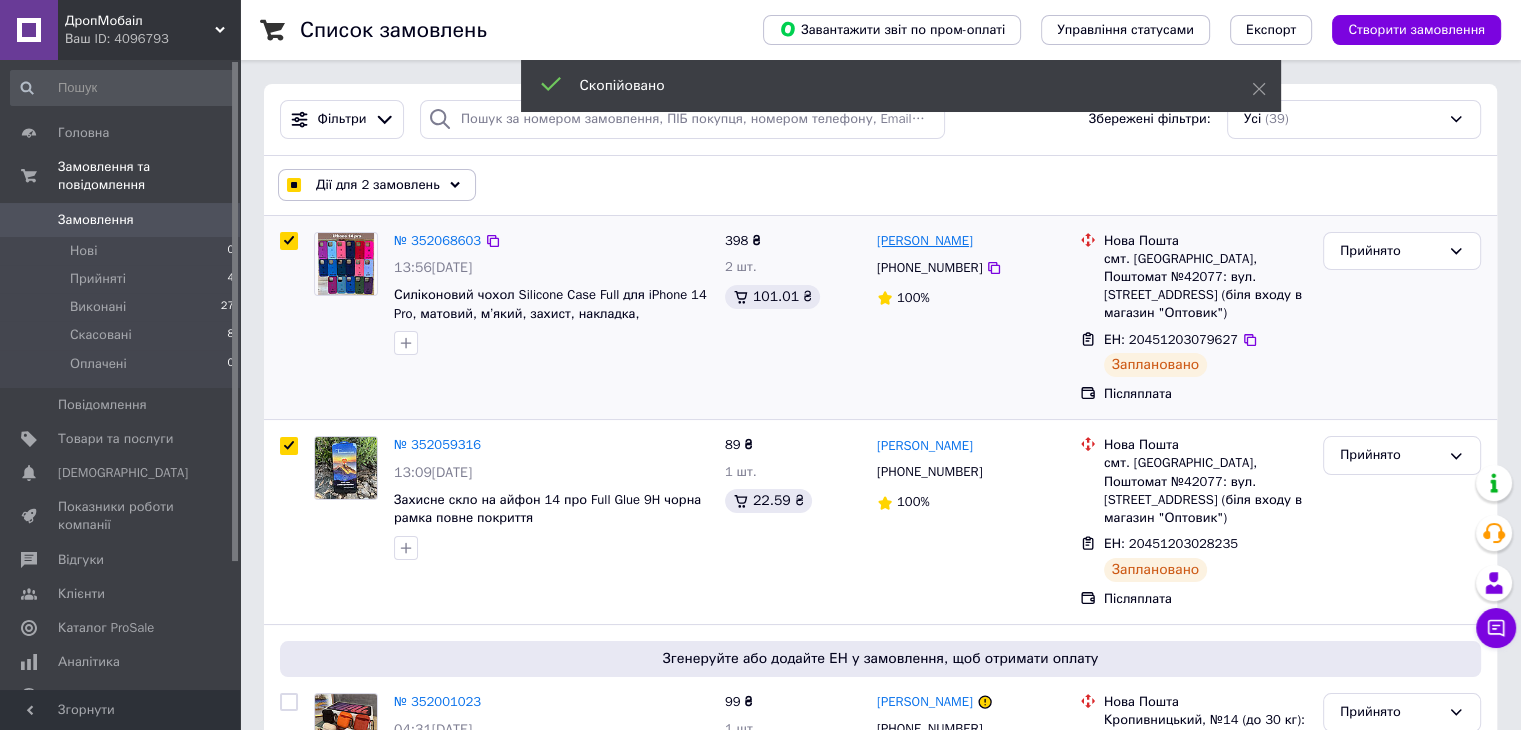 click on "[PERSON_NAME]" at bounding box center [925, 241] 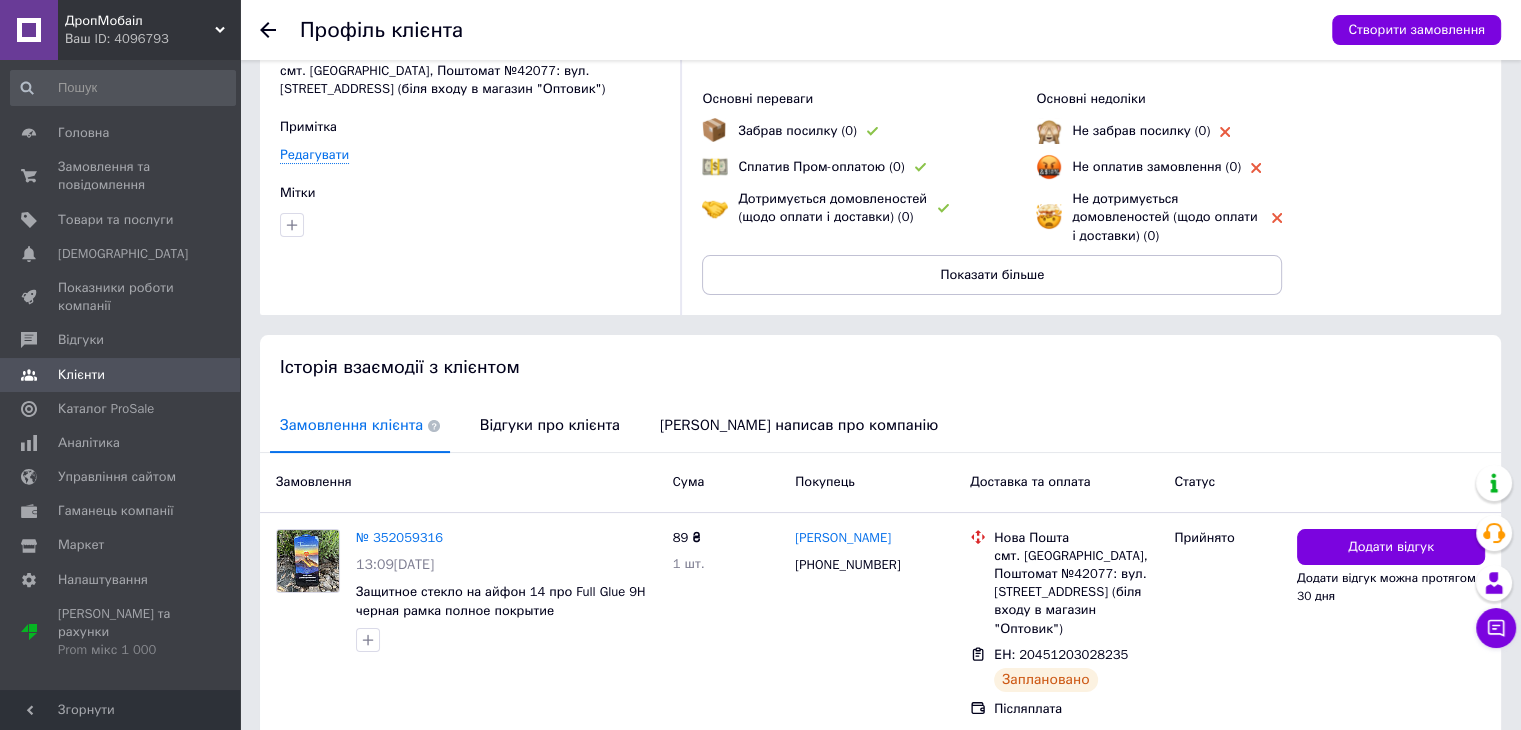 scroll, scrollTop: 390, scrollLeft: 0, axis: vertical 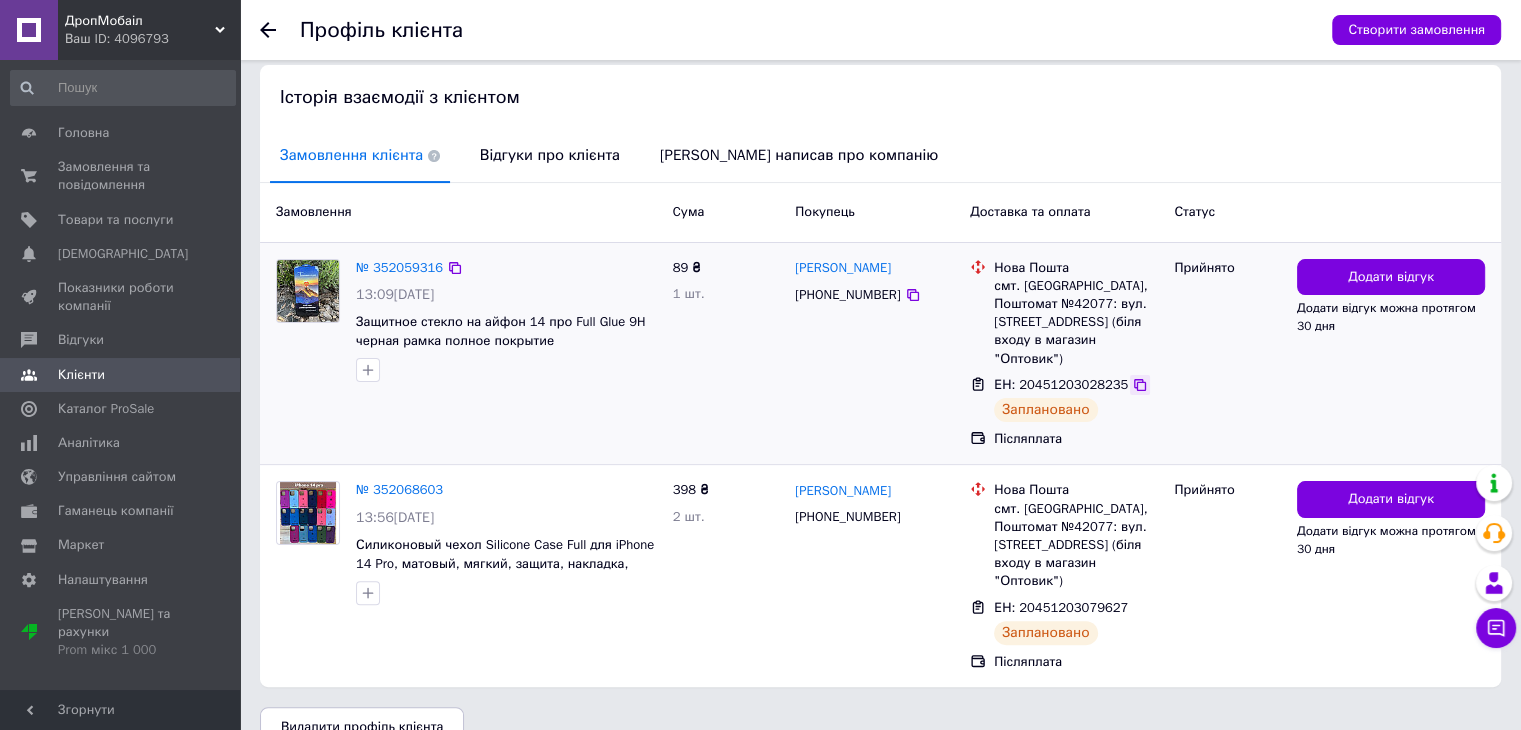 click 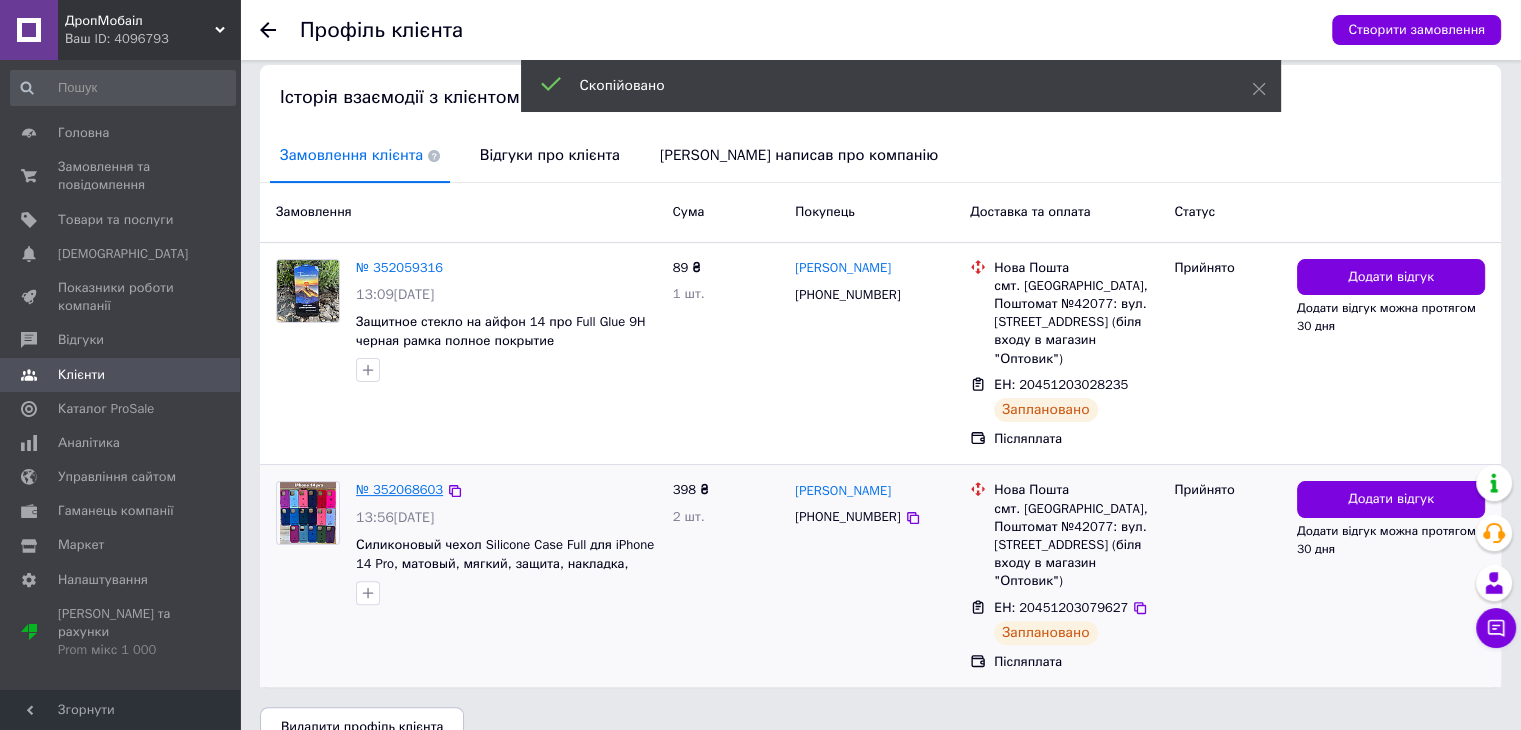 click on "№ 352068603" at bounding box center [399, 489] 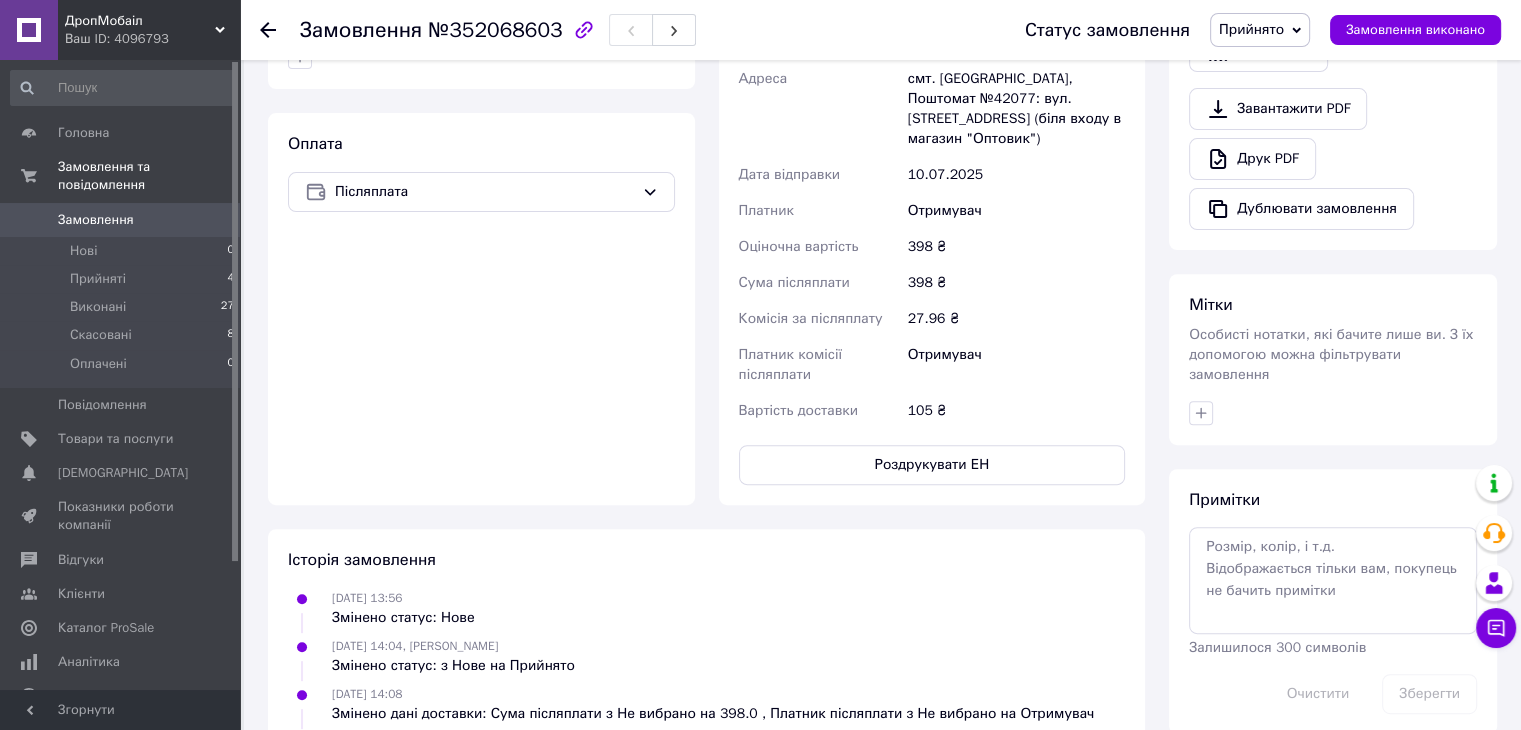 scroll, scrollTop: 694, scrollLeft: 0, axis: vertical 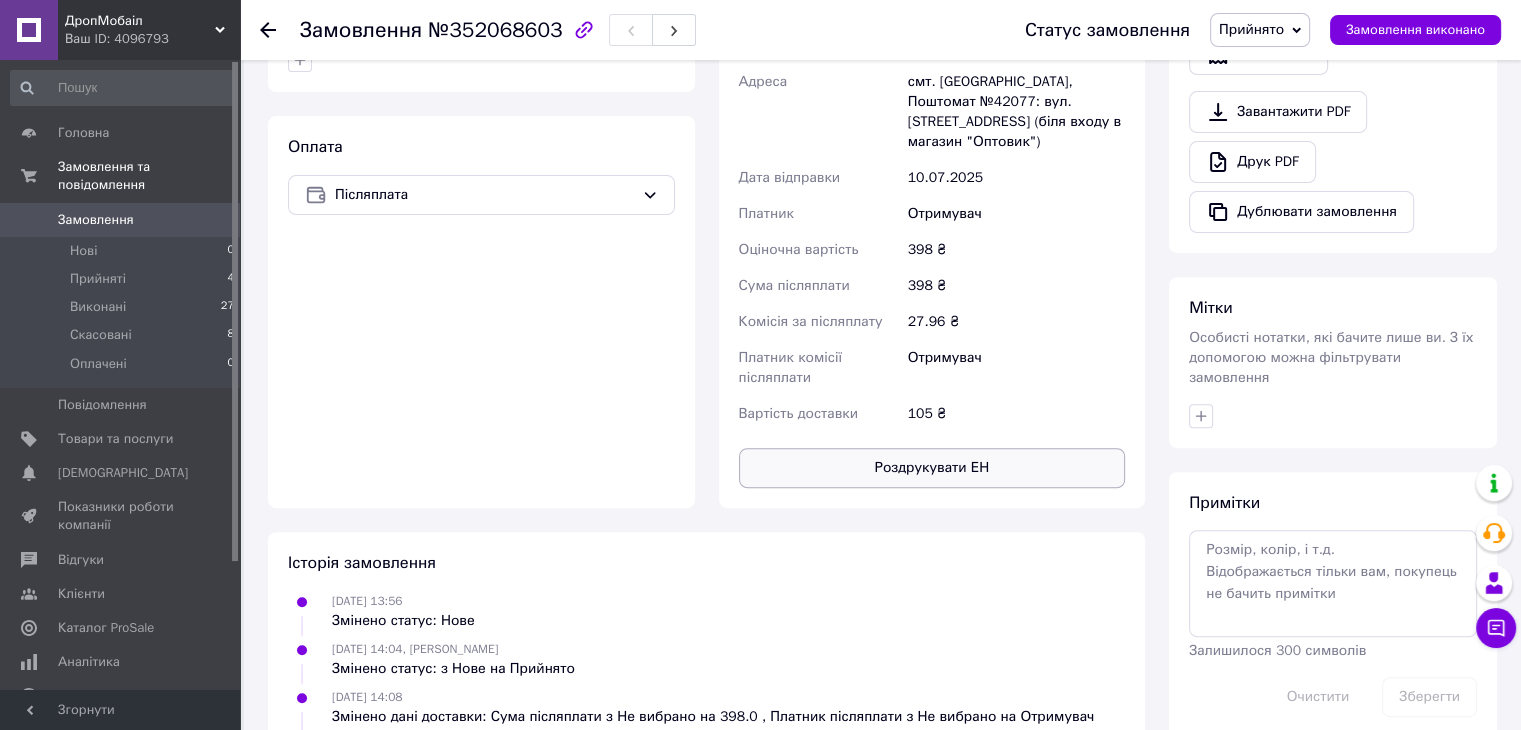 click on "Роздрукувати ЕН" at bounding box center [932, 468] 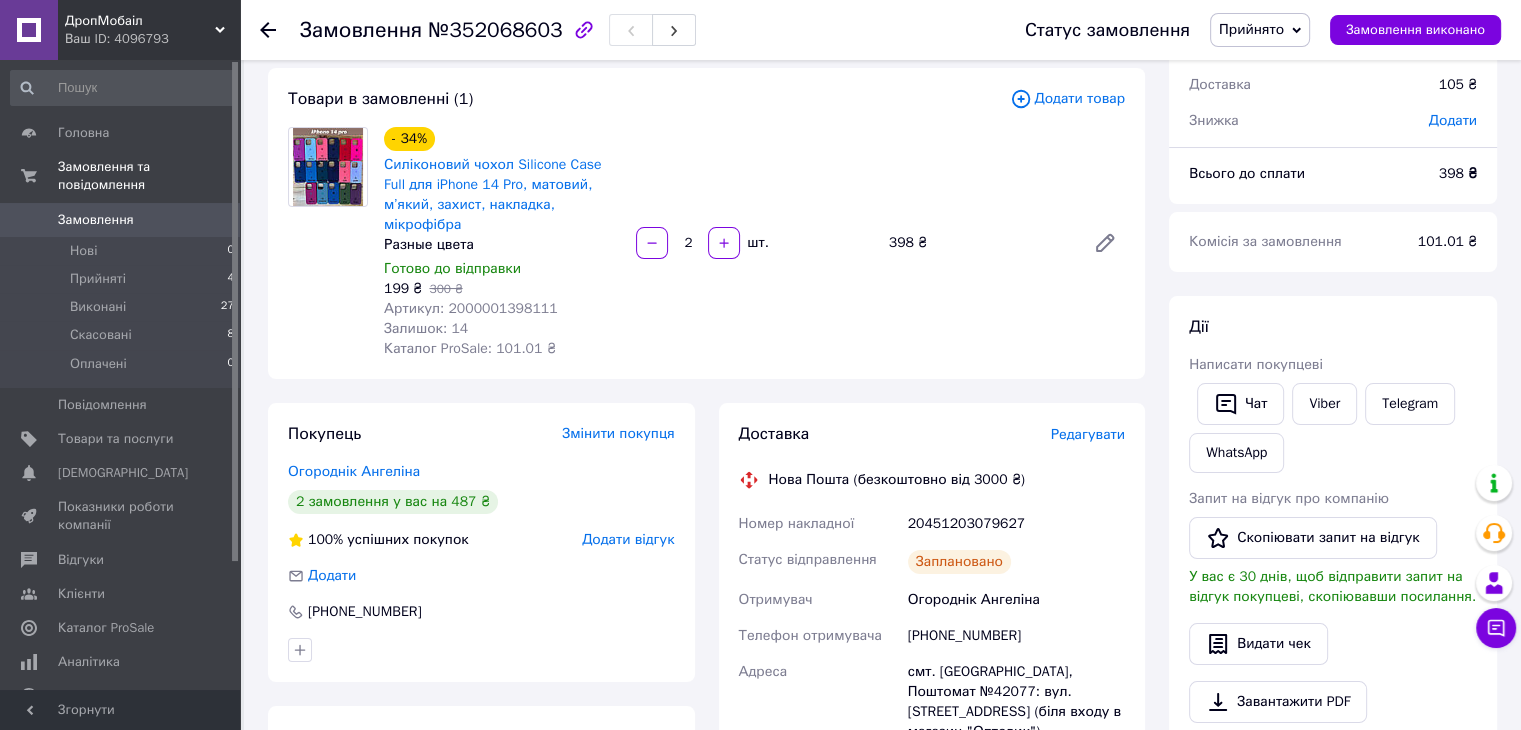scroll, scrollTop: 94, scrollLeft: 0, axis: vertical 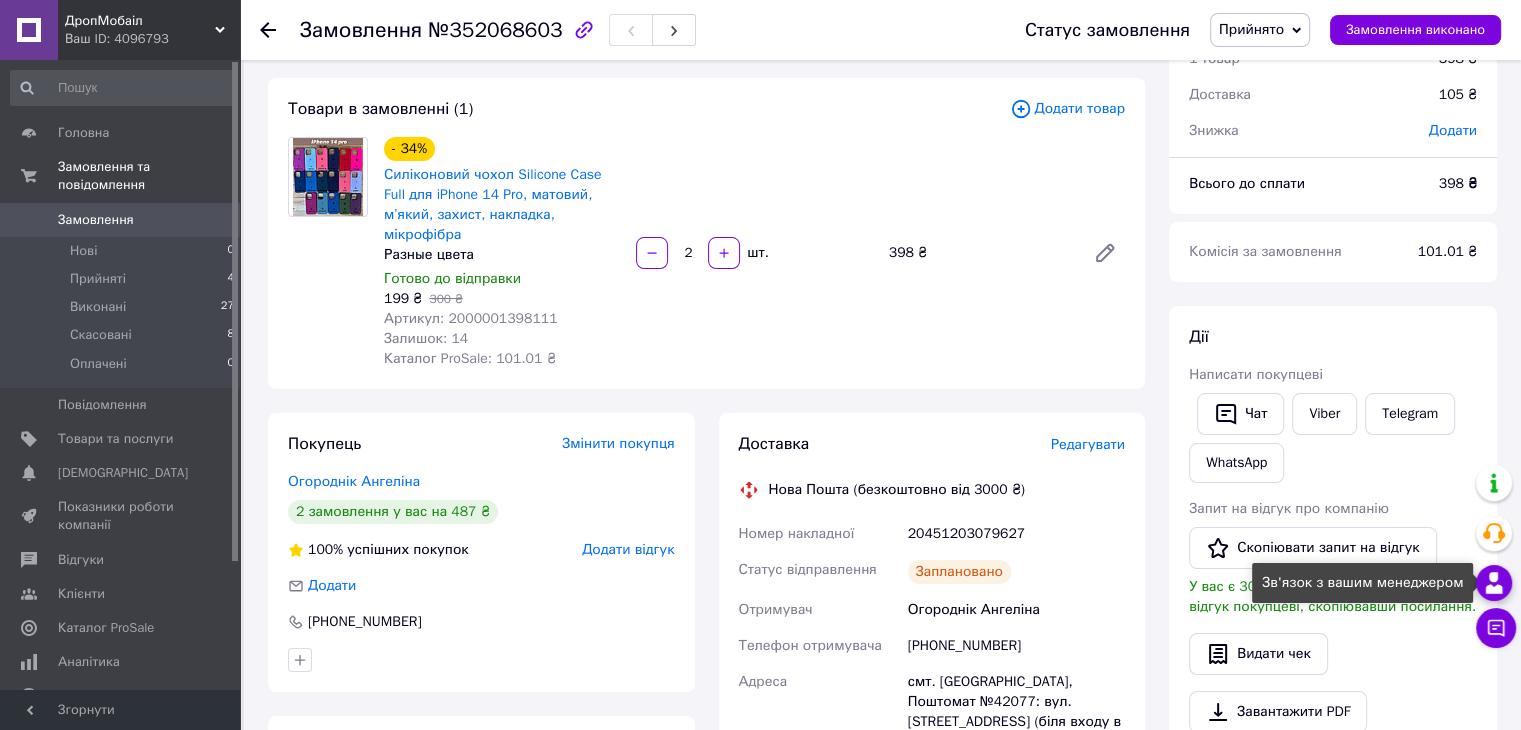 click 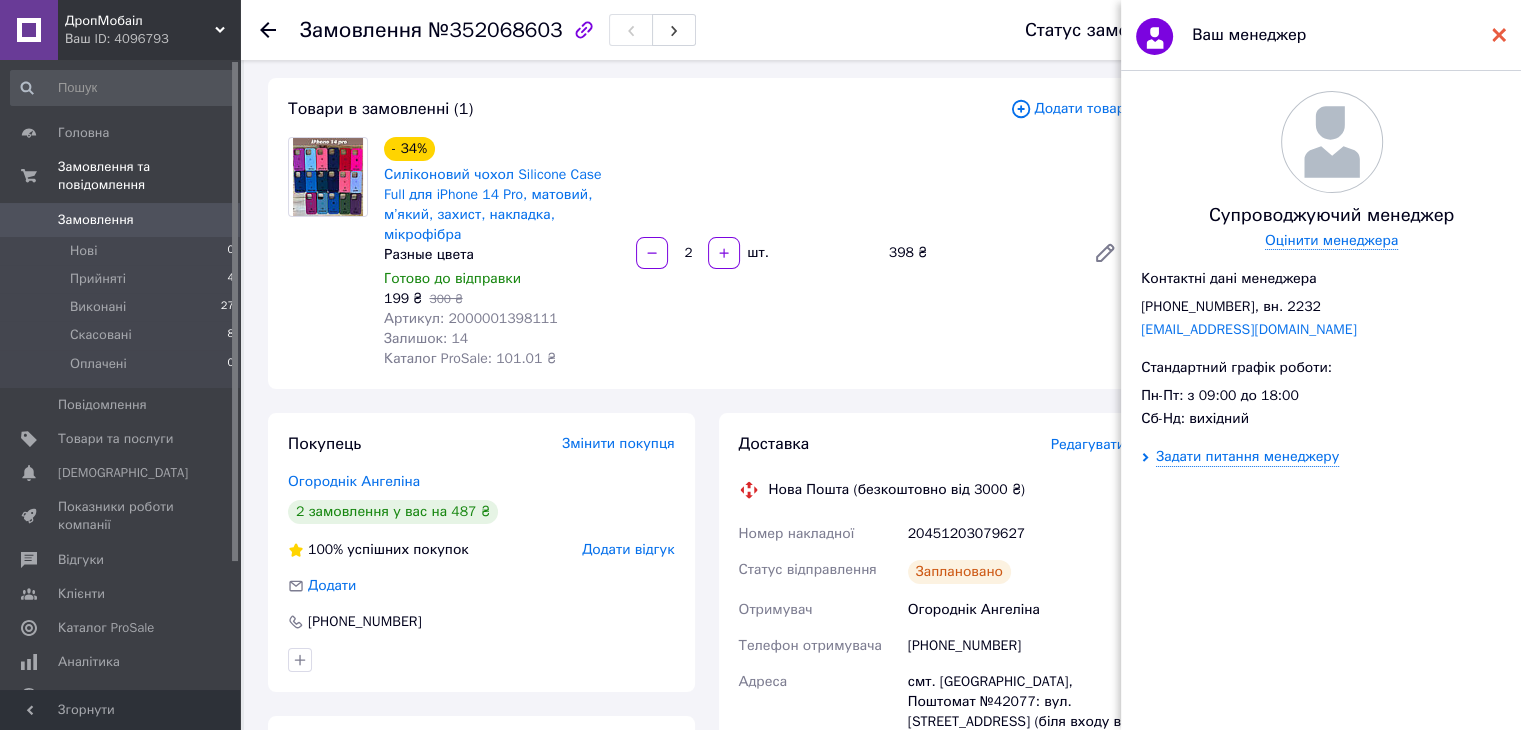 click 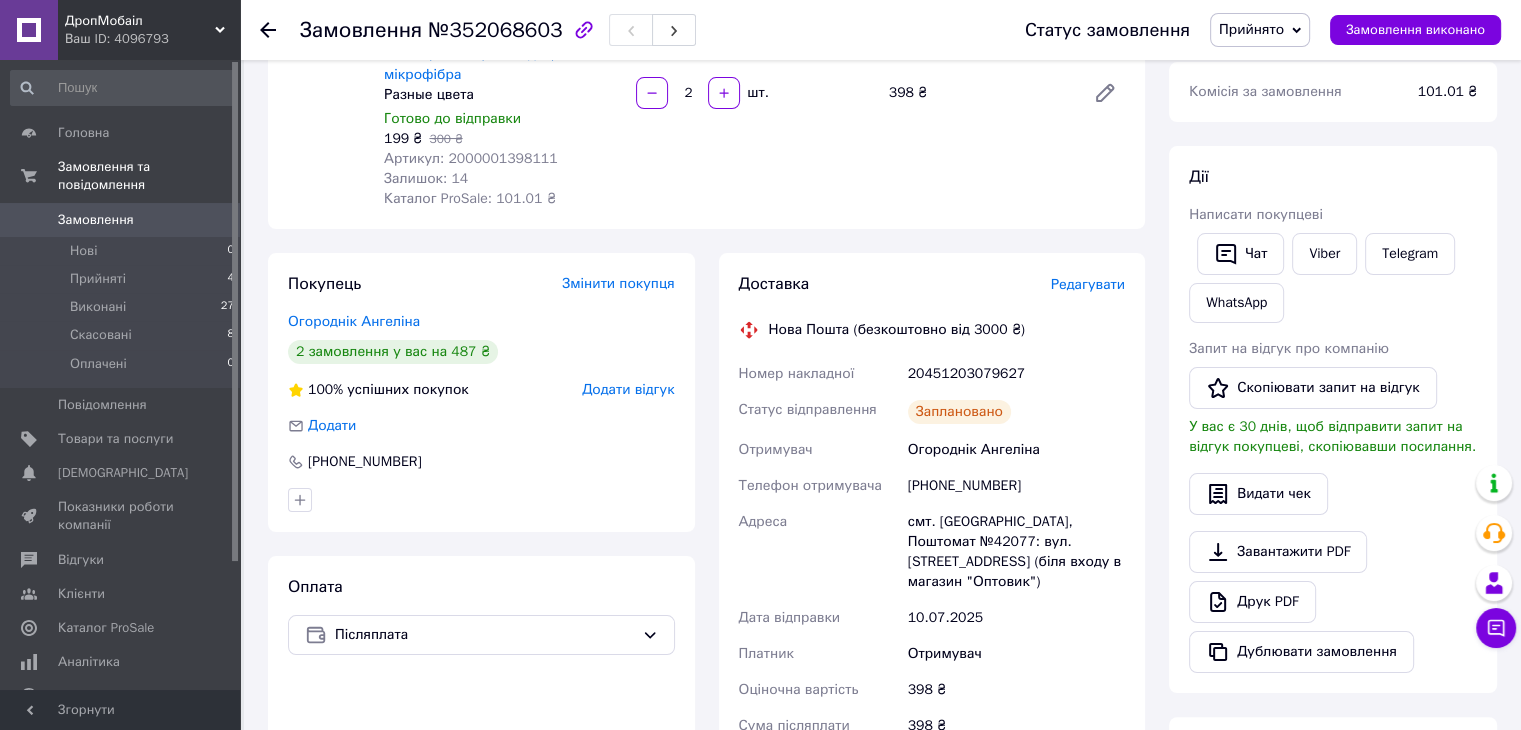scroll, scrollTop: 0, scrollLeft: 0, axis: both 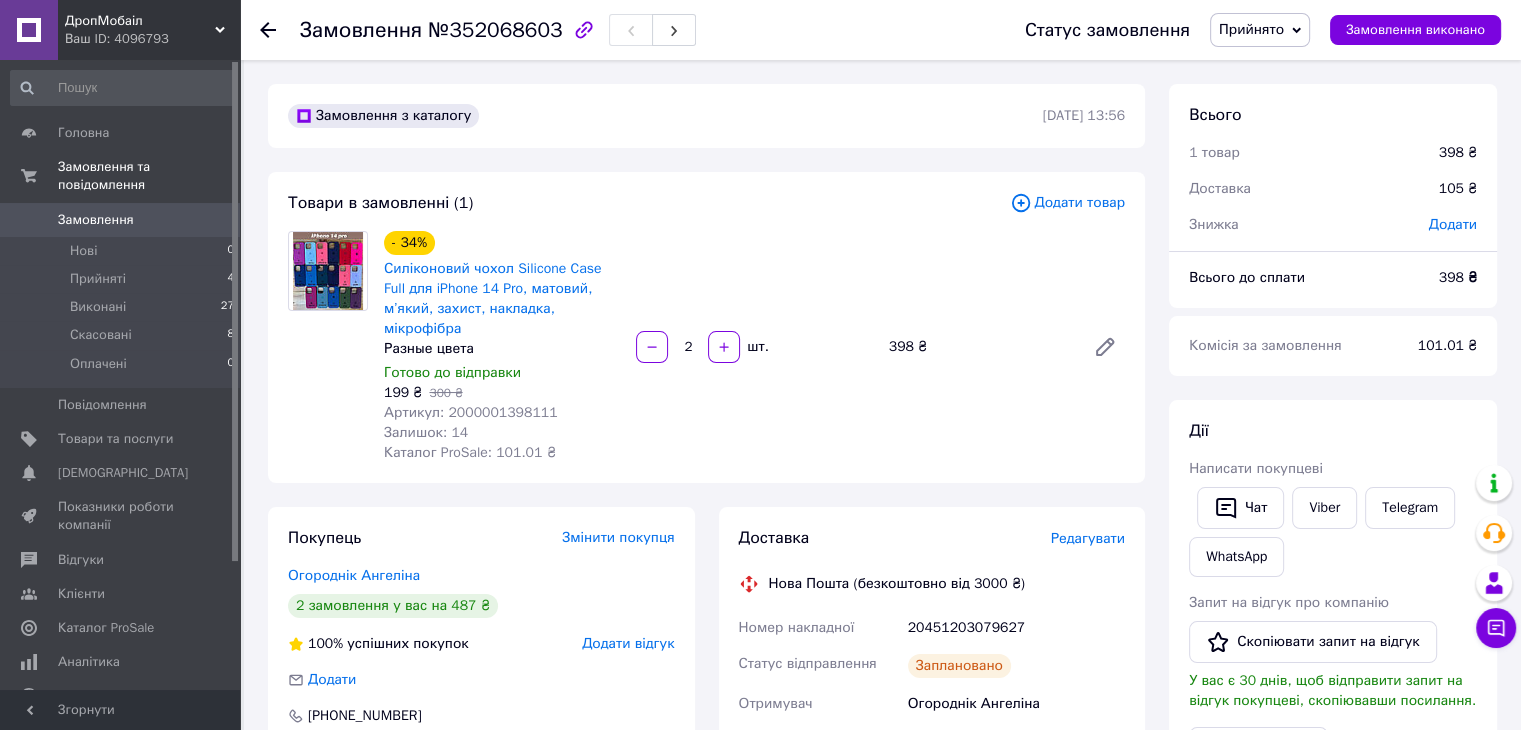 click on "Замовлення" at bounding box center [96, 220] 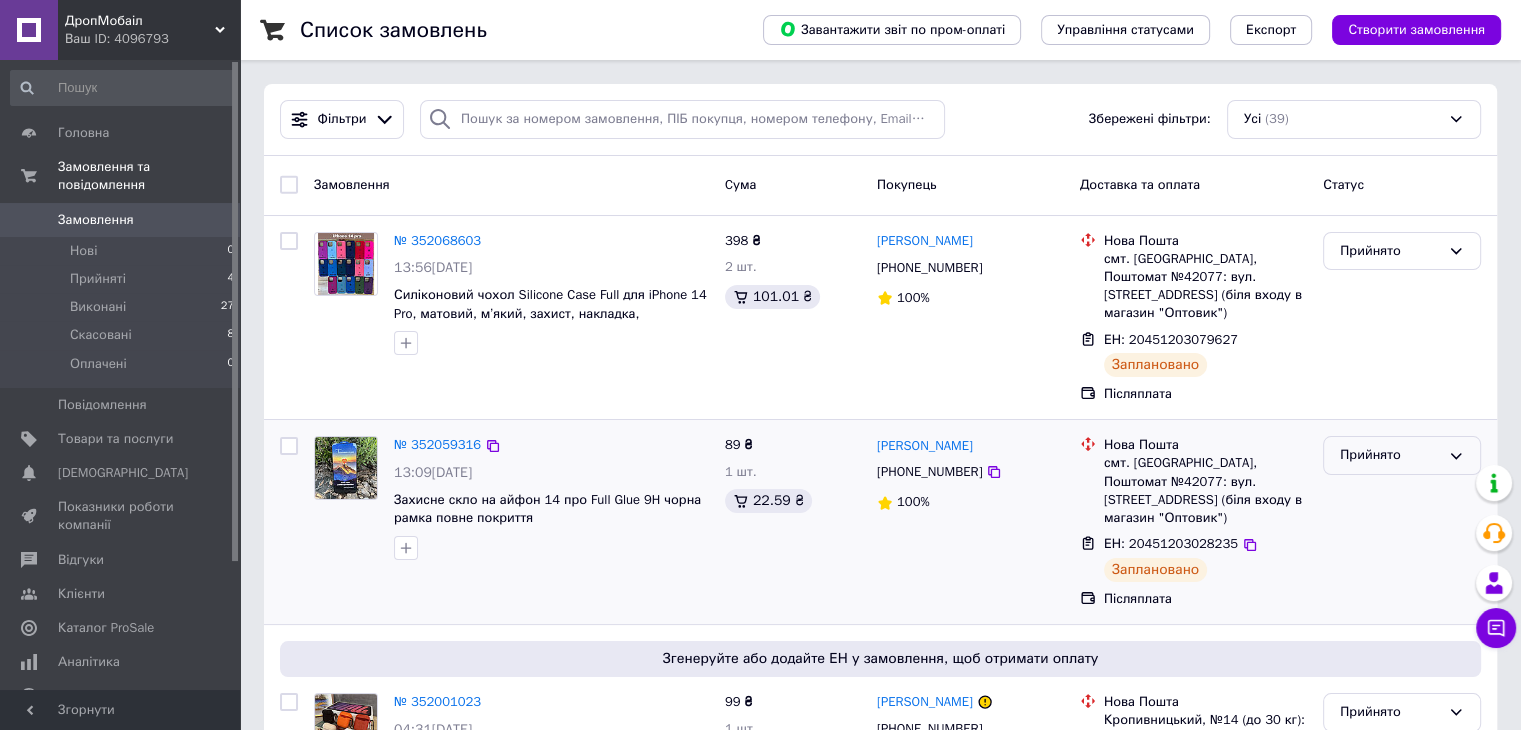 click 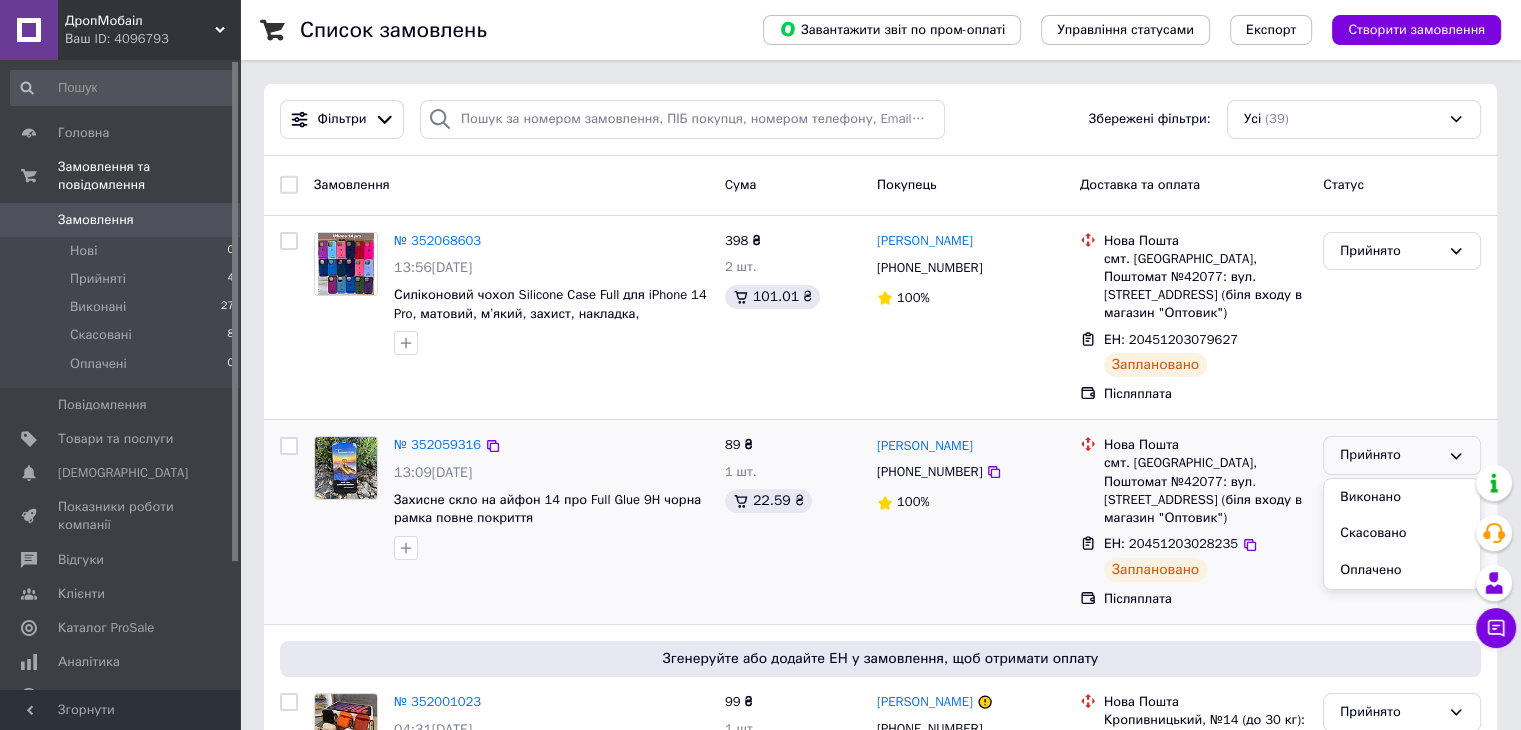 click 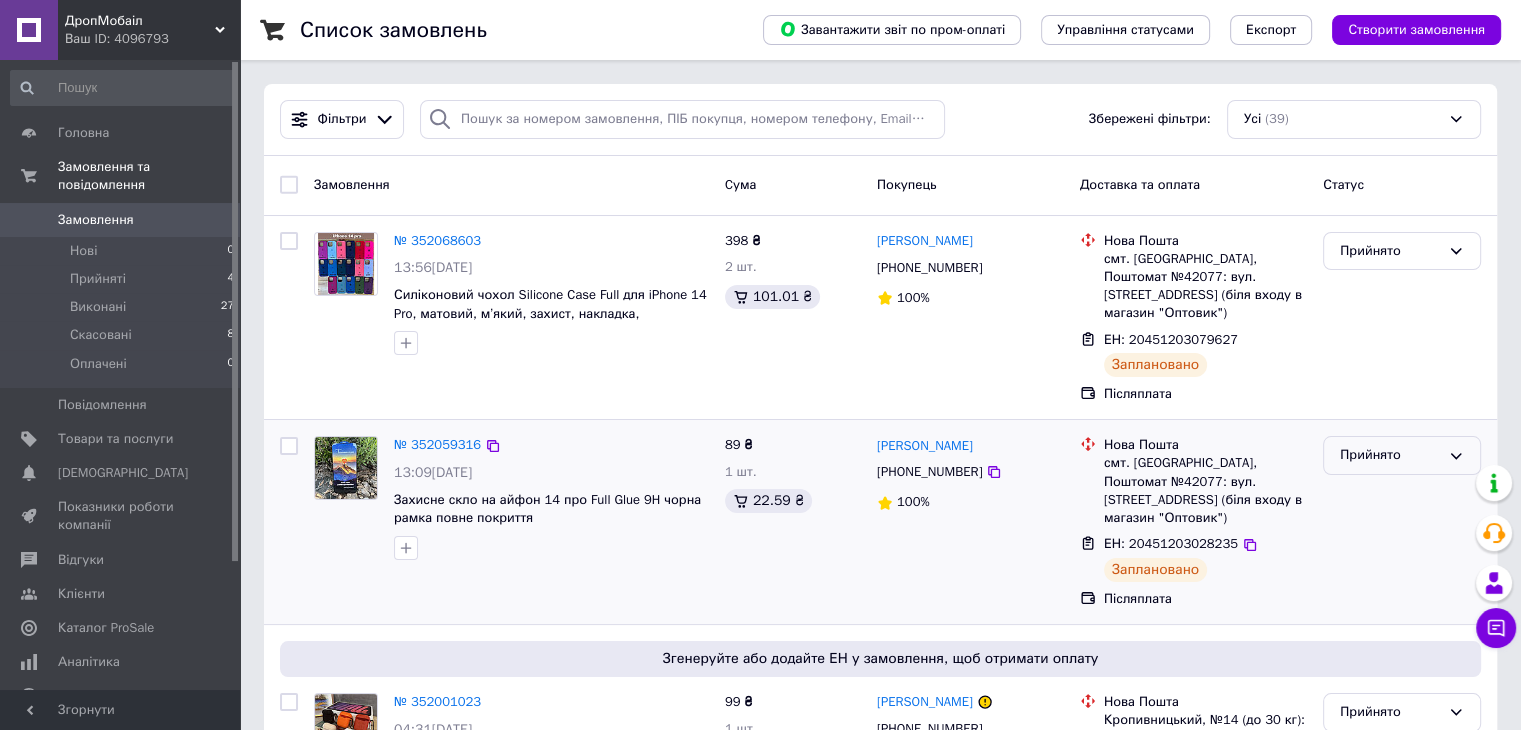 click 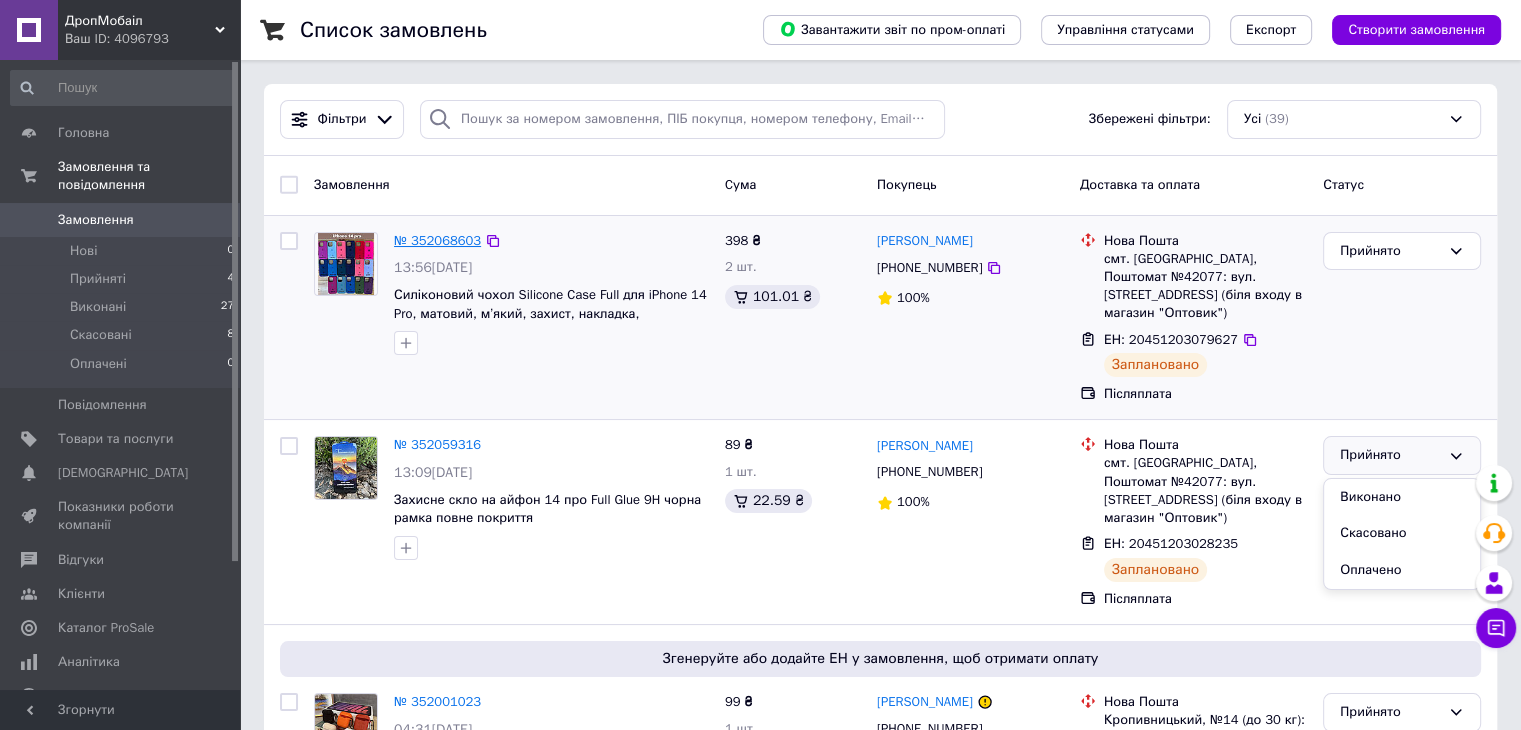 click on "№ 352068603" at bounding box center [437, 240] 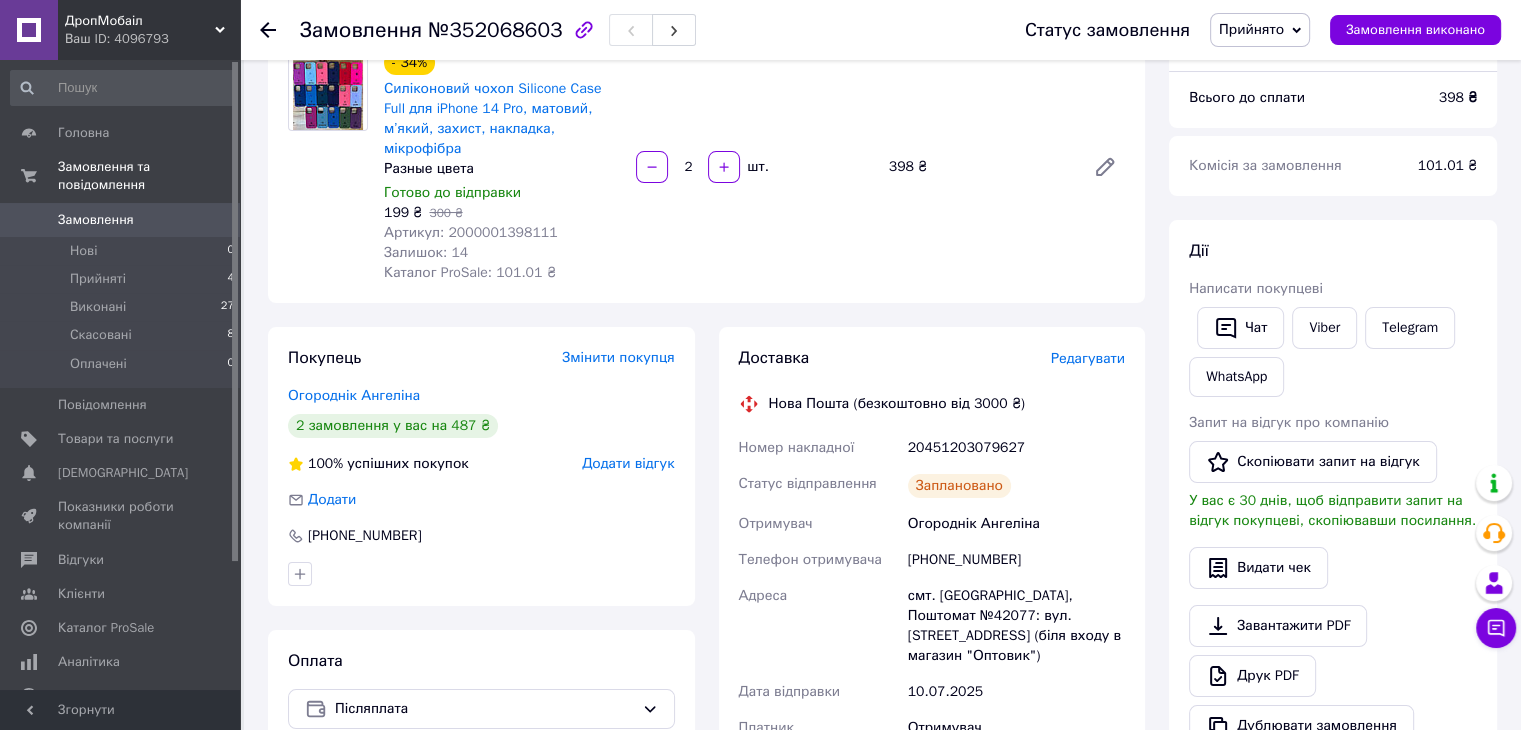 scroll, scrollTop: 0, scrollLeft: 0, axis: both 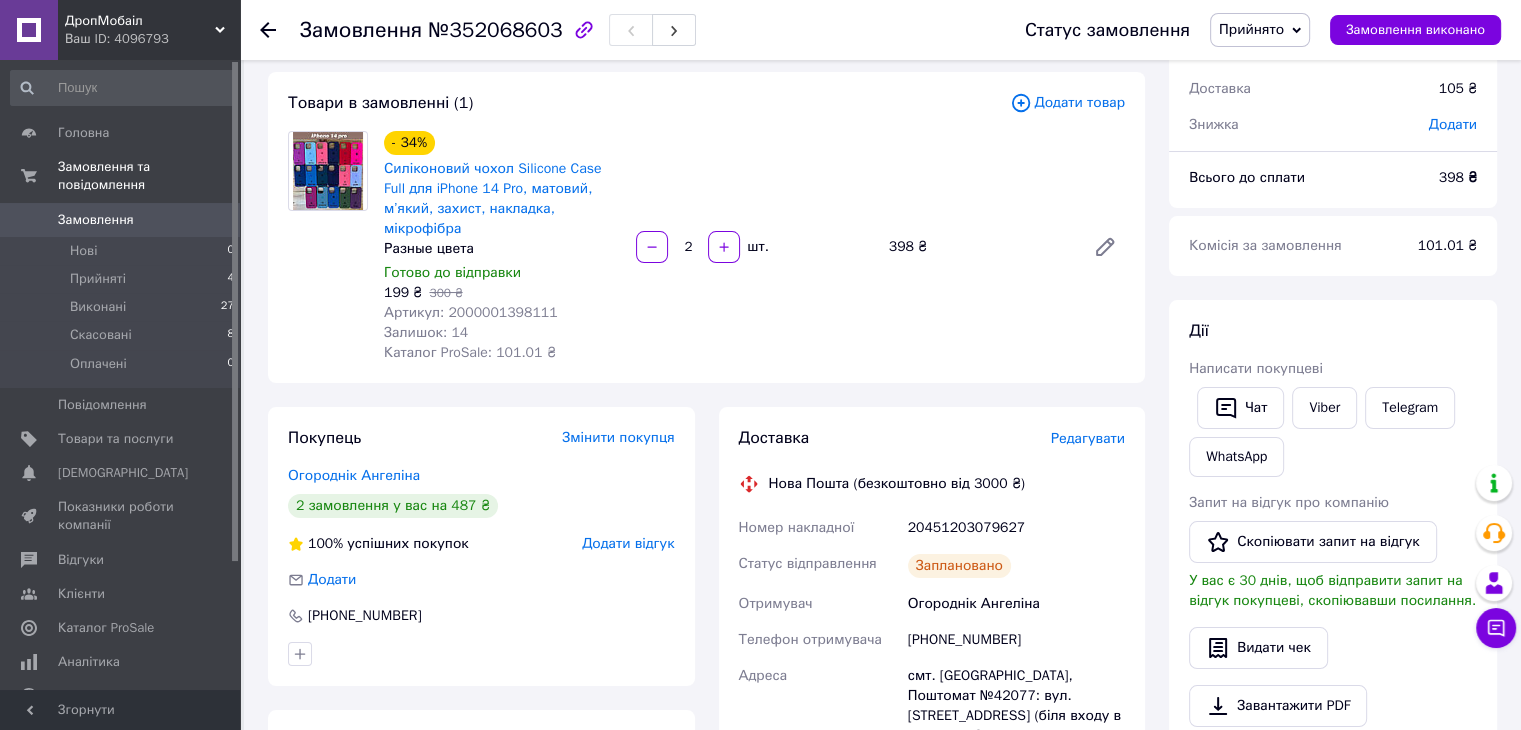 click on "- 34% Силіконовий чохол Silicone Case Full для iPhone 14 Pro, матовий, м’який, захист, накладка, мікрофібра Разные цвета Готово до відправки 199 ₴   300 ₴ Артикул: 2000001398111 Залишок: 14 Каталог ProSale: 101.01 ₴  2   шт. 398 ₴" at bounding box center (754, 247) 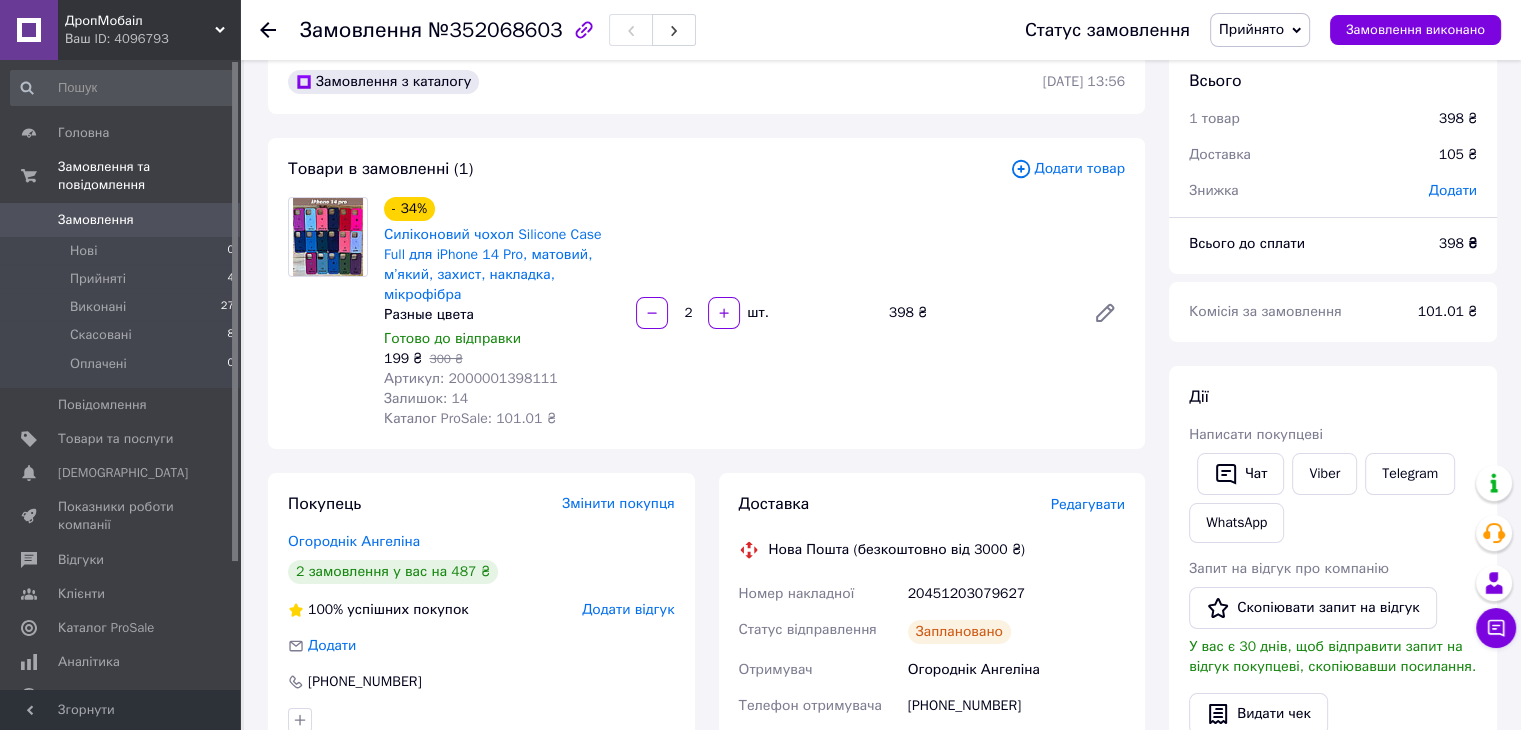 scroll, scrollTop: 0, scrollLeft: 0, axis: both 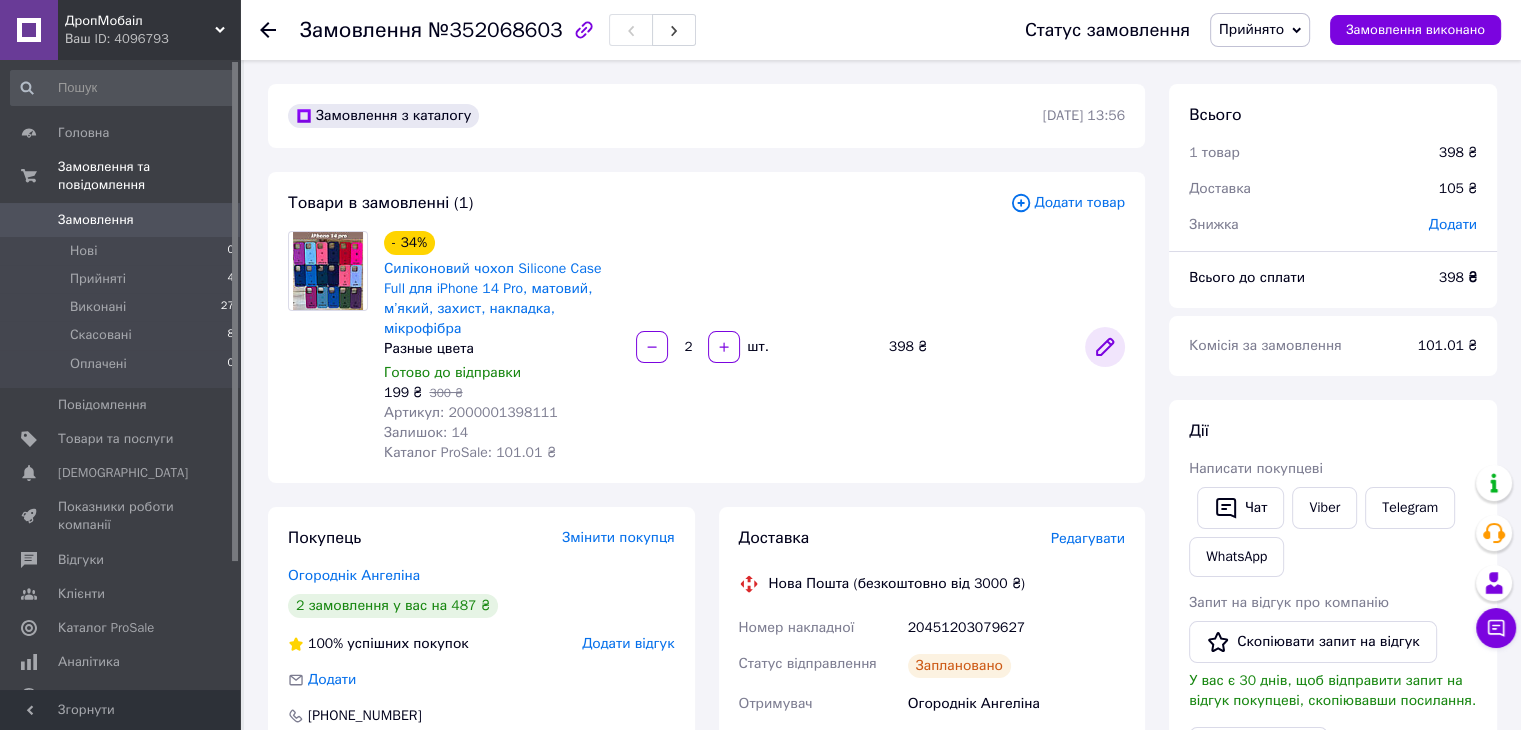 click 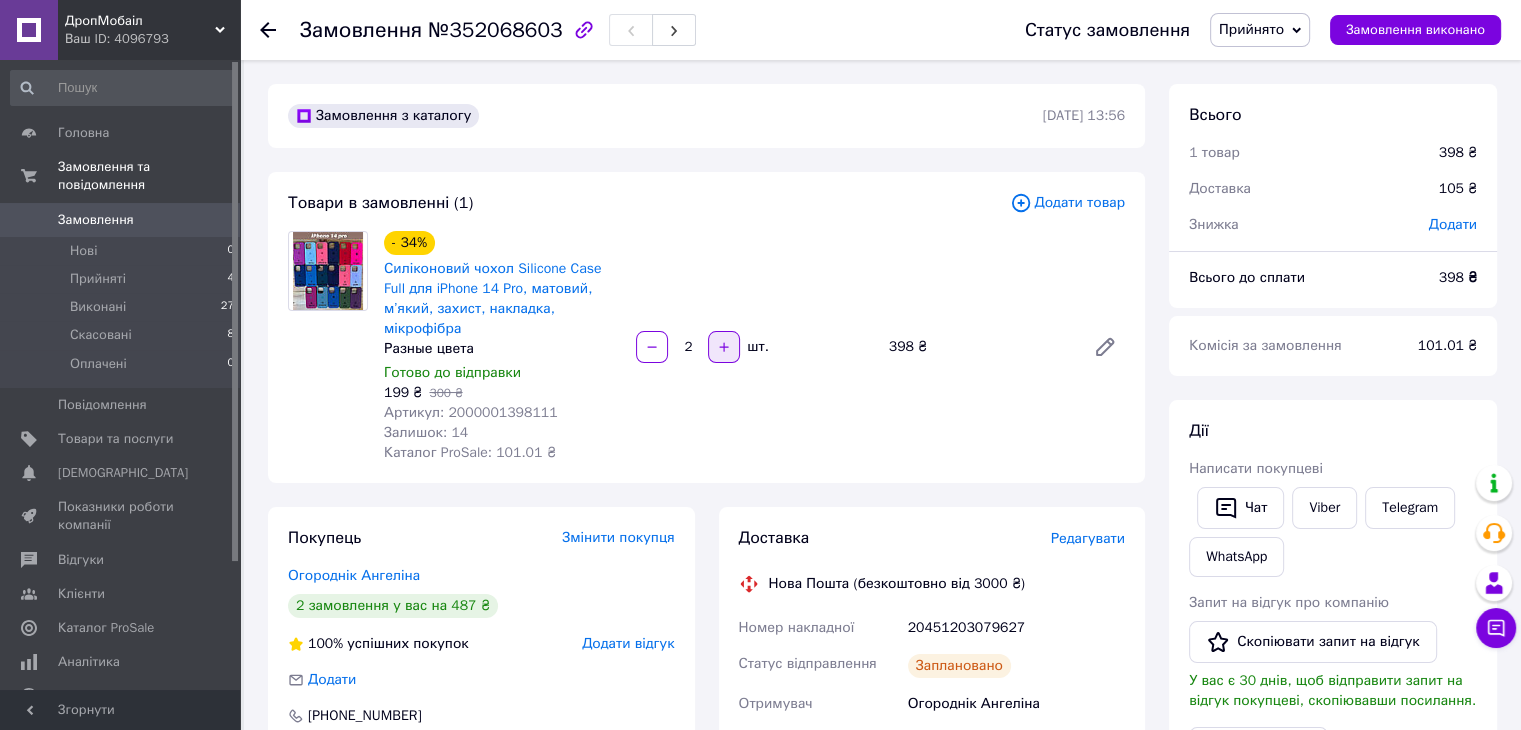 click 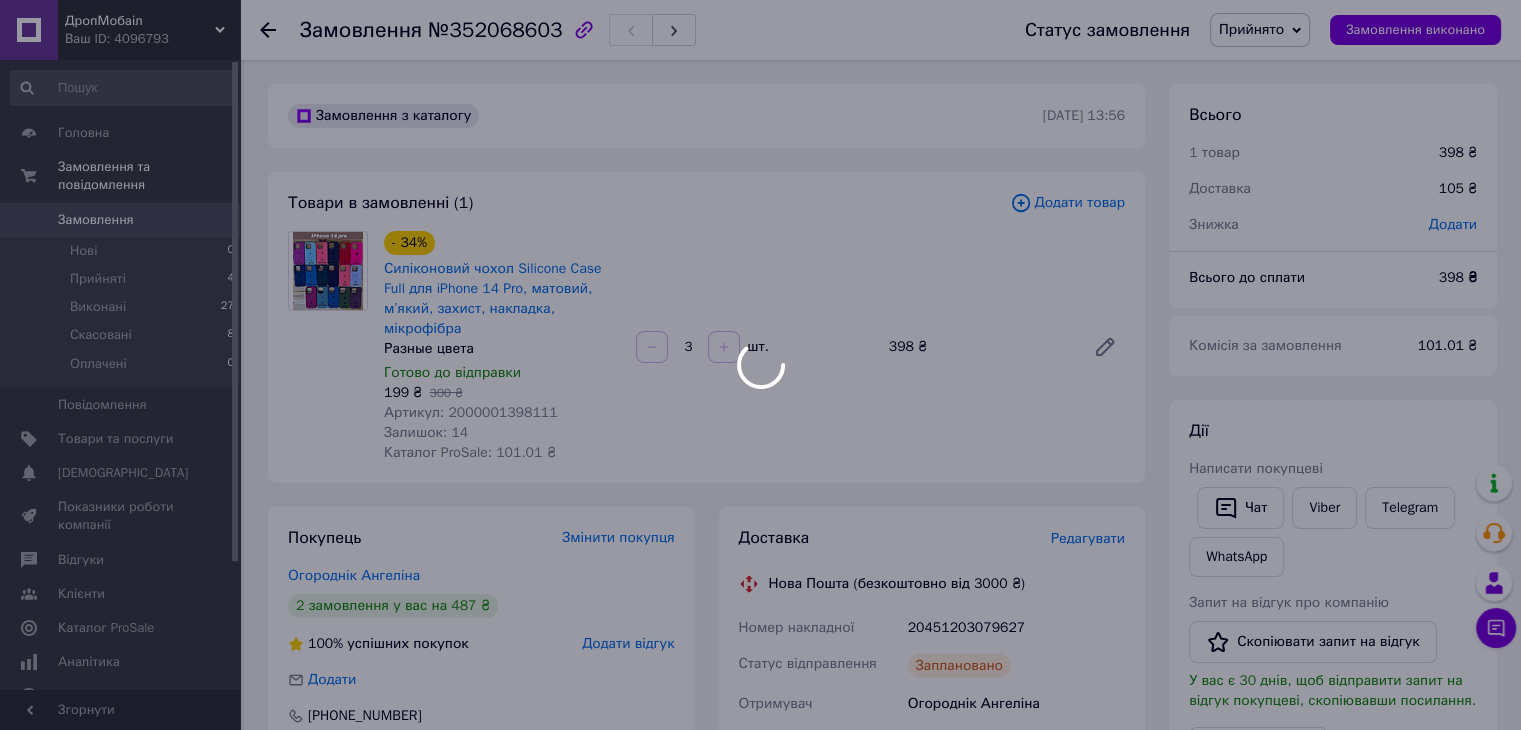 click at bounding box center (760, 365) 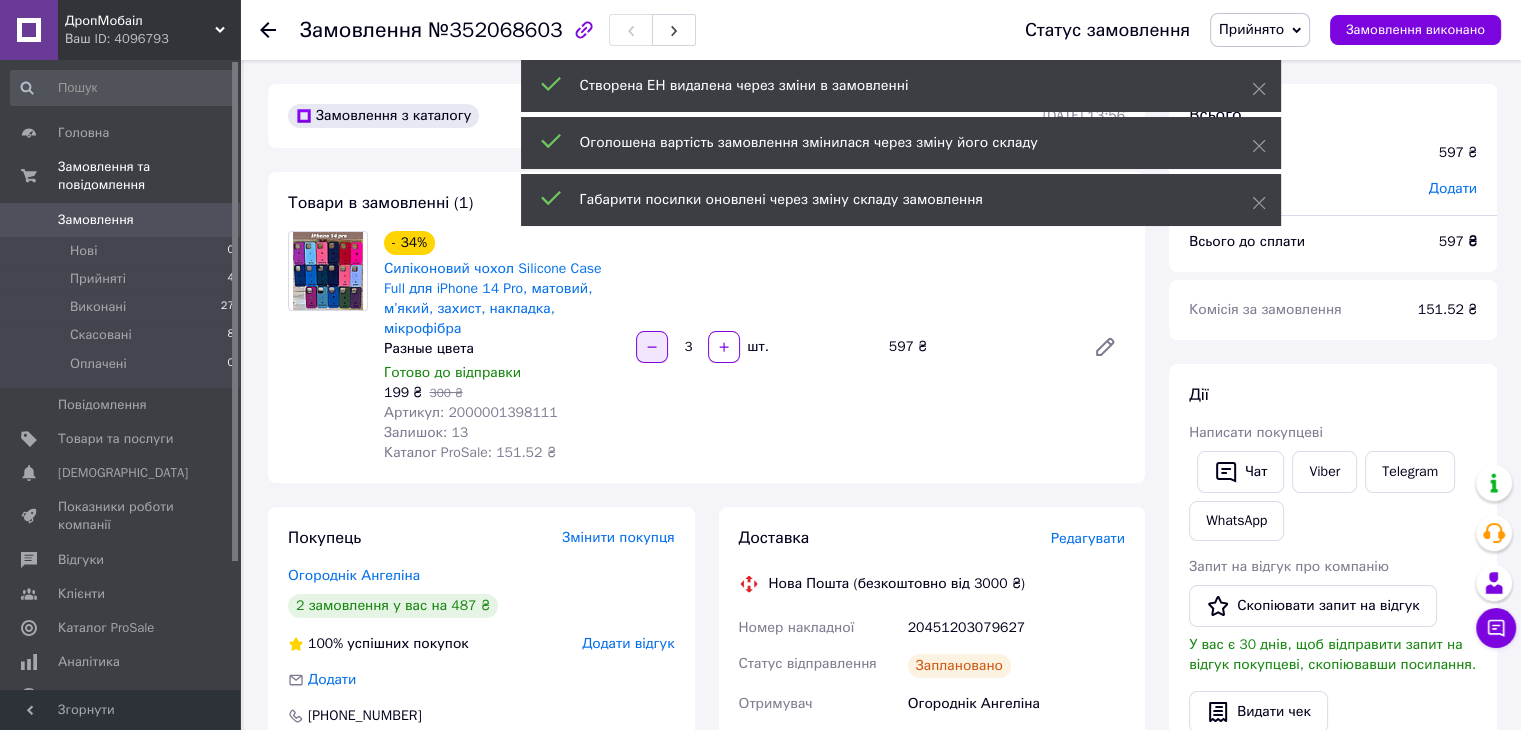 click at bounding box center [652, 347] 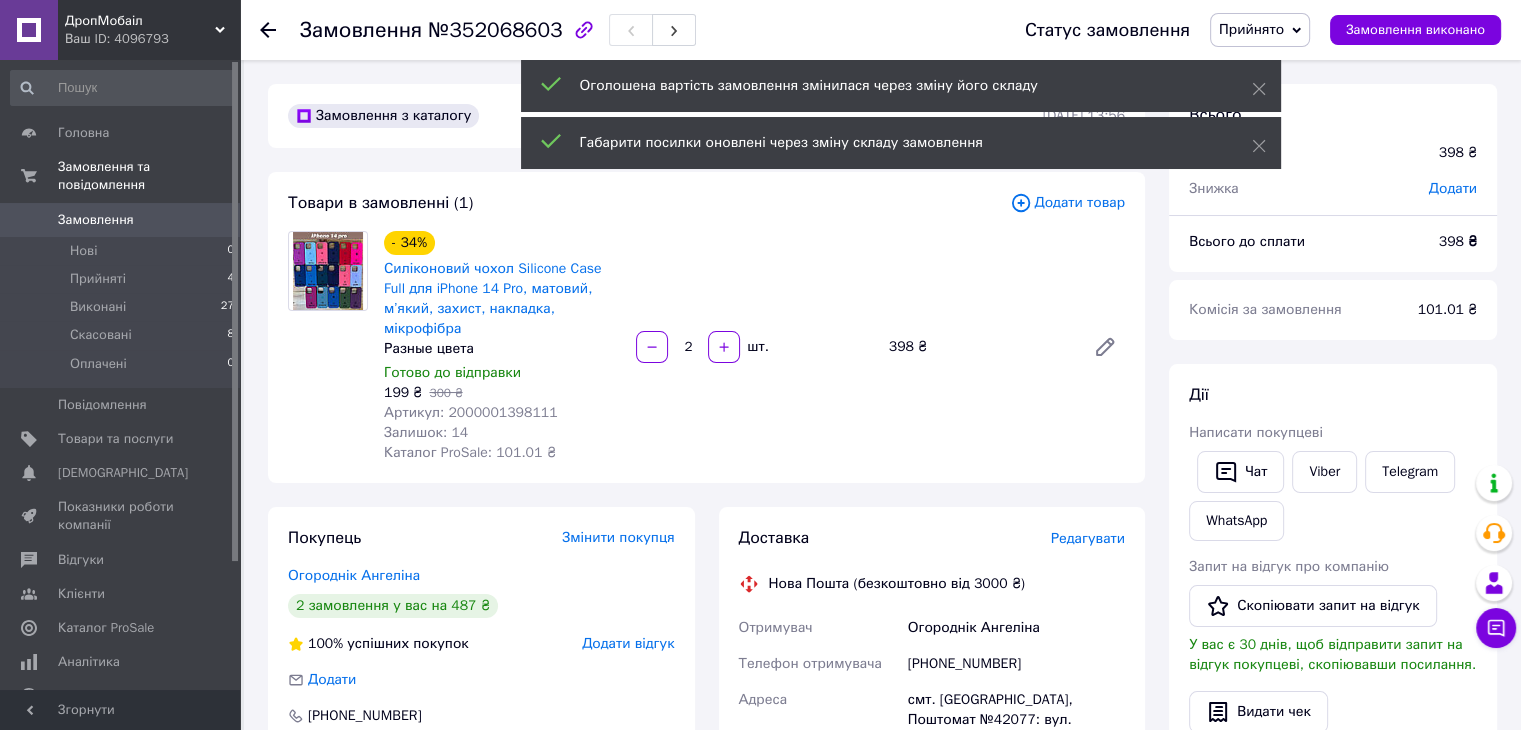 scroll, scrollTop: 15, scrollLeft: 0, axis: vertical 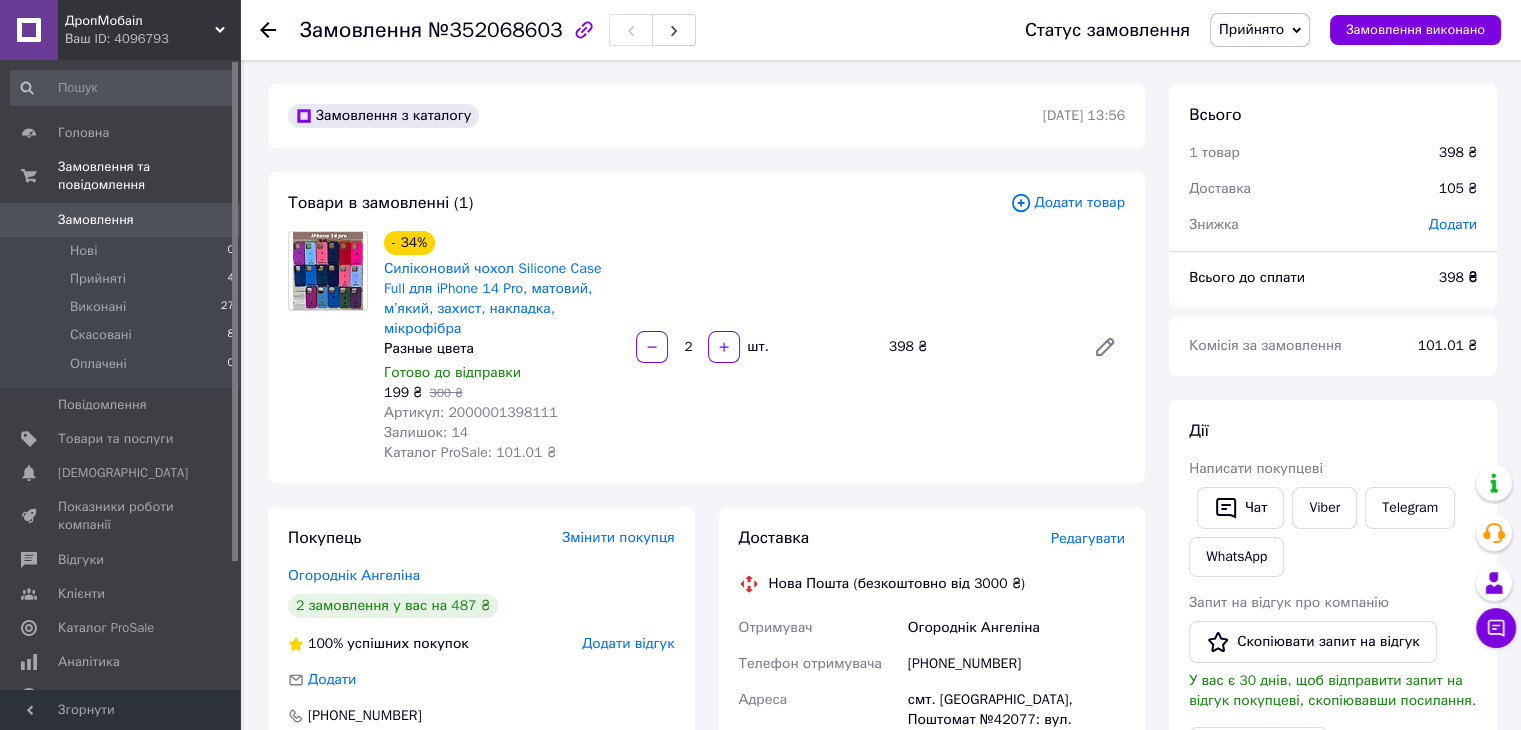 click on "Додати товар" at bounding box center [1067, 203] 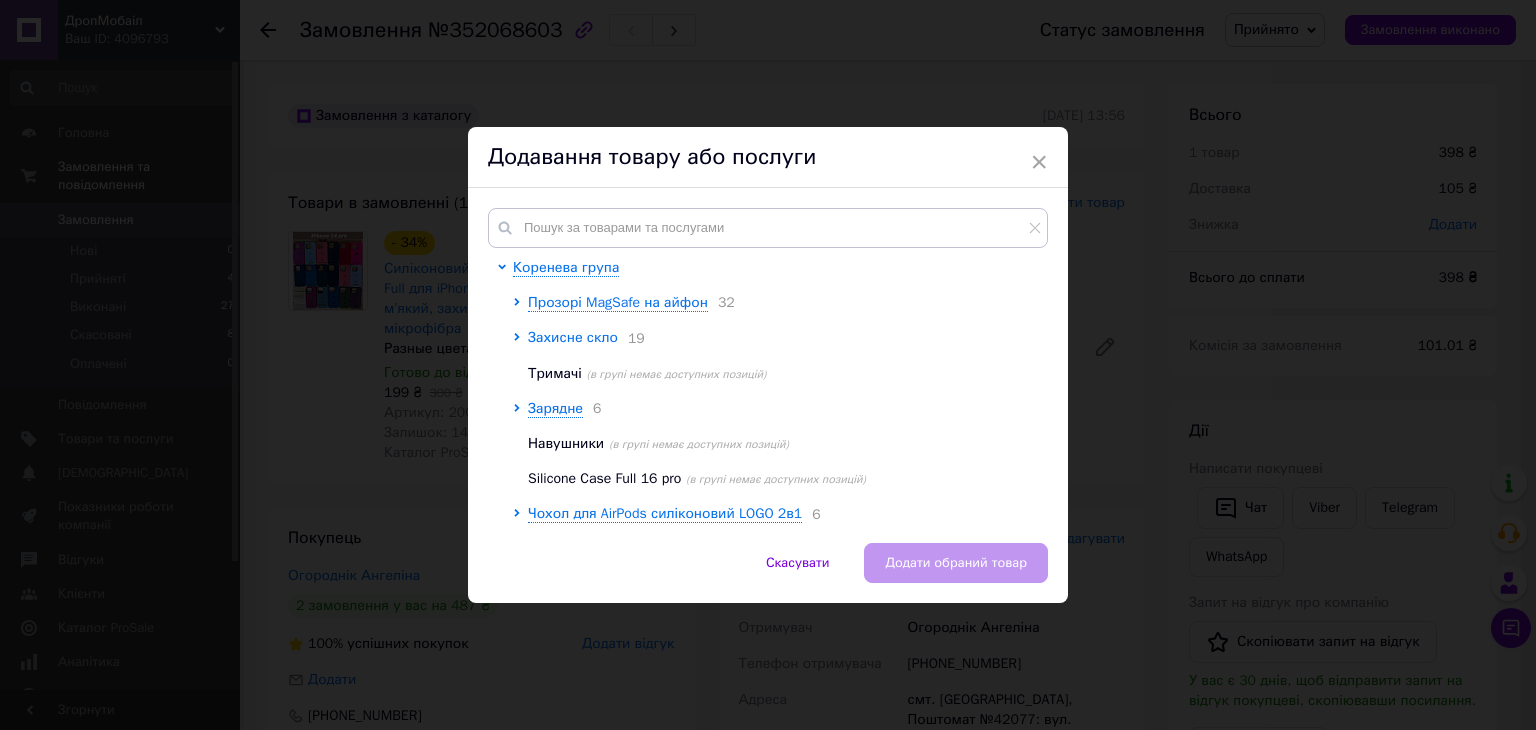 click on "Захисне скло" at bounding box center [573, 337] 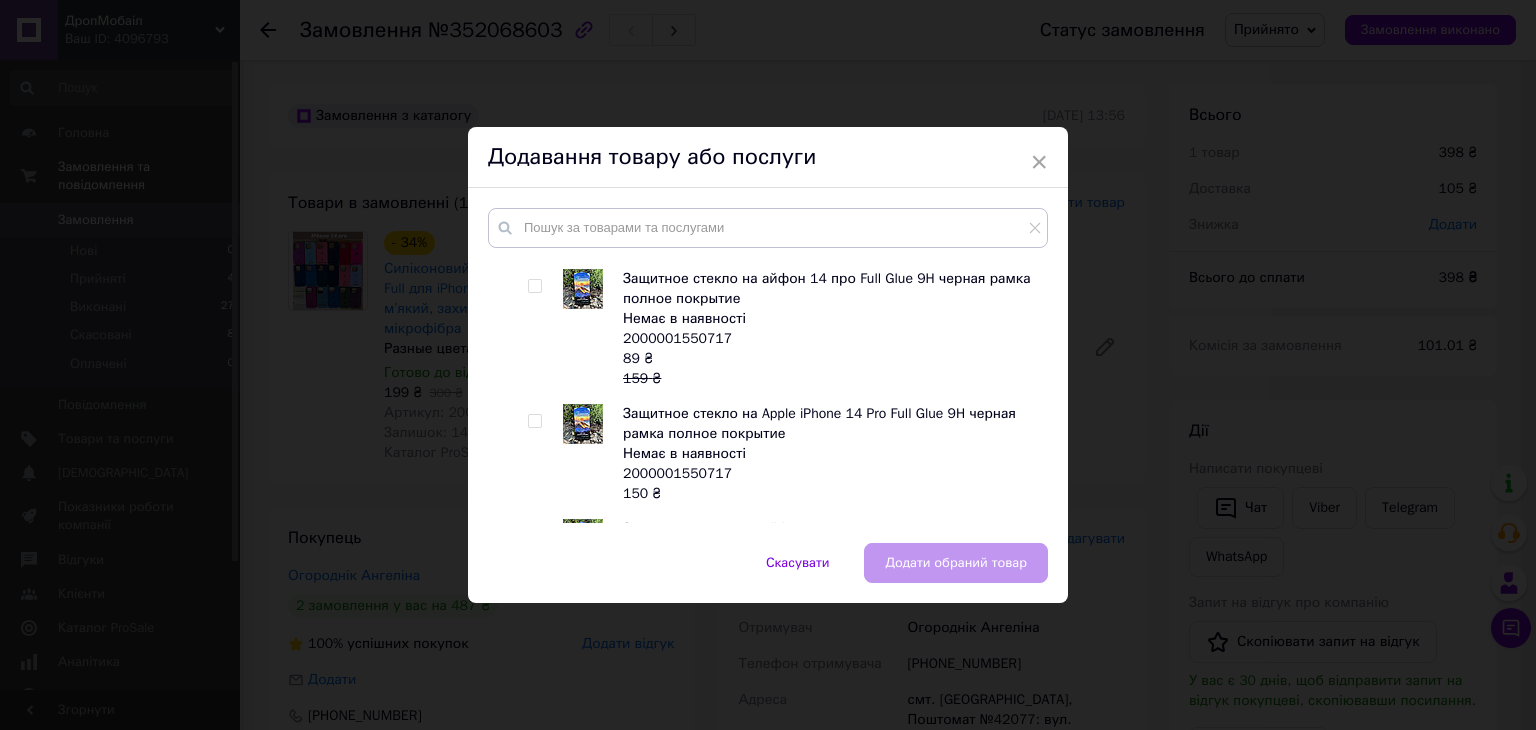 scroll, scrollTop: 900, scrollLeft: 0, axis: vertical 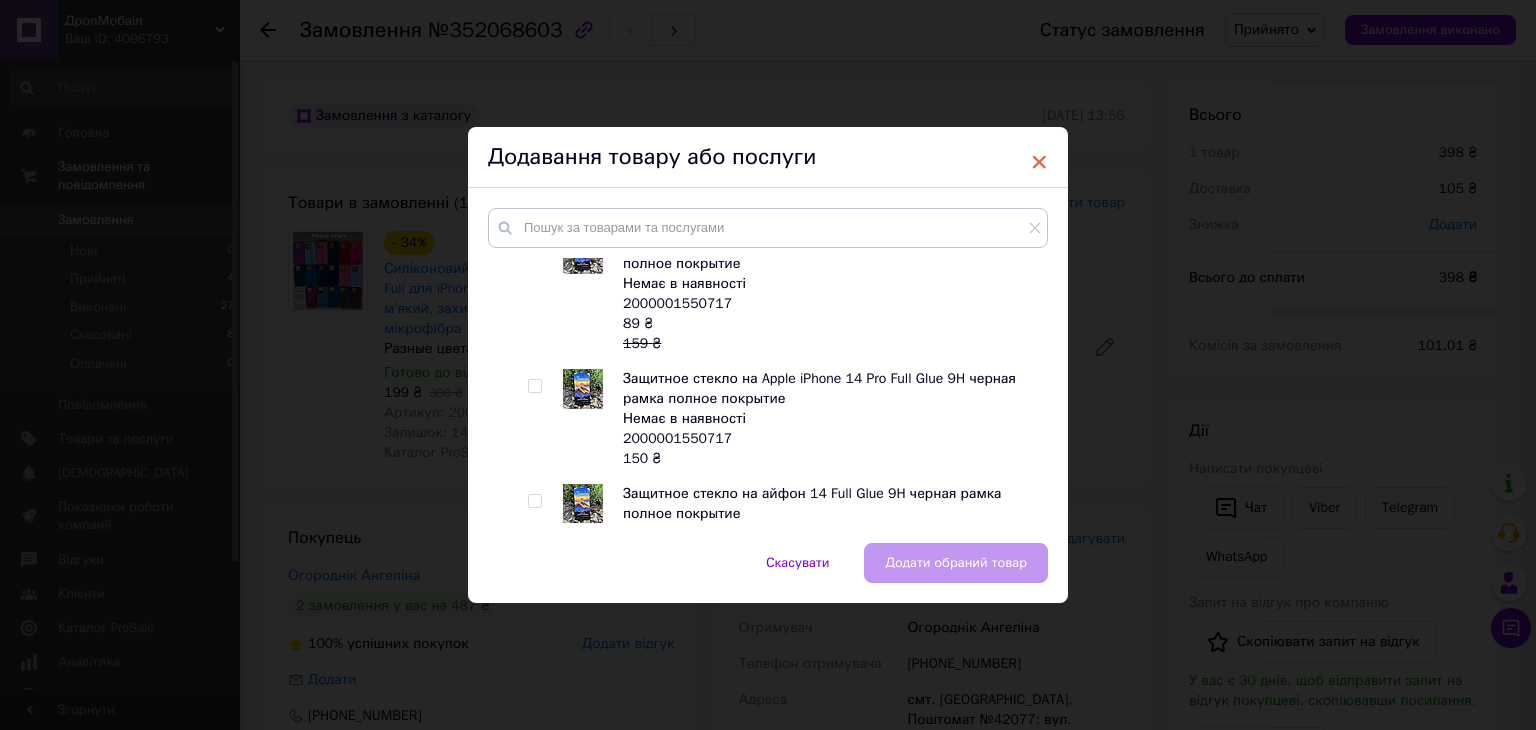 click on "×" at bounding box center [1039, 162] 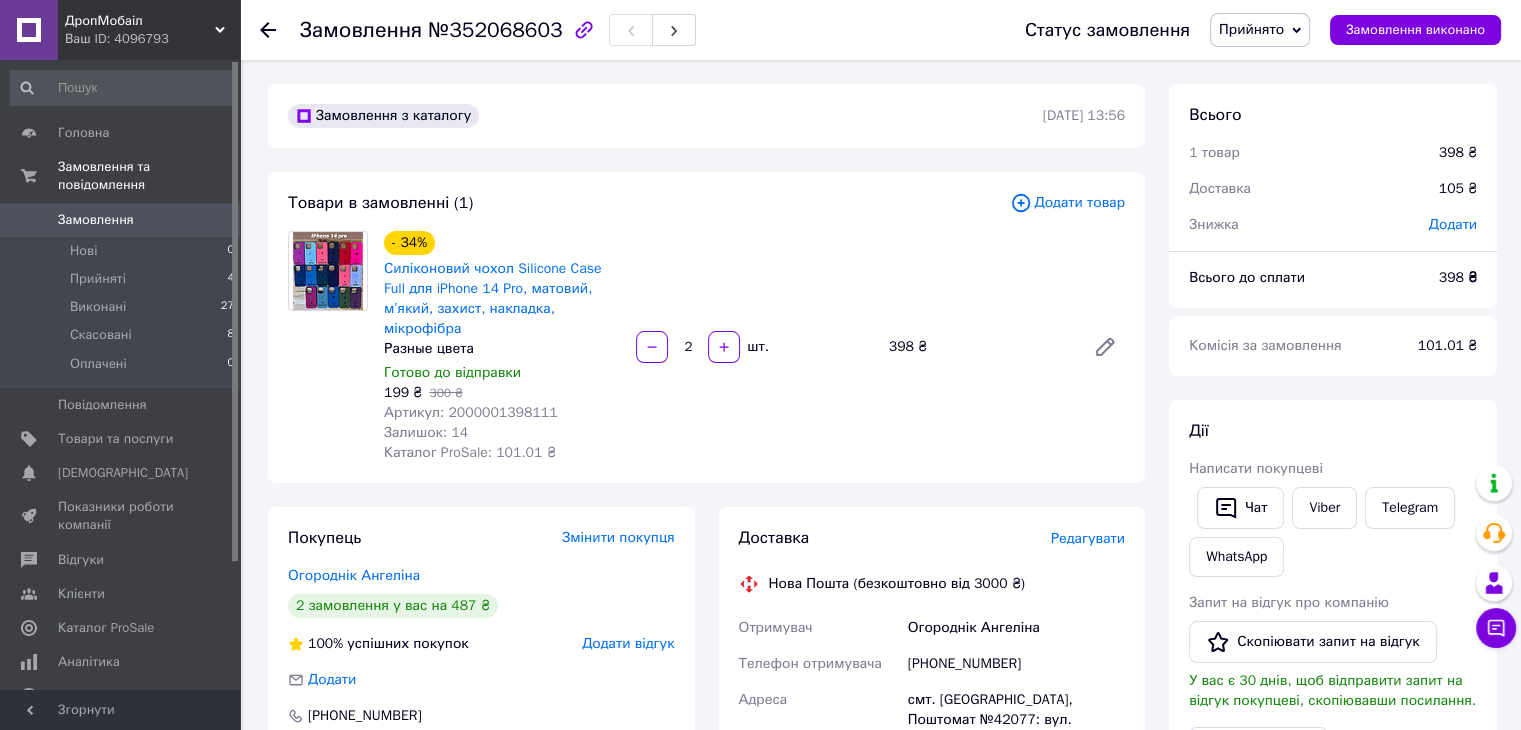click on "Додати товар" at bounding box center [1067, 203] 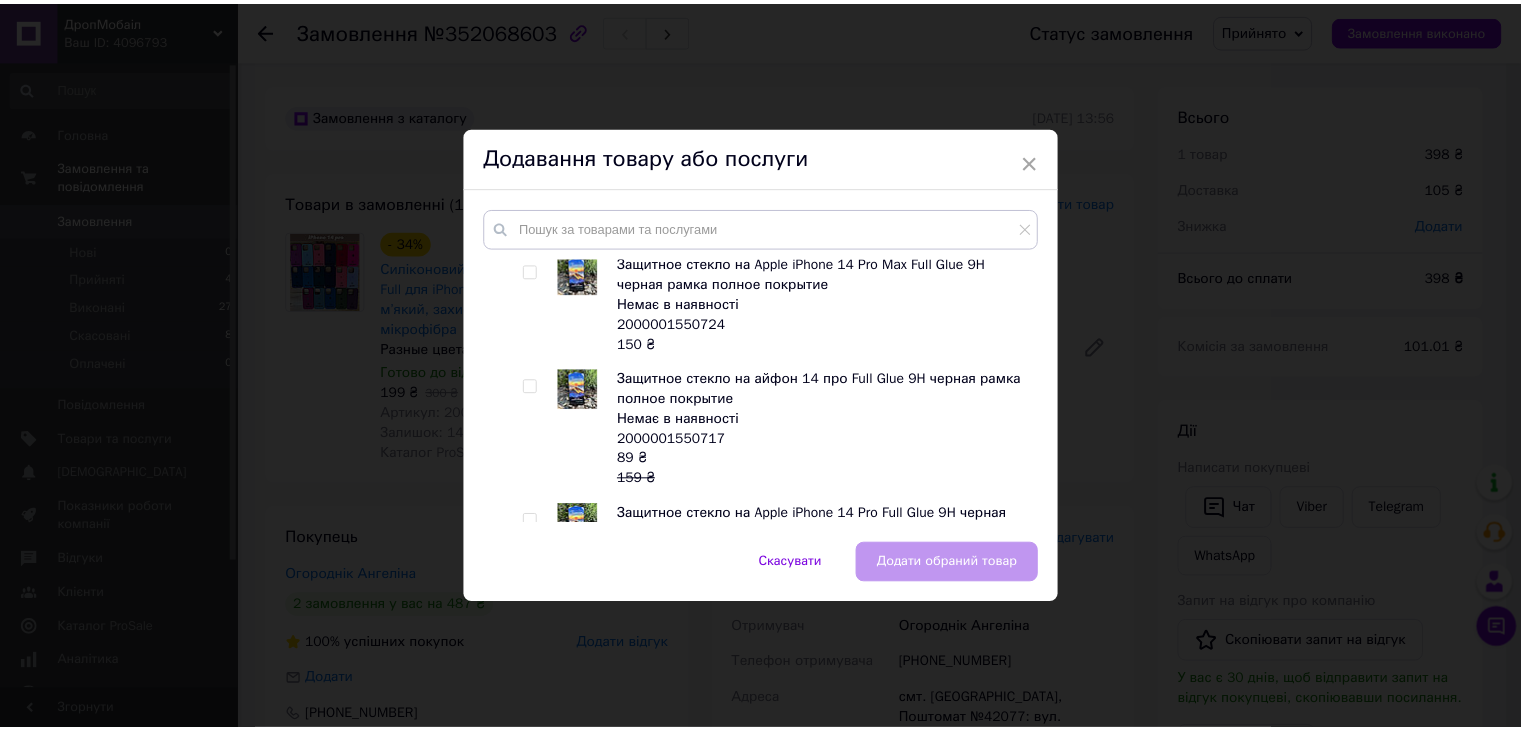 scroll, scrollTop: 800, scrollLeft: 0, axis: vertical 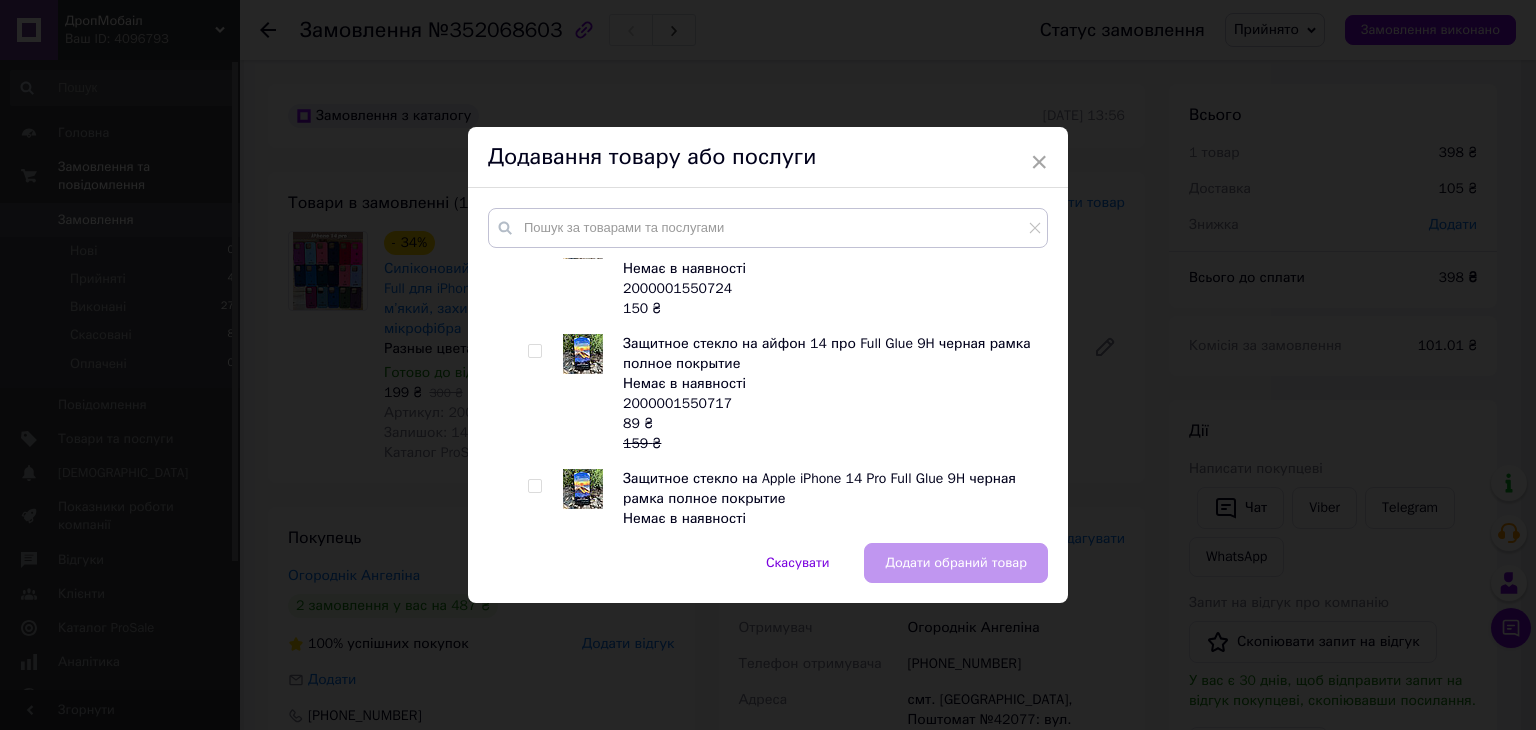 click at bounding box center [534, 351] 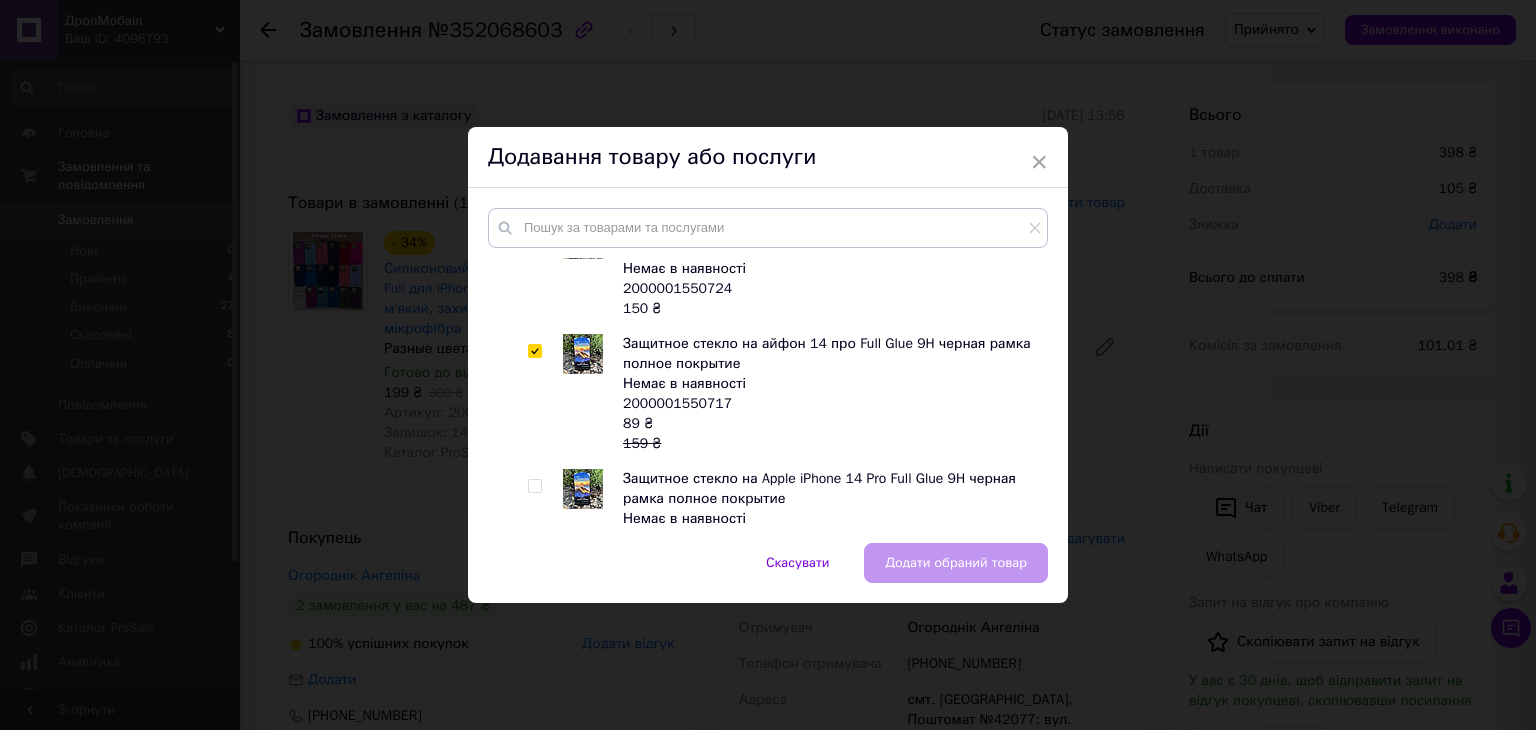 checkbox on "true" 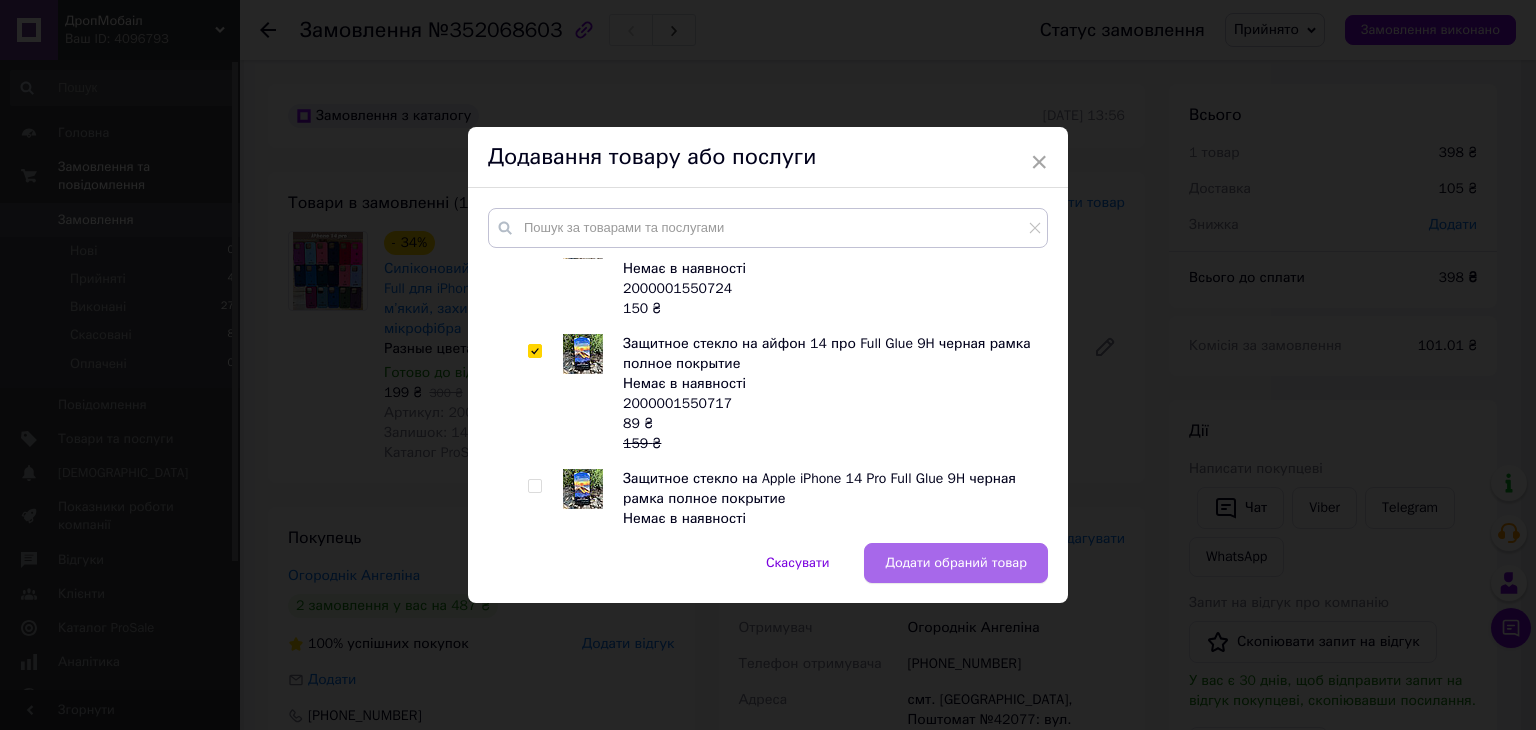 click on "Додати обраний товар" at bounding box center (956, 563) 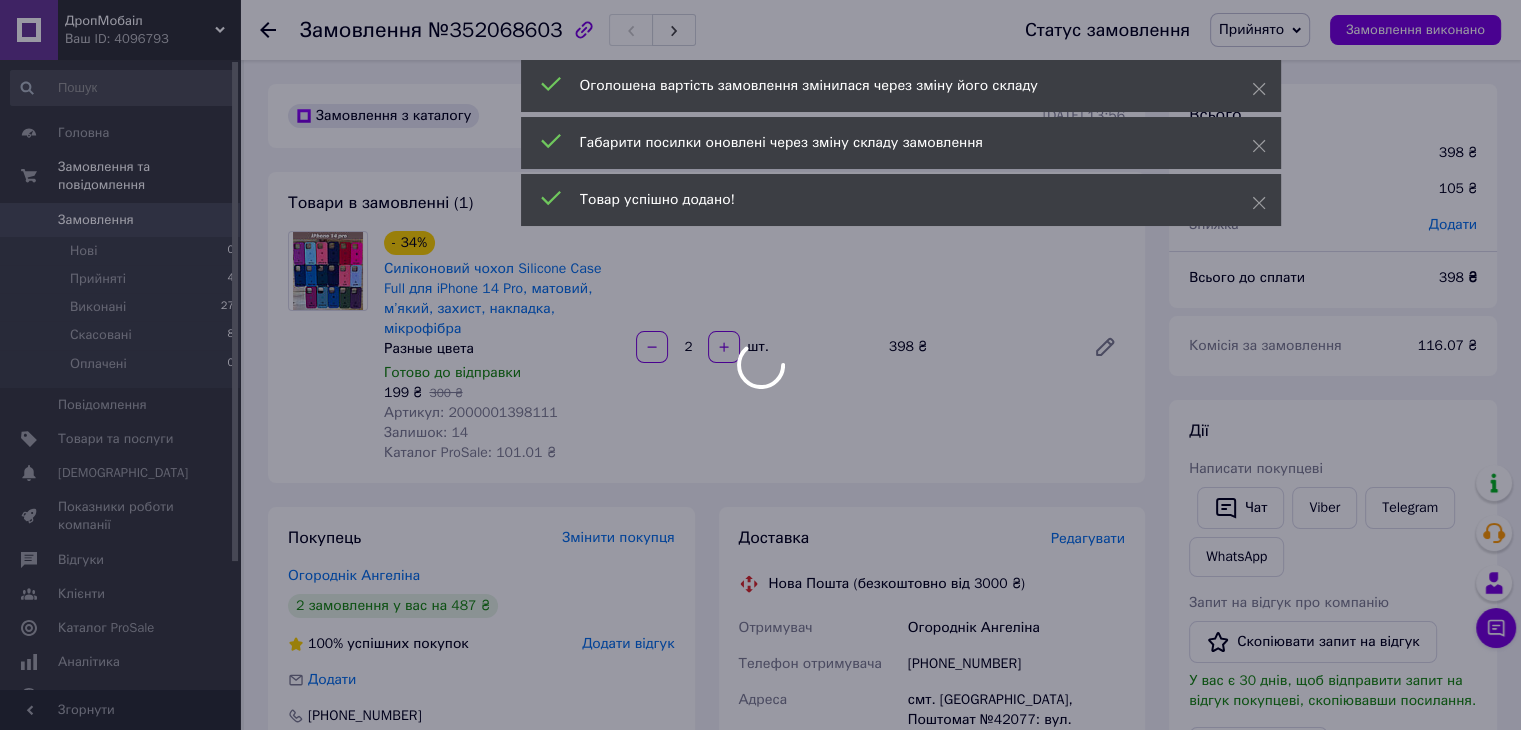scroll, scrollTop: 112, scrollLeft: 0, axis: vertical 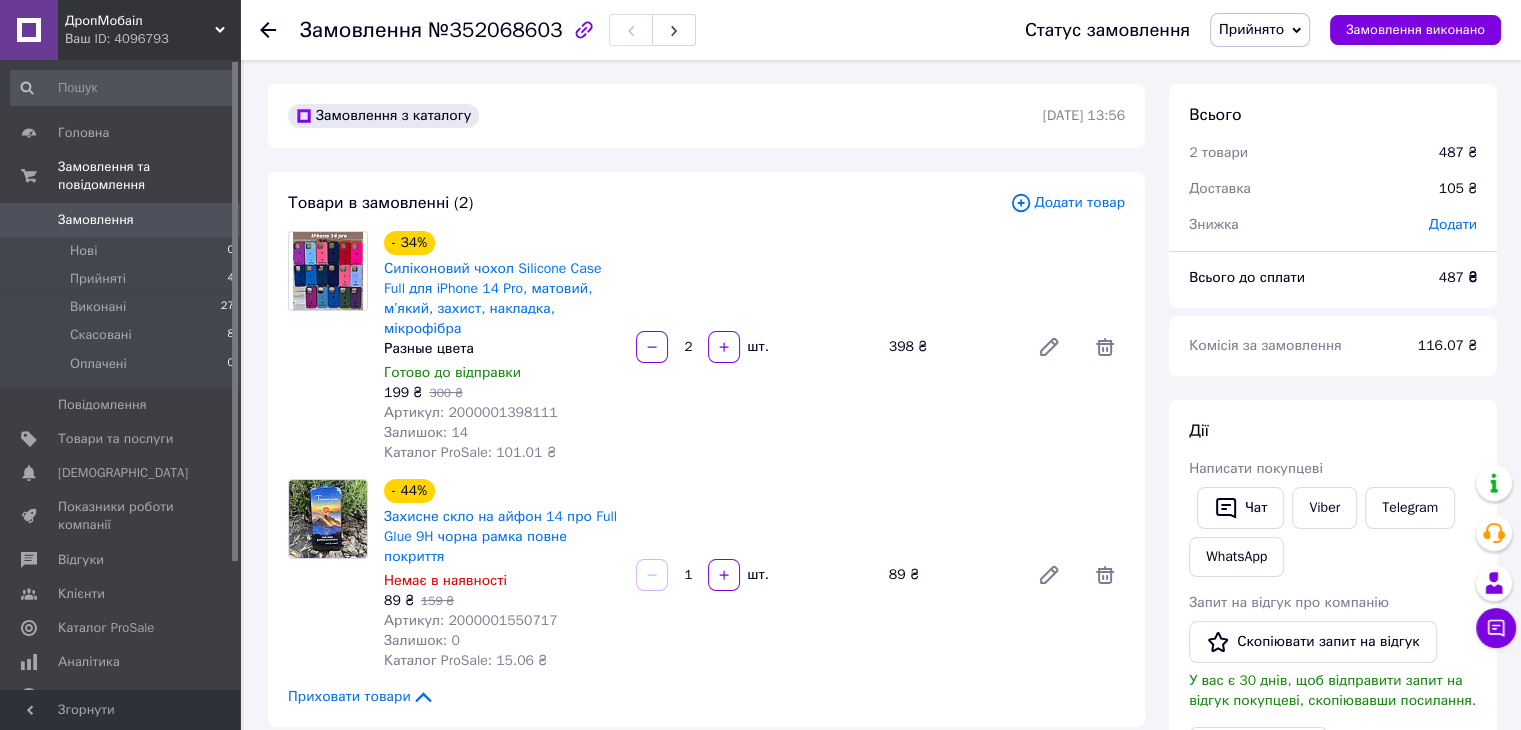 click on "Замовлення" at bounding box center (121, 220) 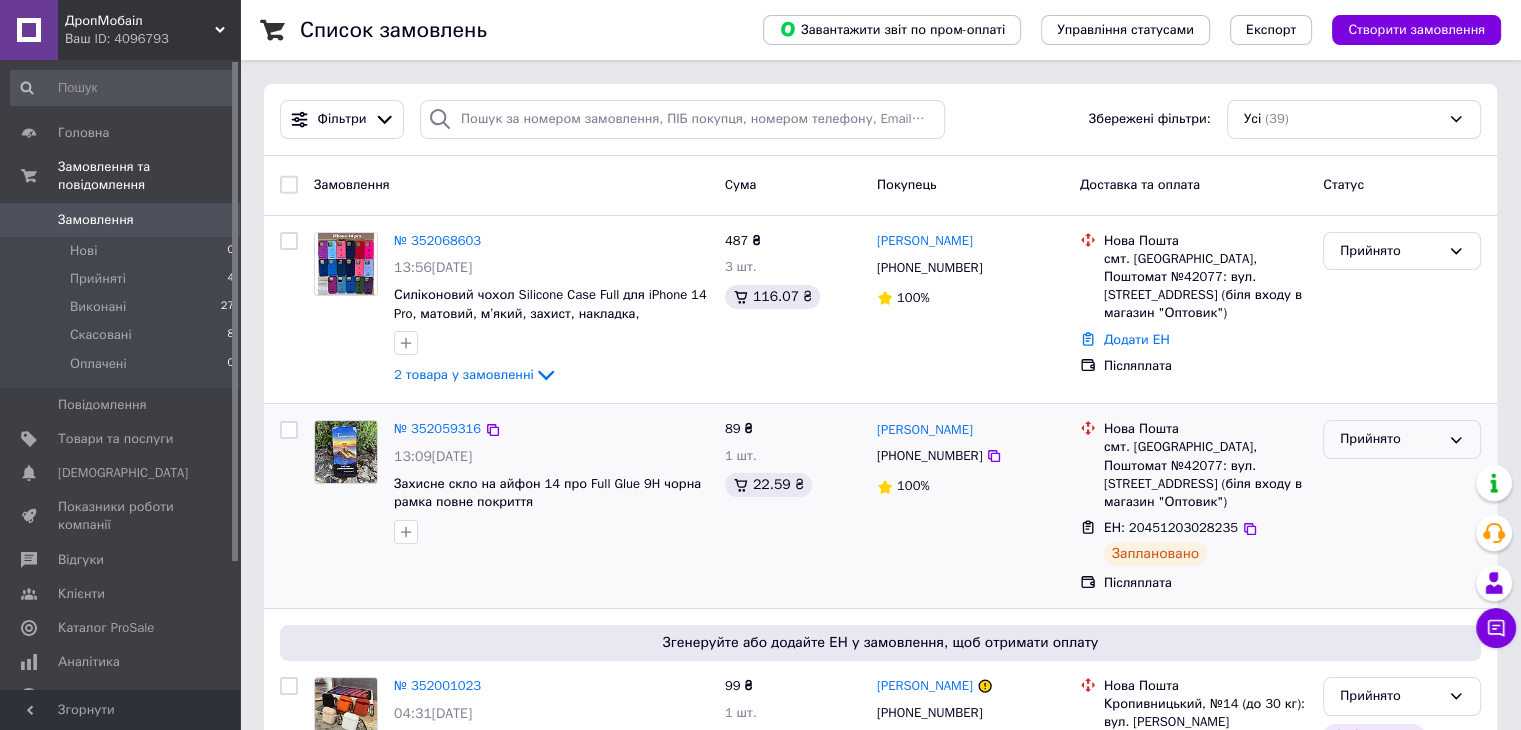 click on "Прийнято" at bounding box center [1390, 439] 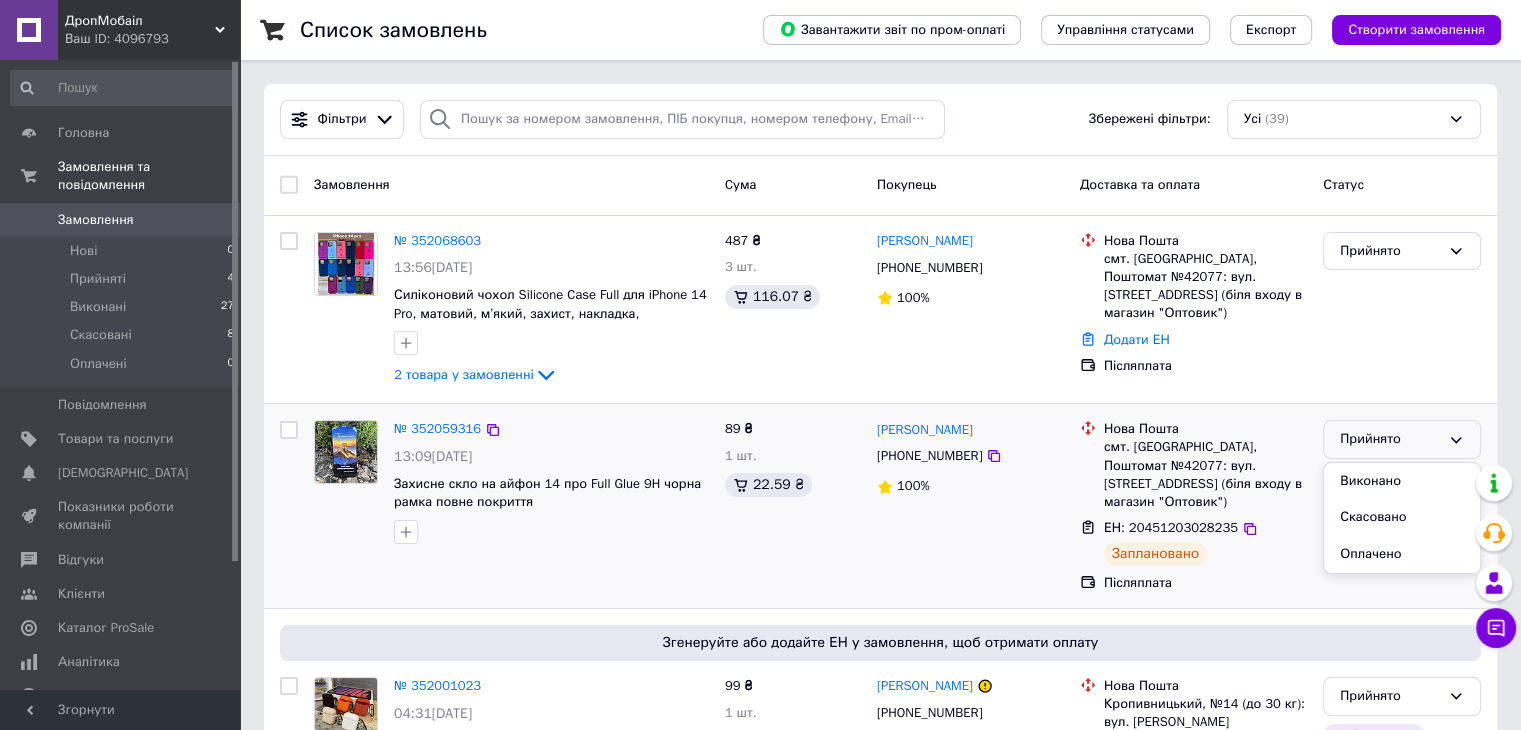 click on "Прийнято" at bounding box center [1390, 439] 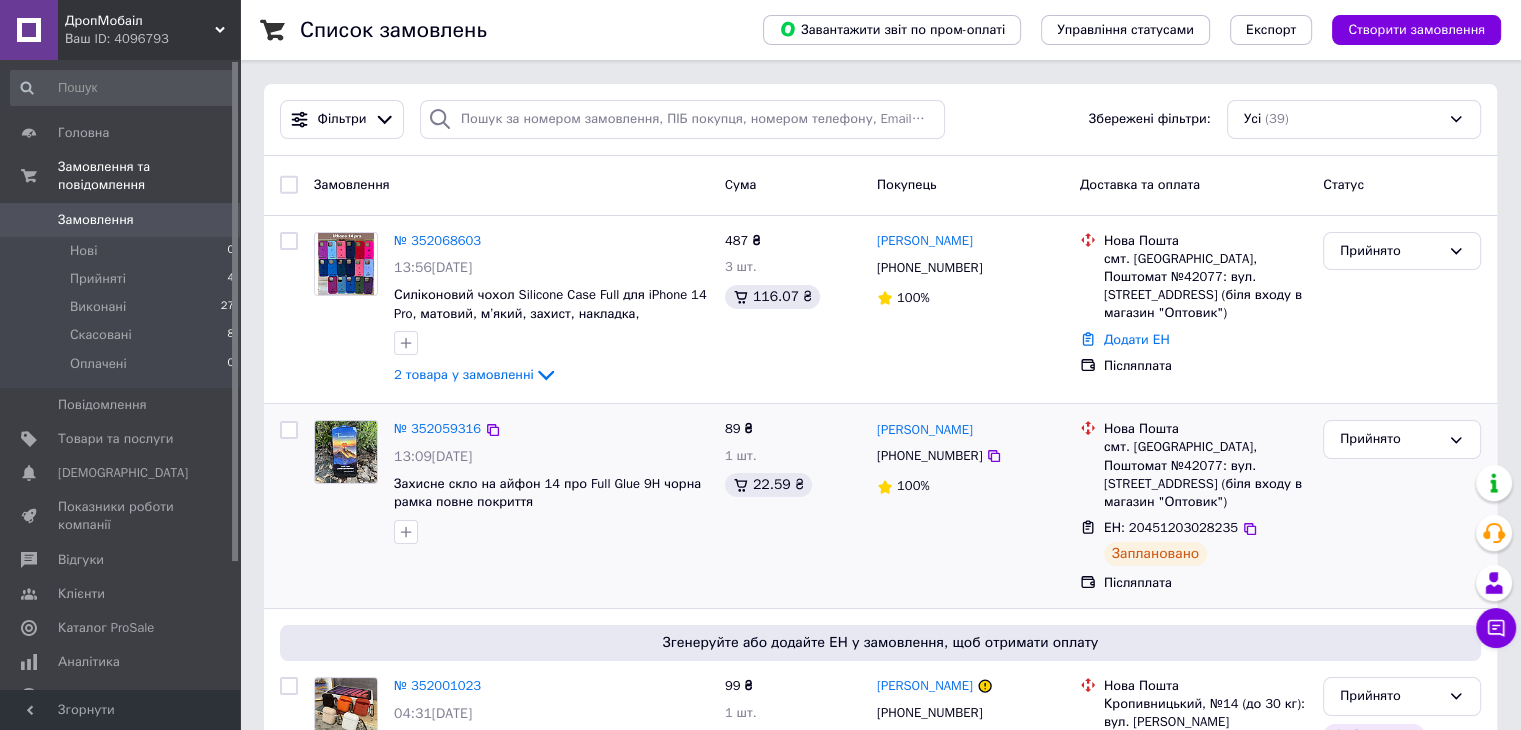 click at bounding box center [289, 430] 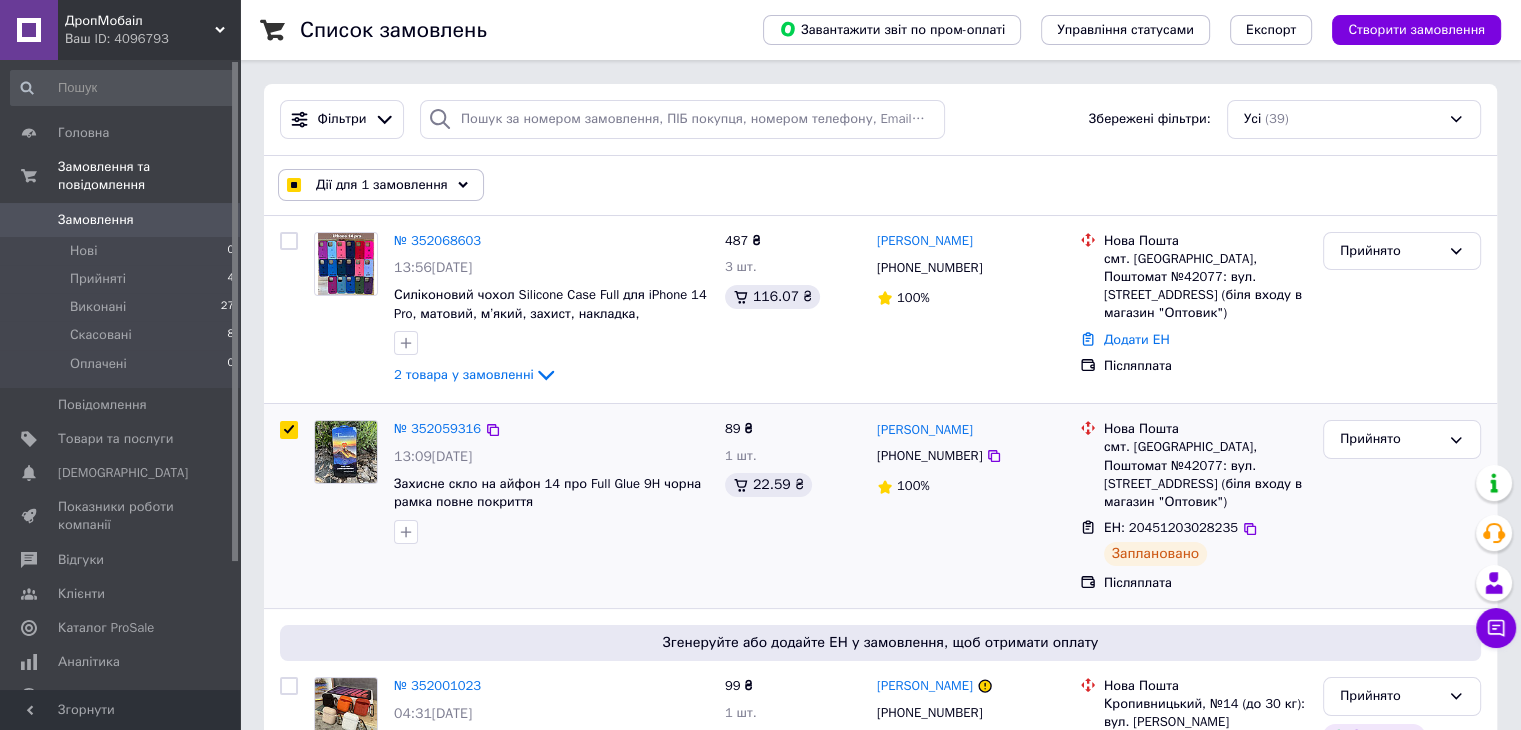 click at bounding box center [289, 430] 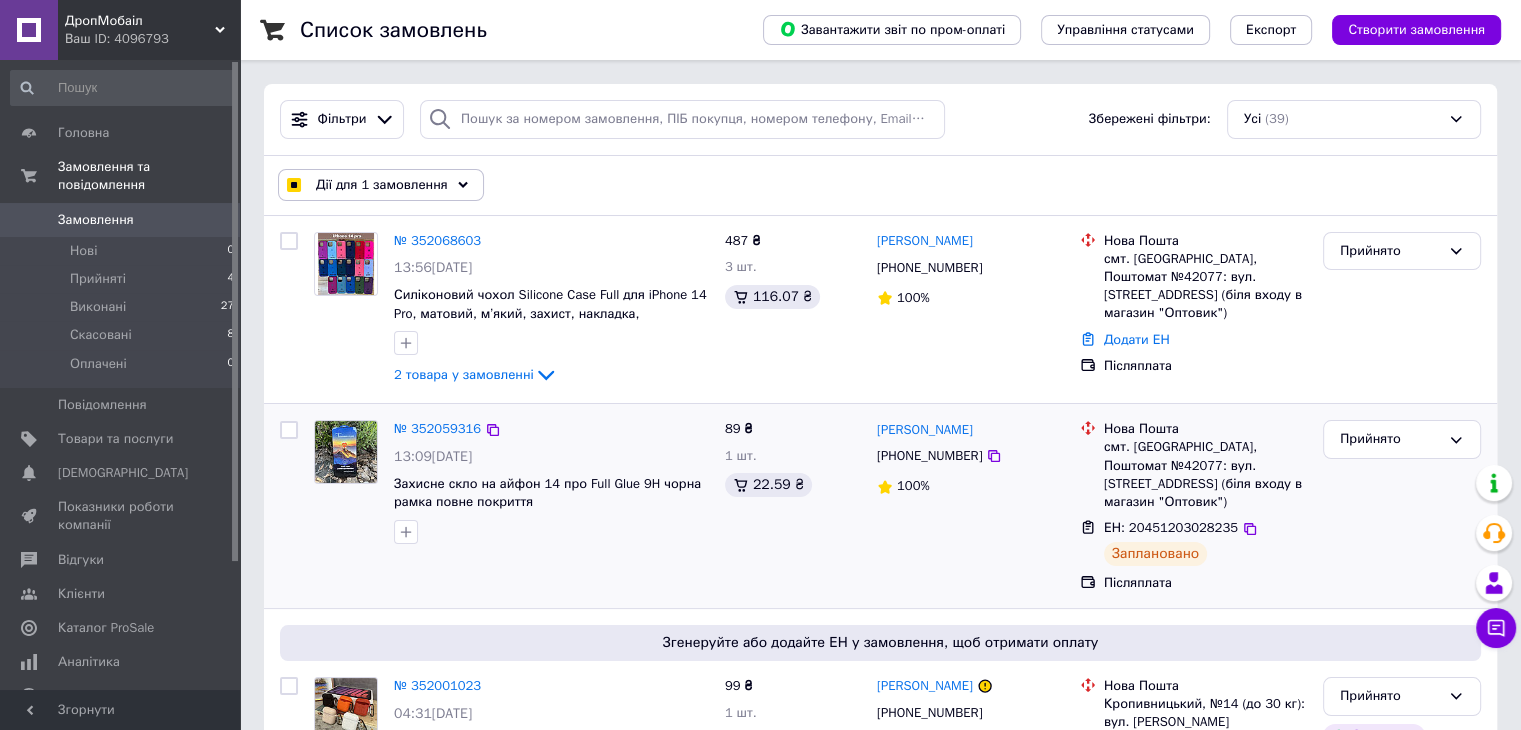 checkbox on "false" 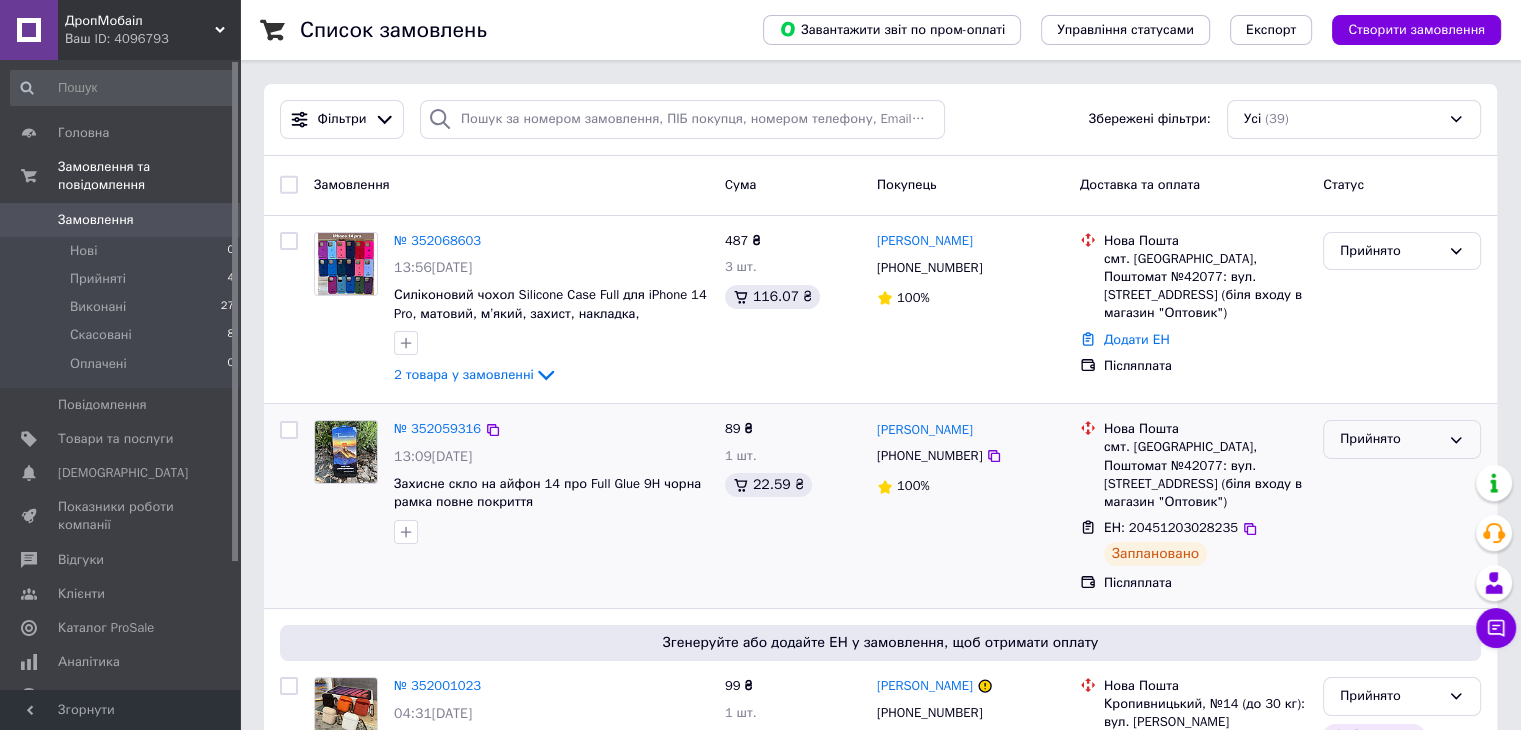 click on "Прийнято" at bounding box center (1390, 439) 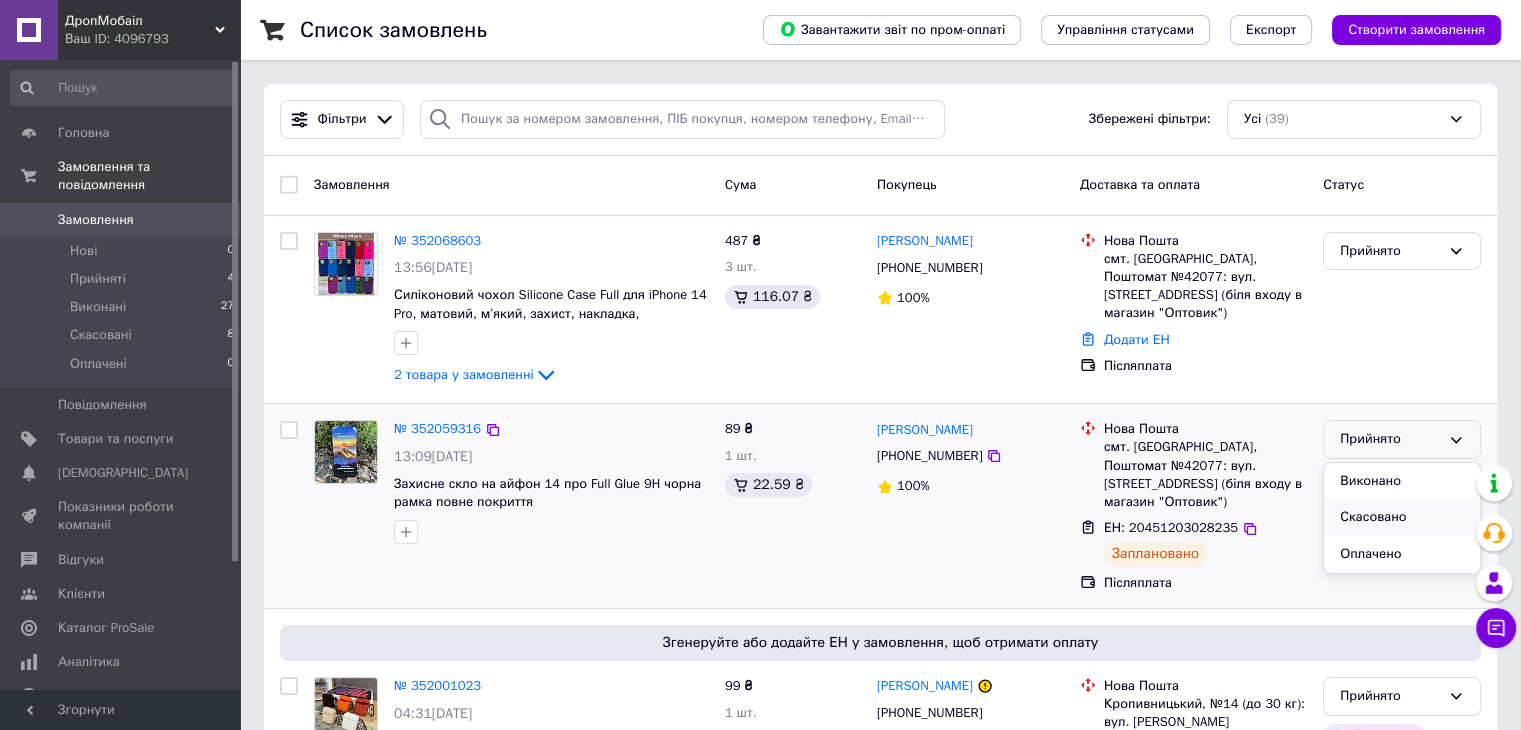 click on "Скасовано" at bounding box center (1402, 517) 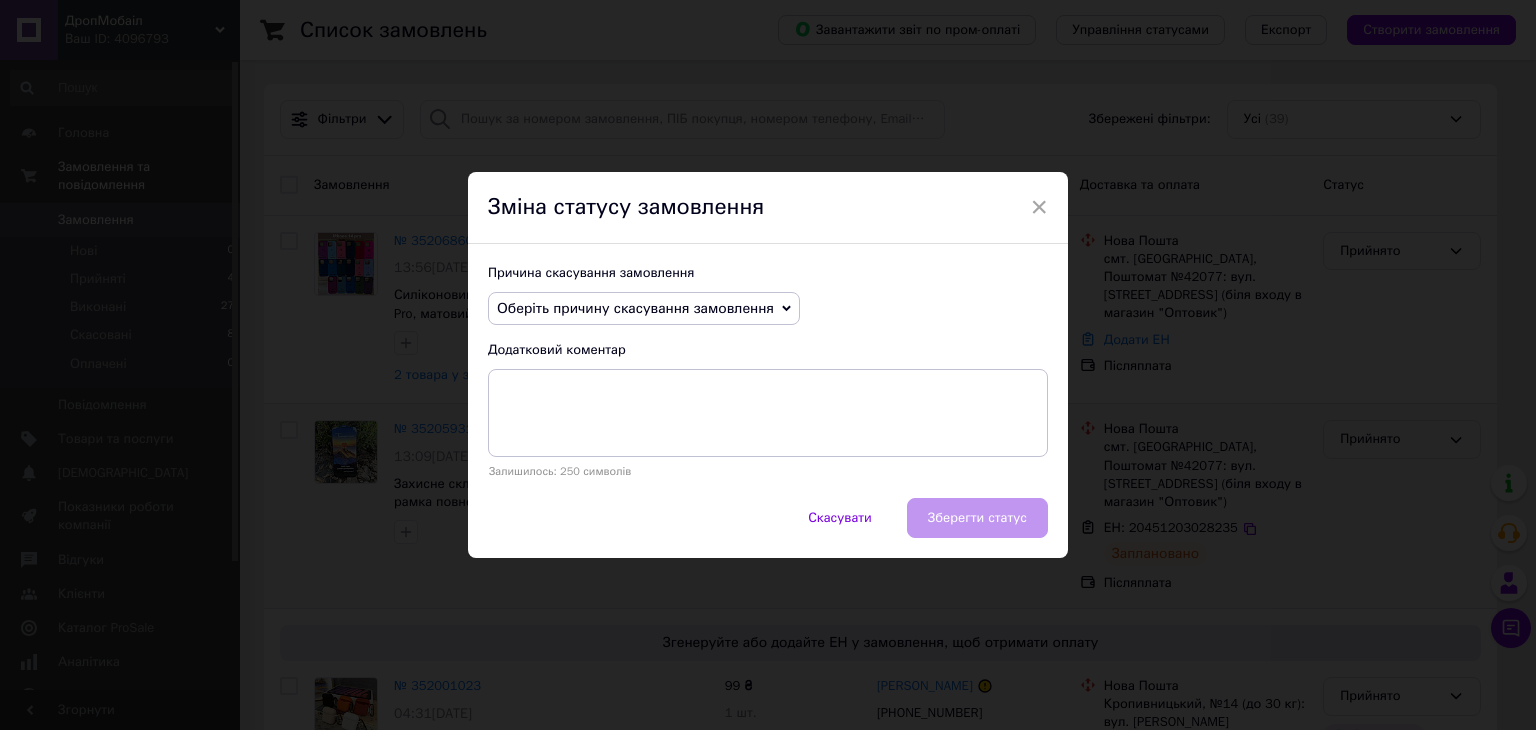 click on "Оберіть причину скасування замовлення" at bounding box center (635, 308) 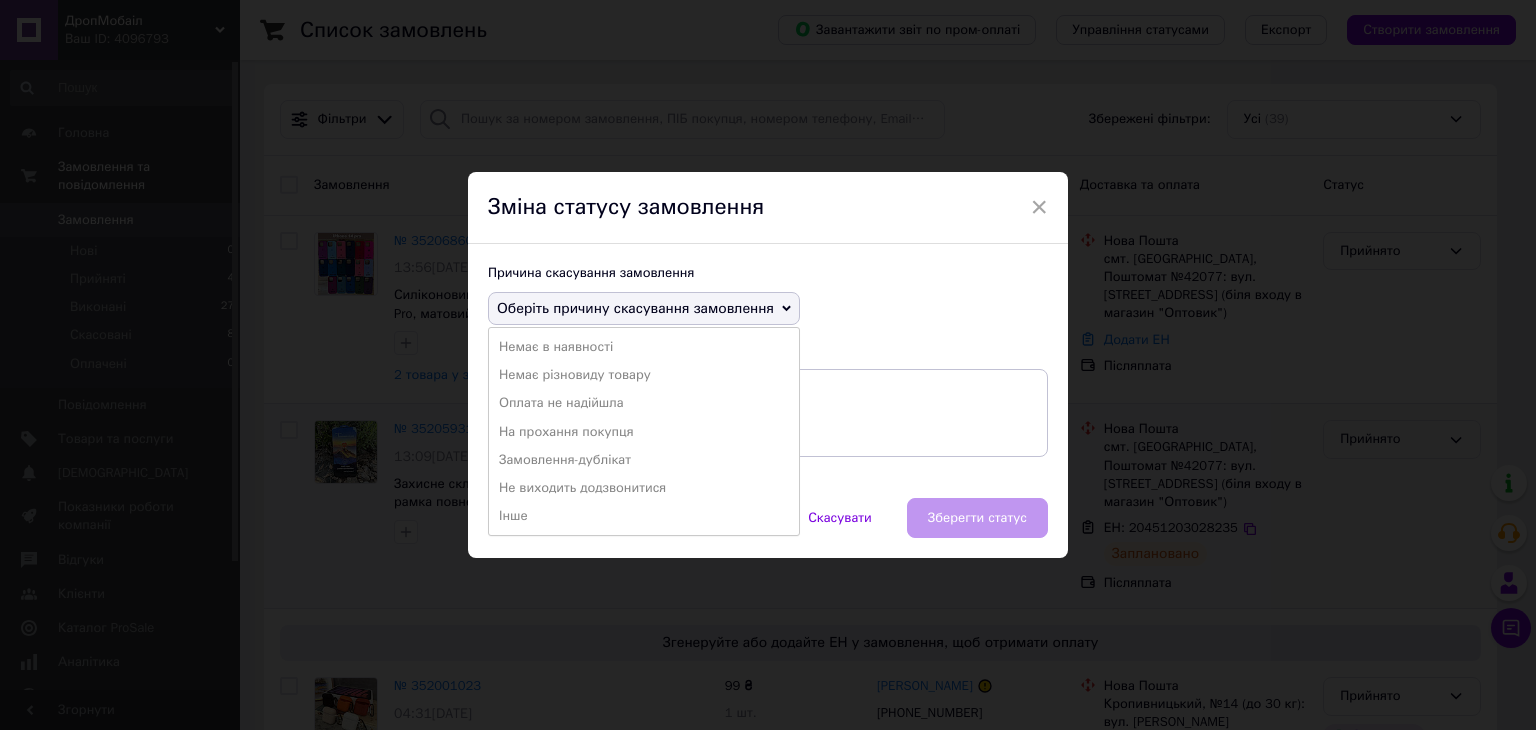 click on "Замовлення-дублікат" at bounding box center (644, 460) 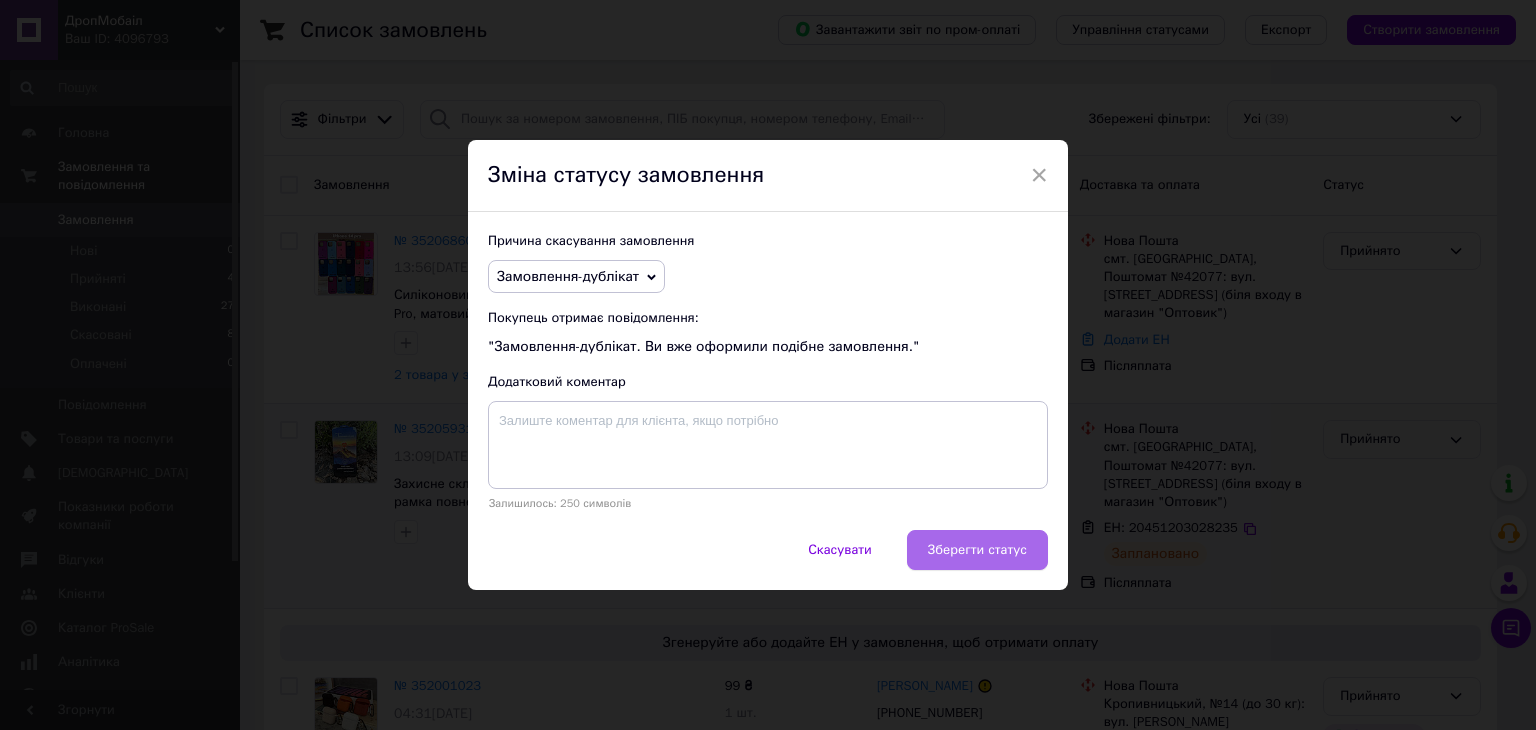 click on "Зберегти статус" at bounding box center (977, 550) 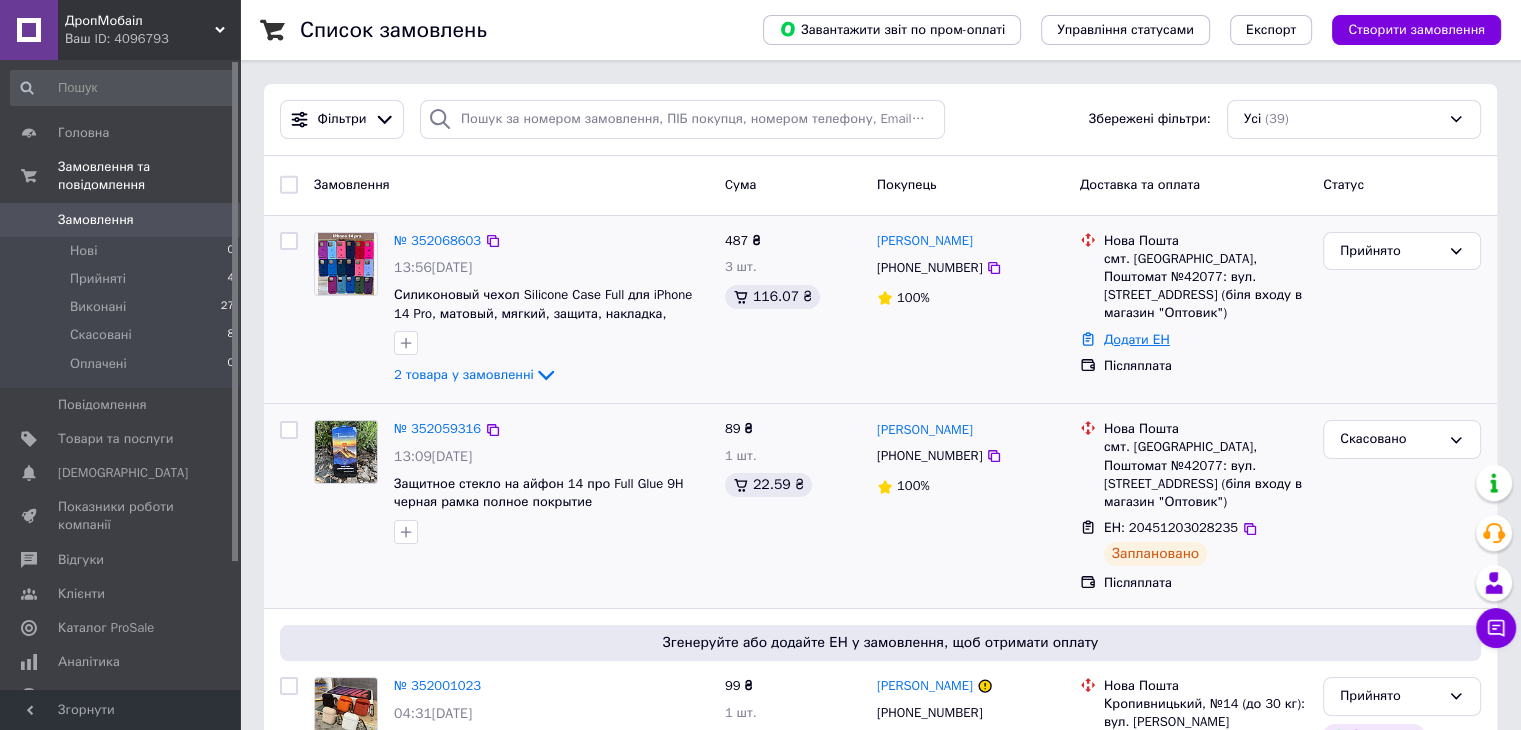 click on "Додати ЕН" at bounding box center (1137, 339) 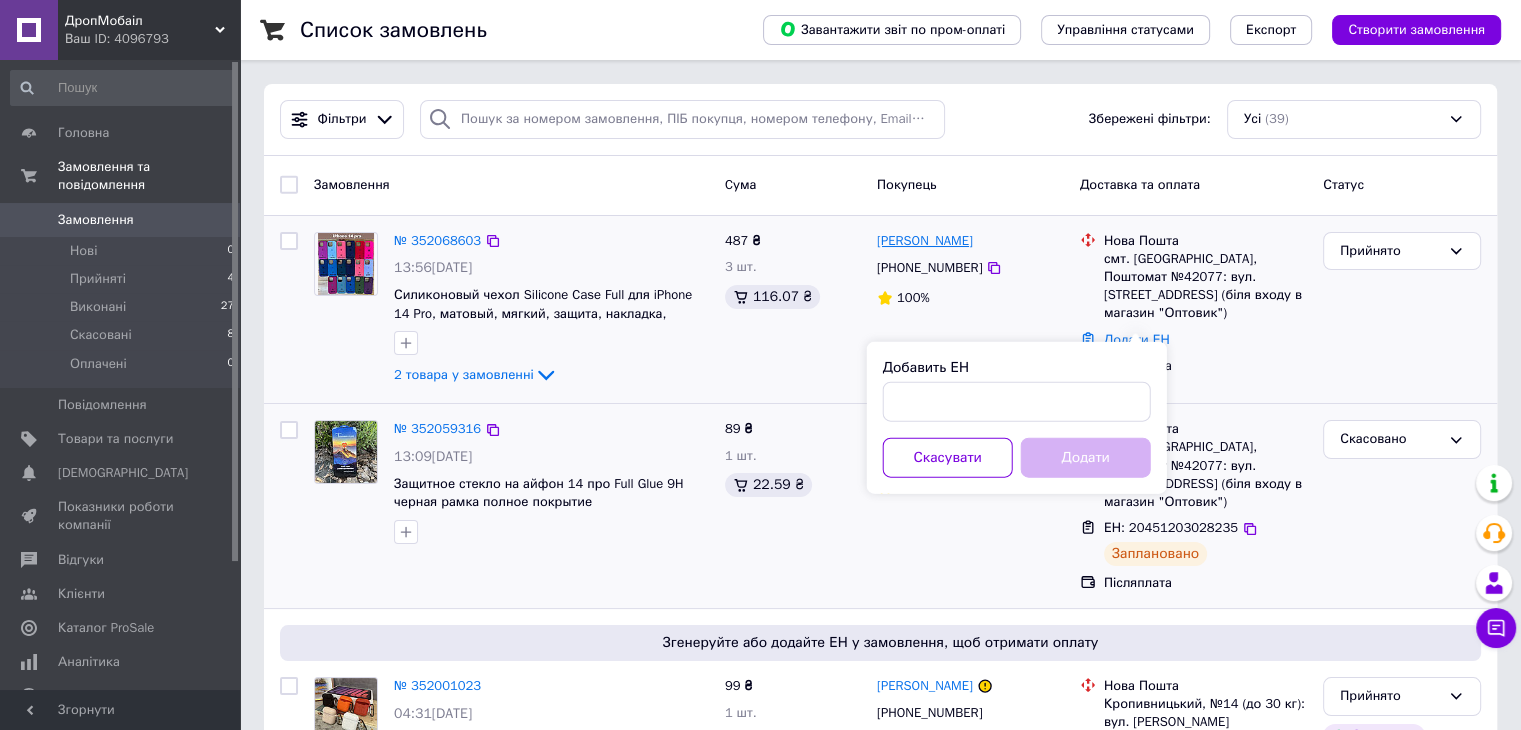 click on "[PERSON_NAME]" at bounding box center [925, 241] 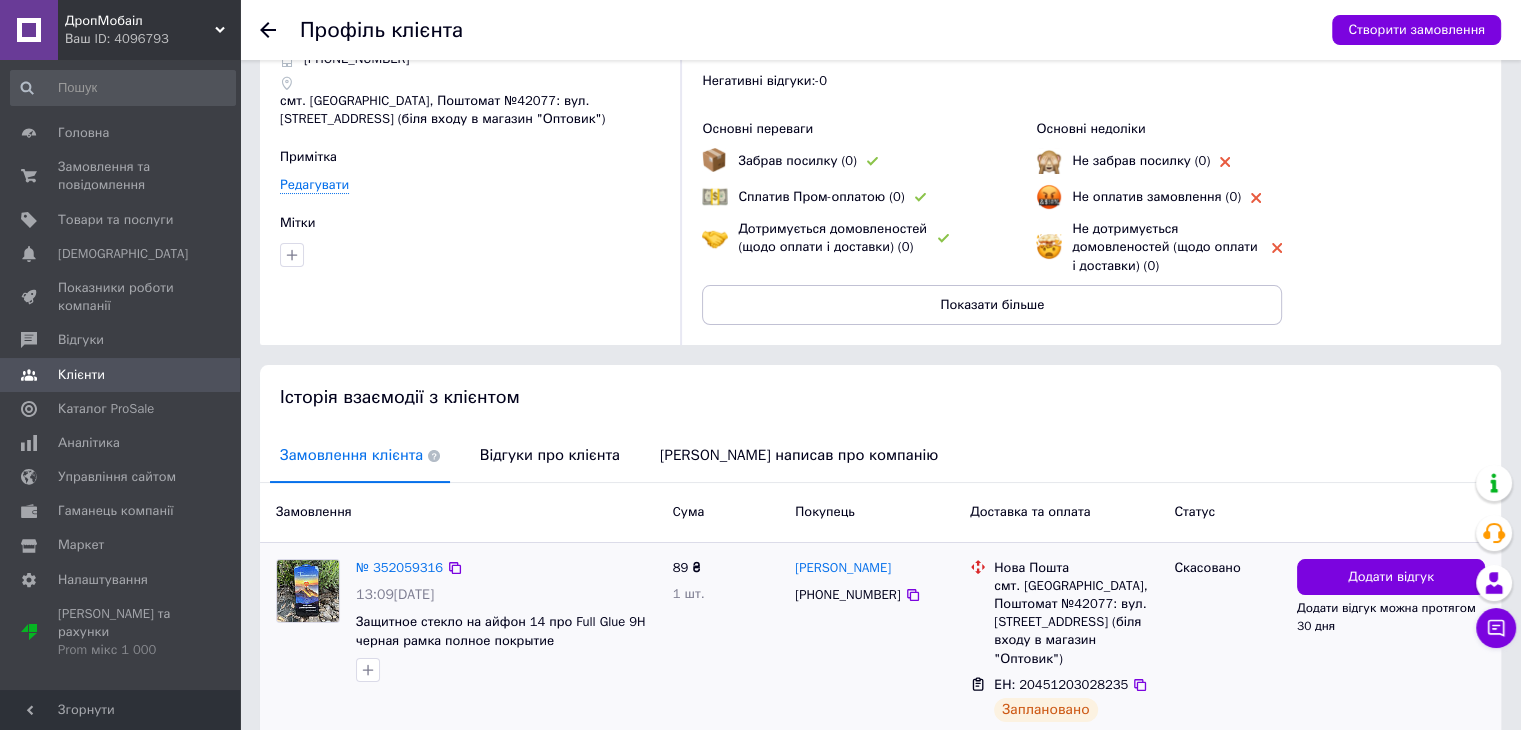 scroll, scrollTop: 374, scrollLeft: 0, axis: vertical 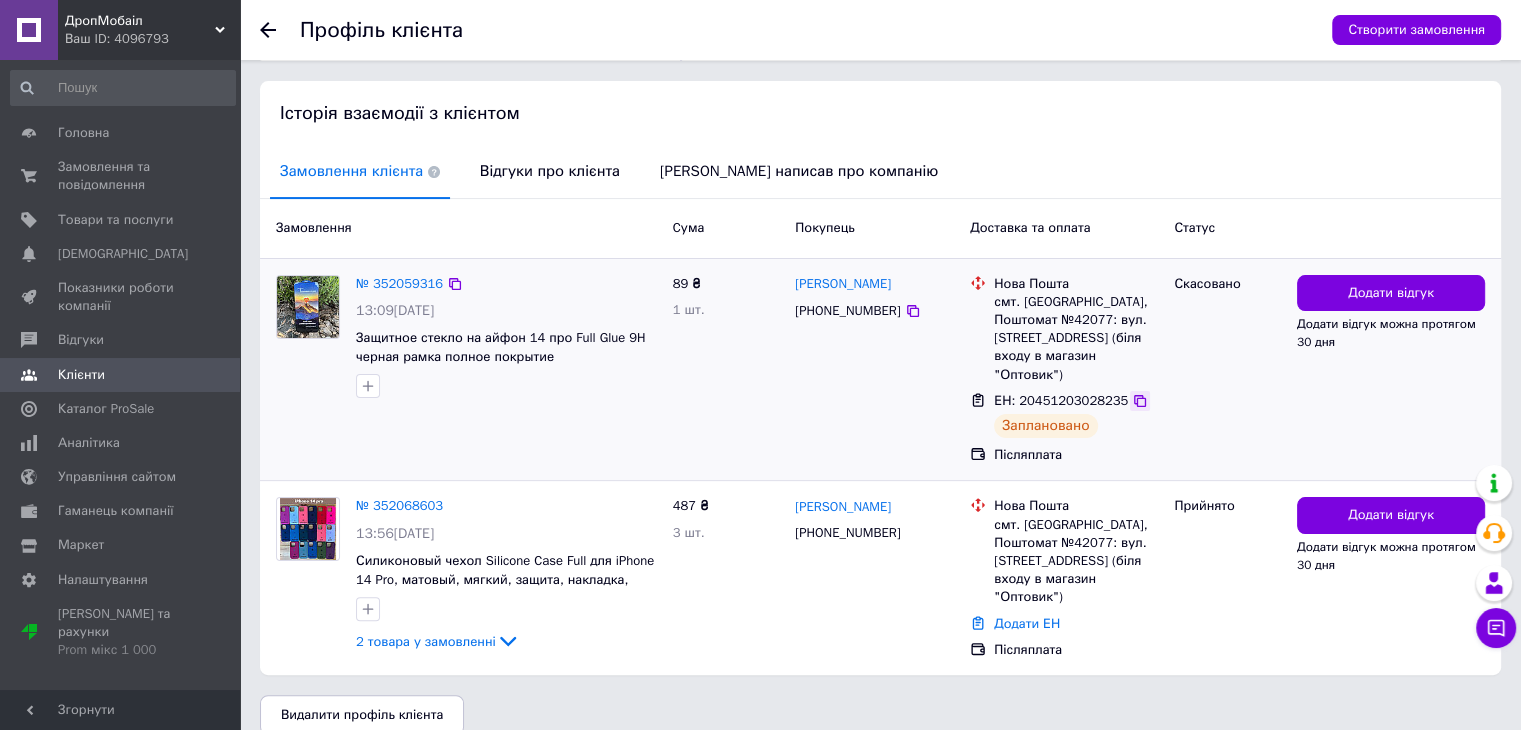 click 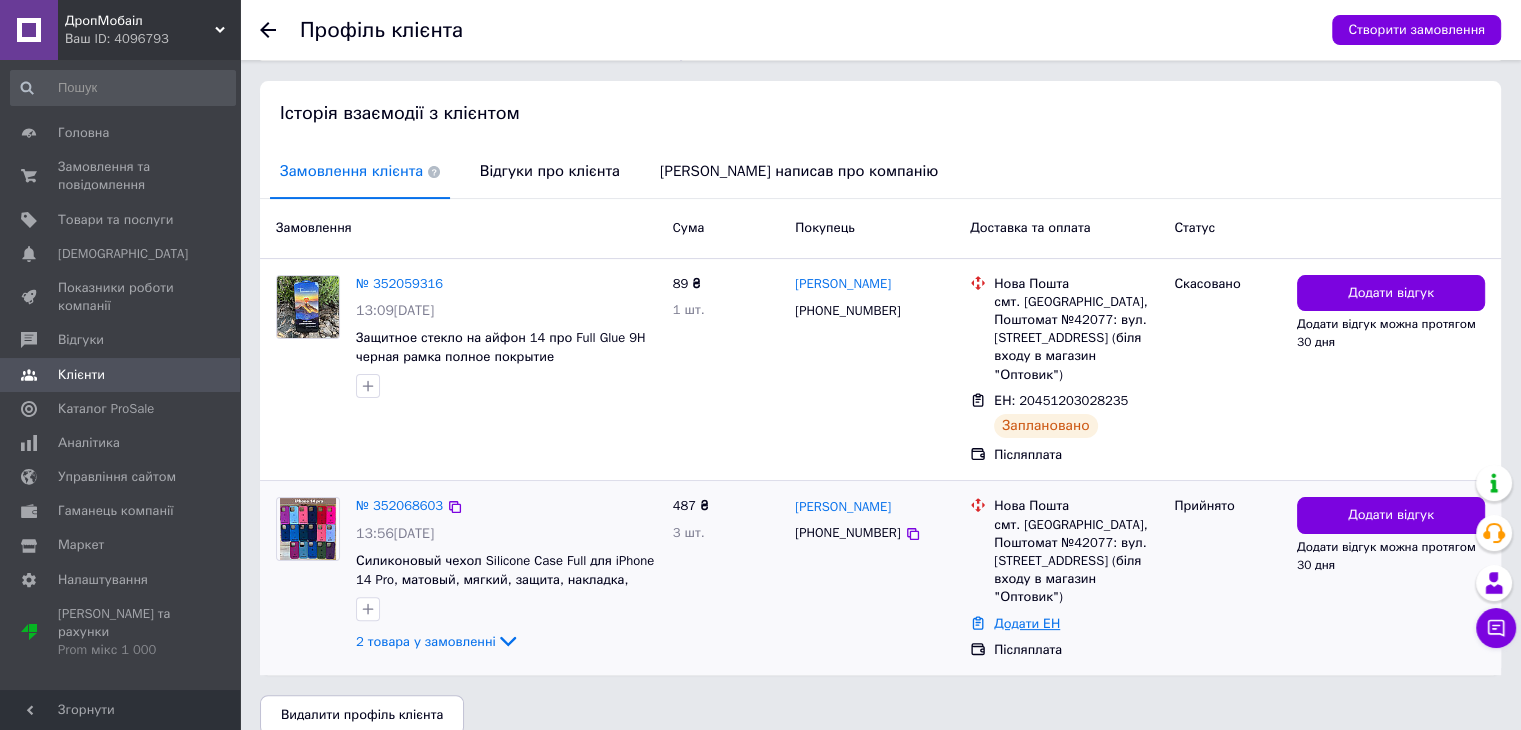click on "Додати ЕН" at bounding box center [1027, 623] 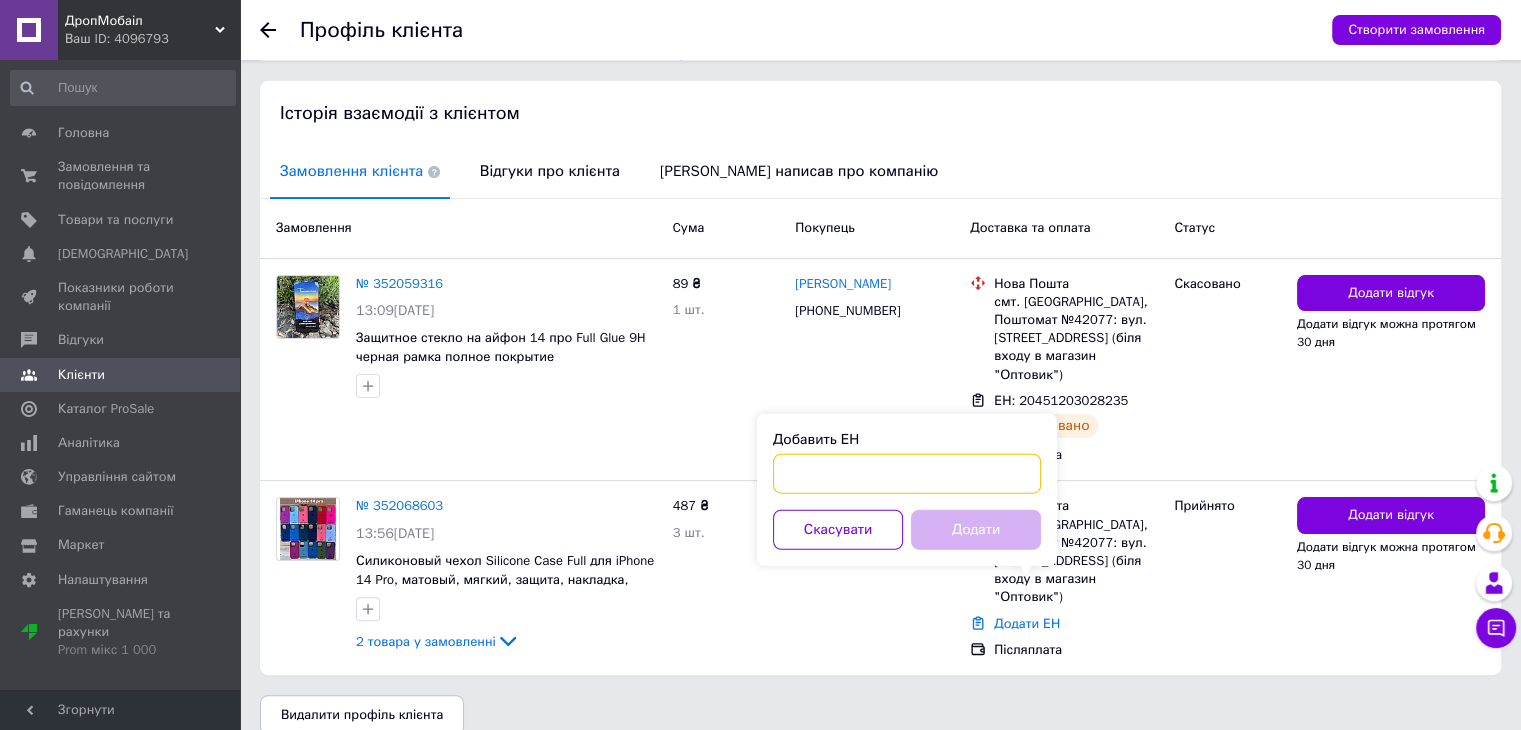 click on "Добавить ЕН" at bounding box center [907, 474] 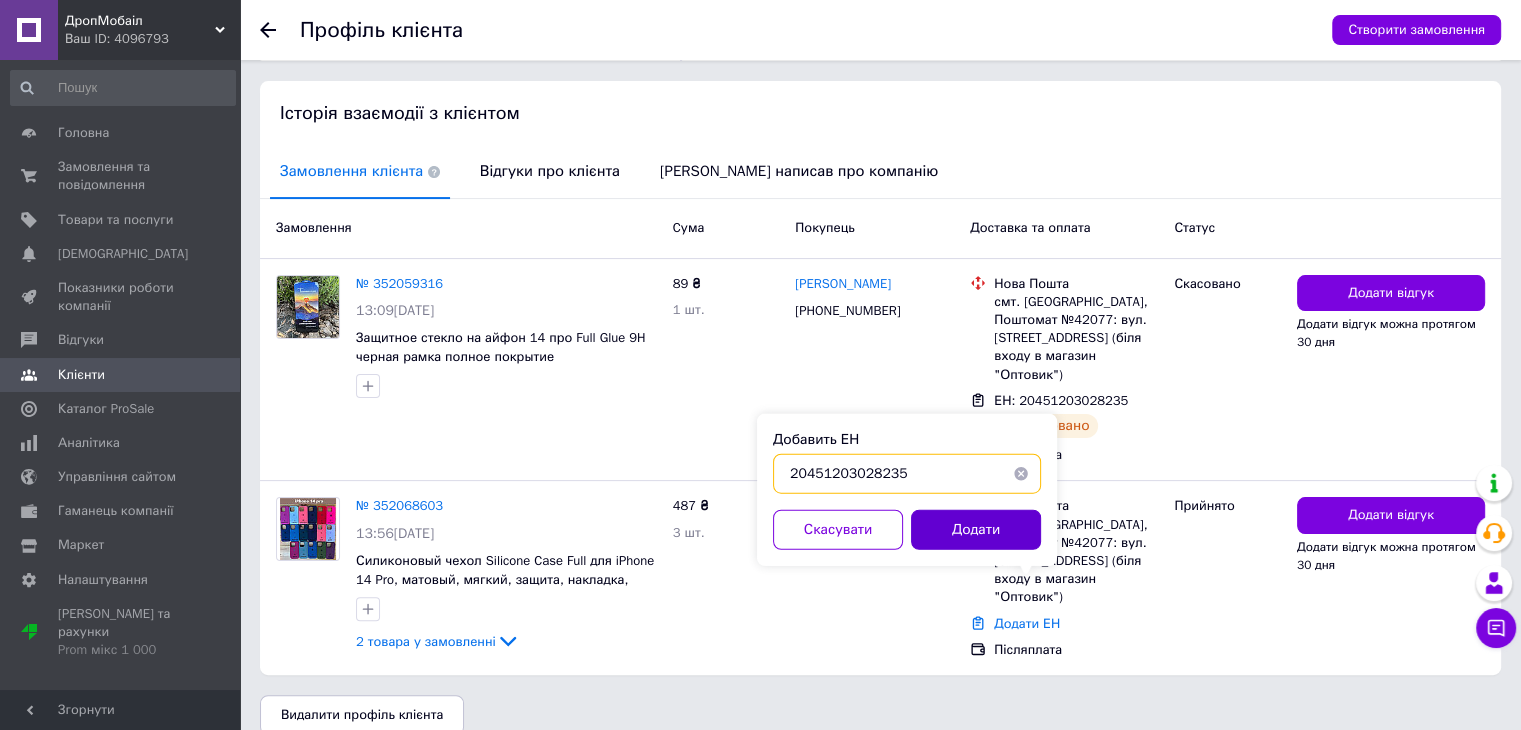 type on "20451203028235" 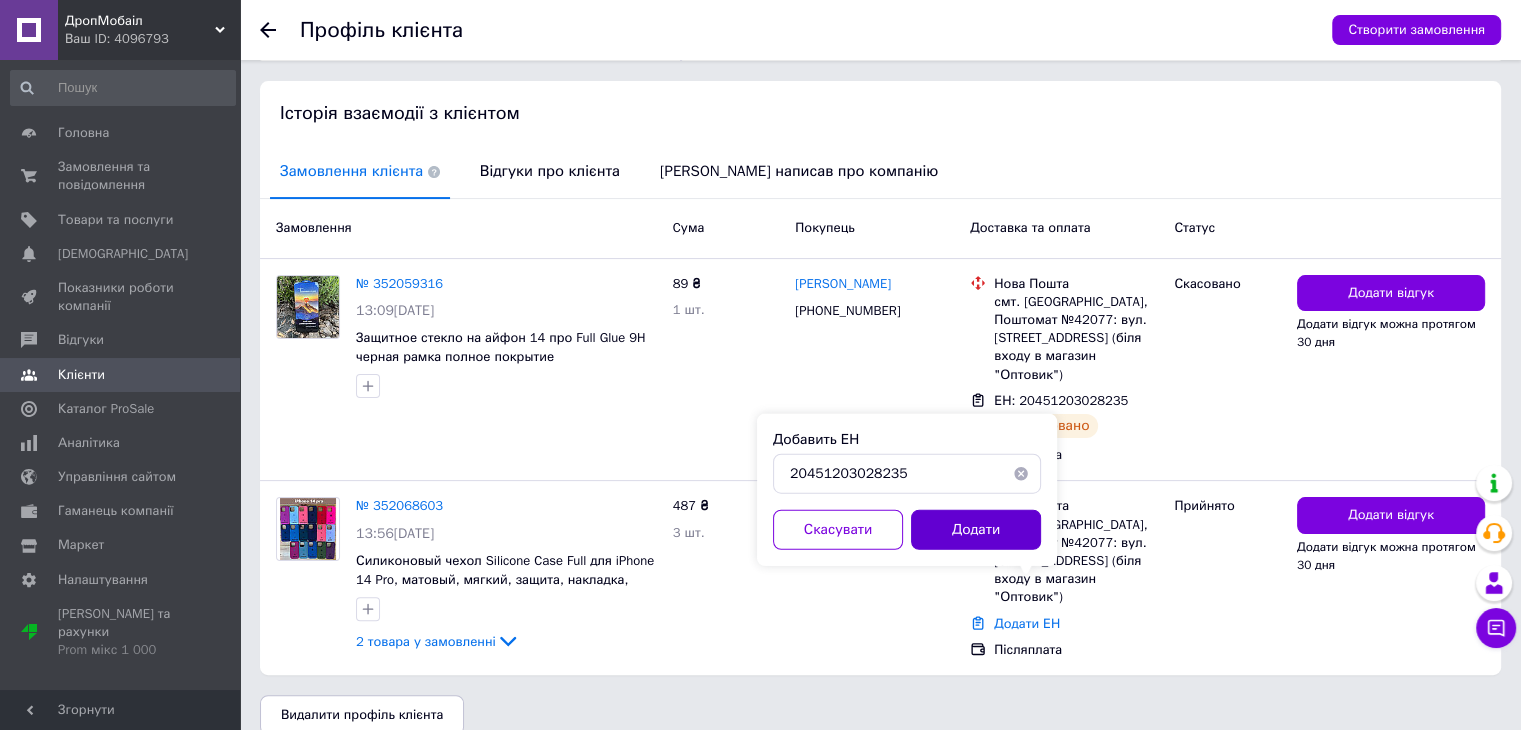 click on "Додати" at bounding box center [976, 530] 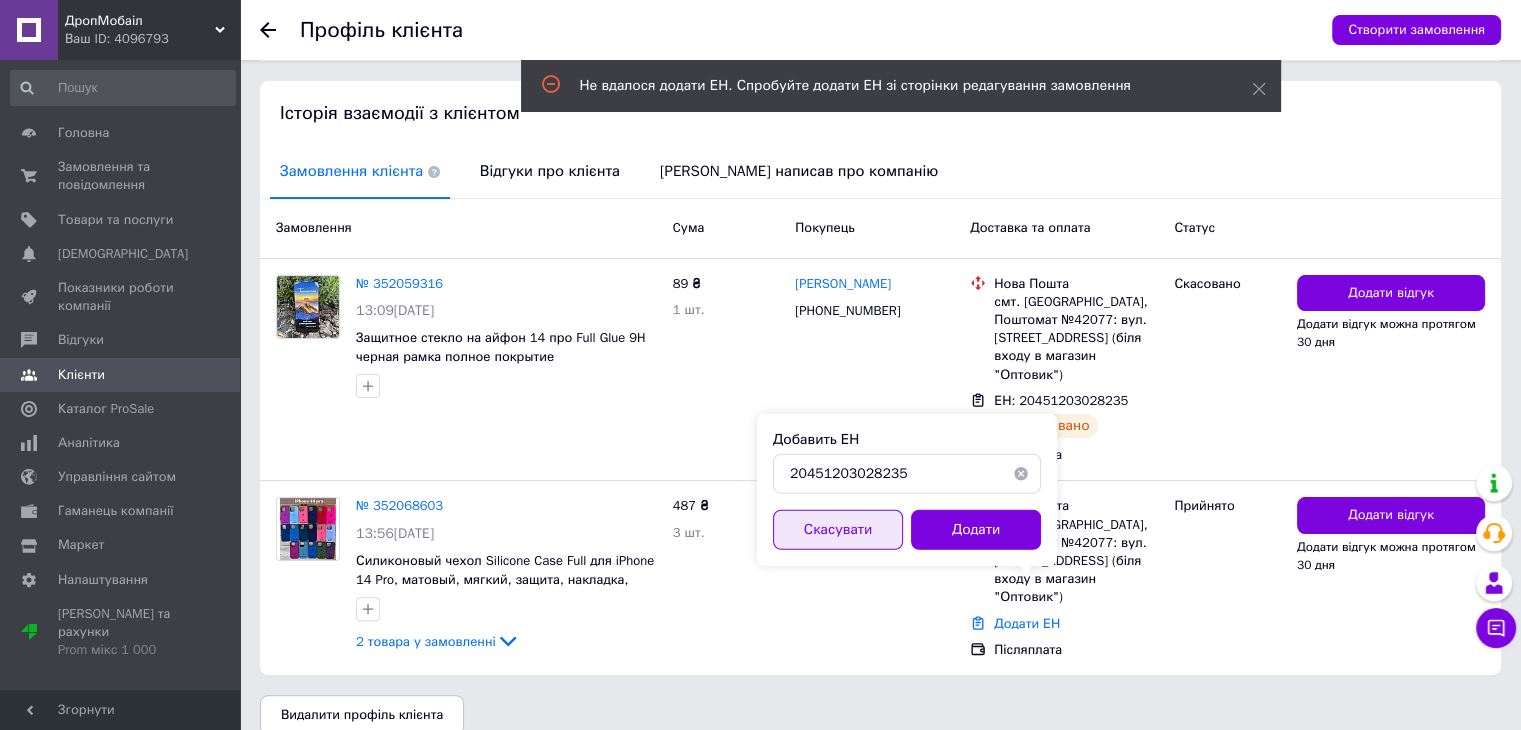 click on "Скасувати" at bounding box center (838, 530) 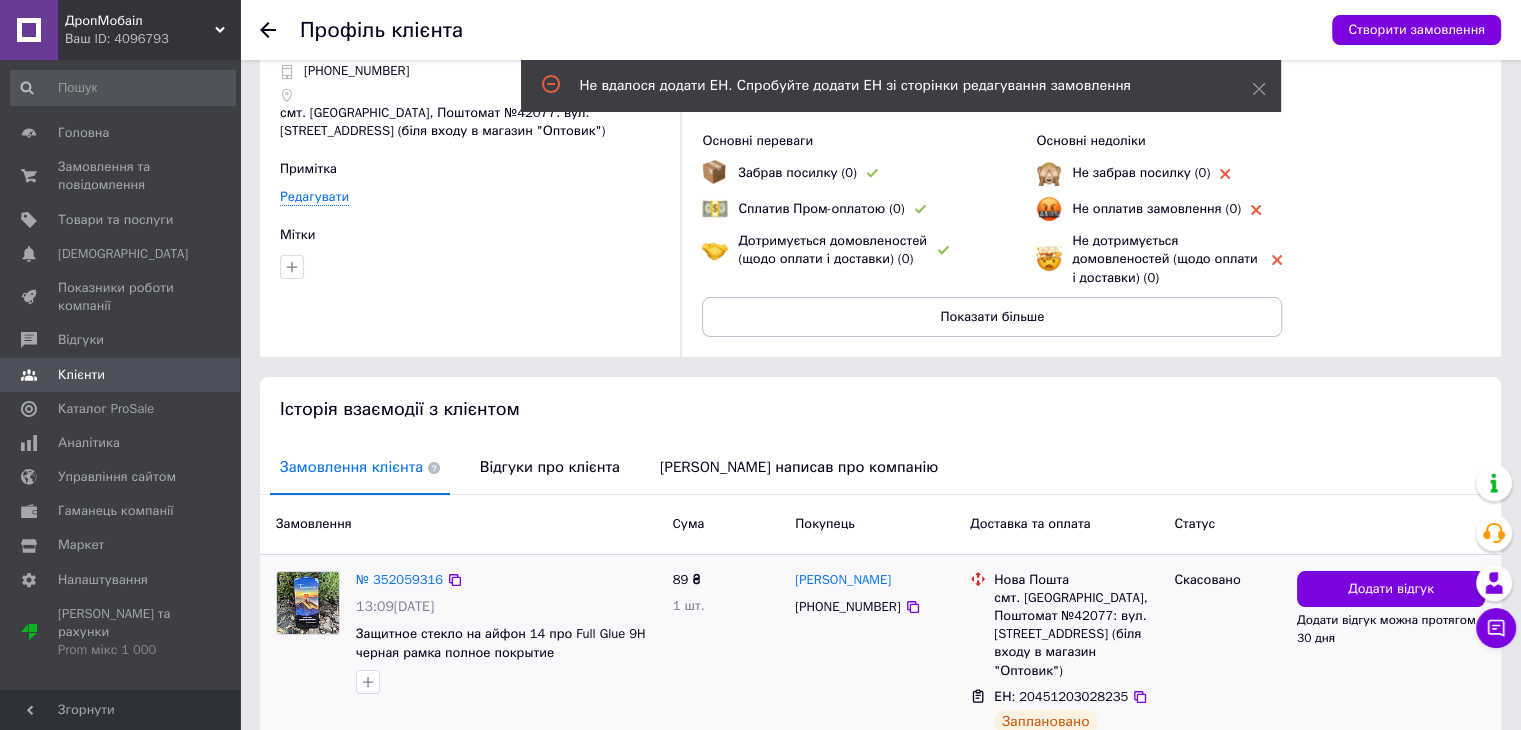 scroll, scrollTop: 0, scrollLeft: 0, axis: both 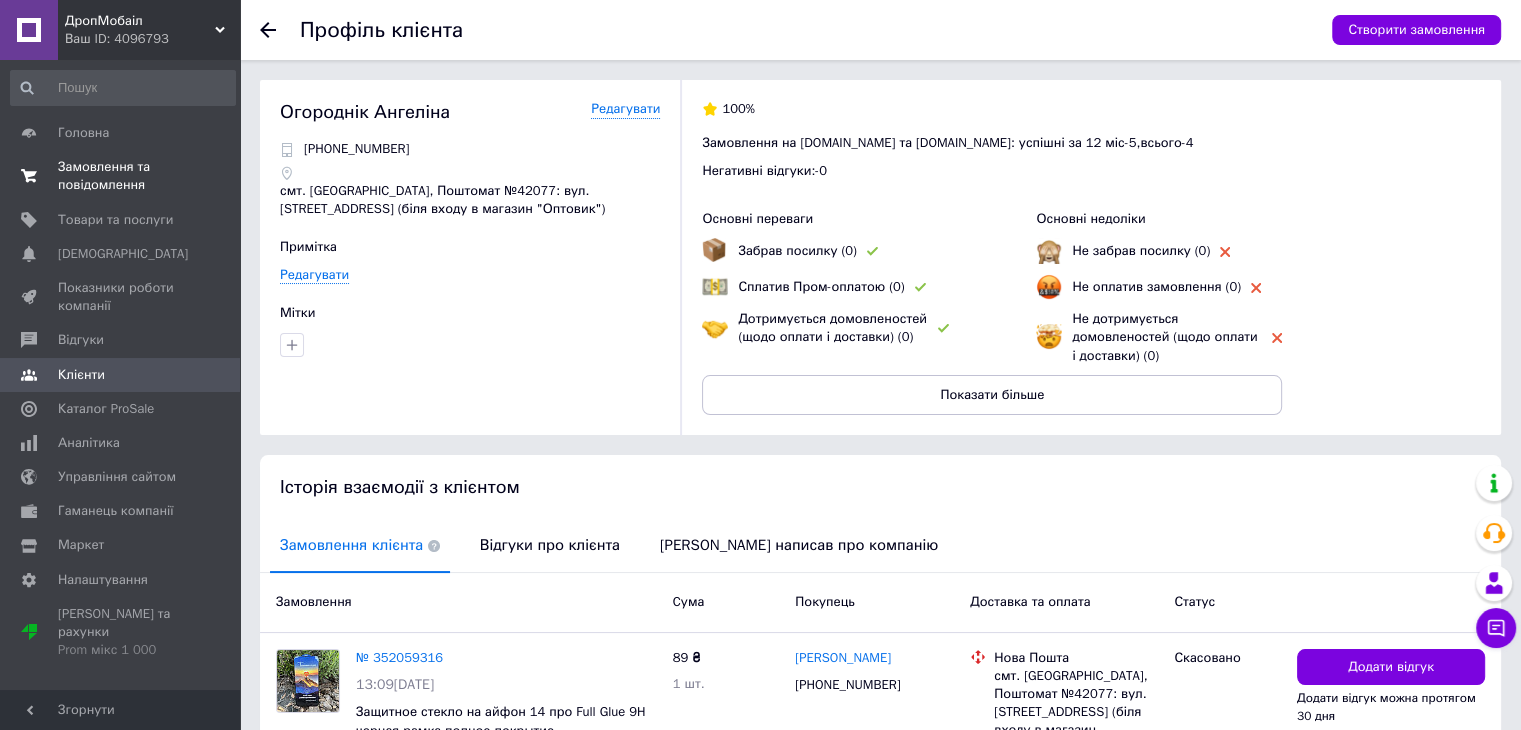 click on "Замовлення та повідомлення" at bounding box center [121, 176] 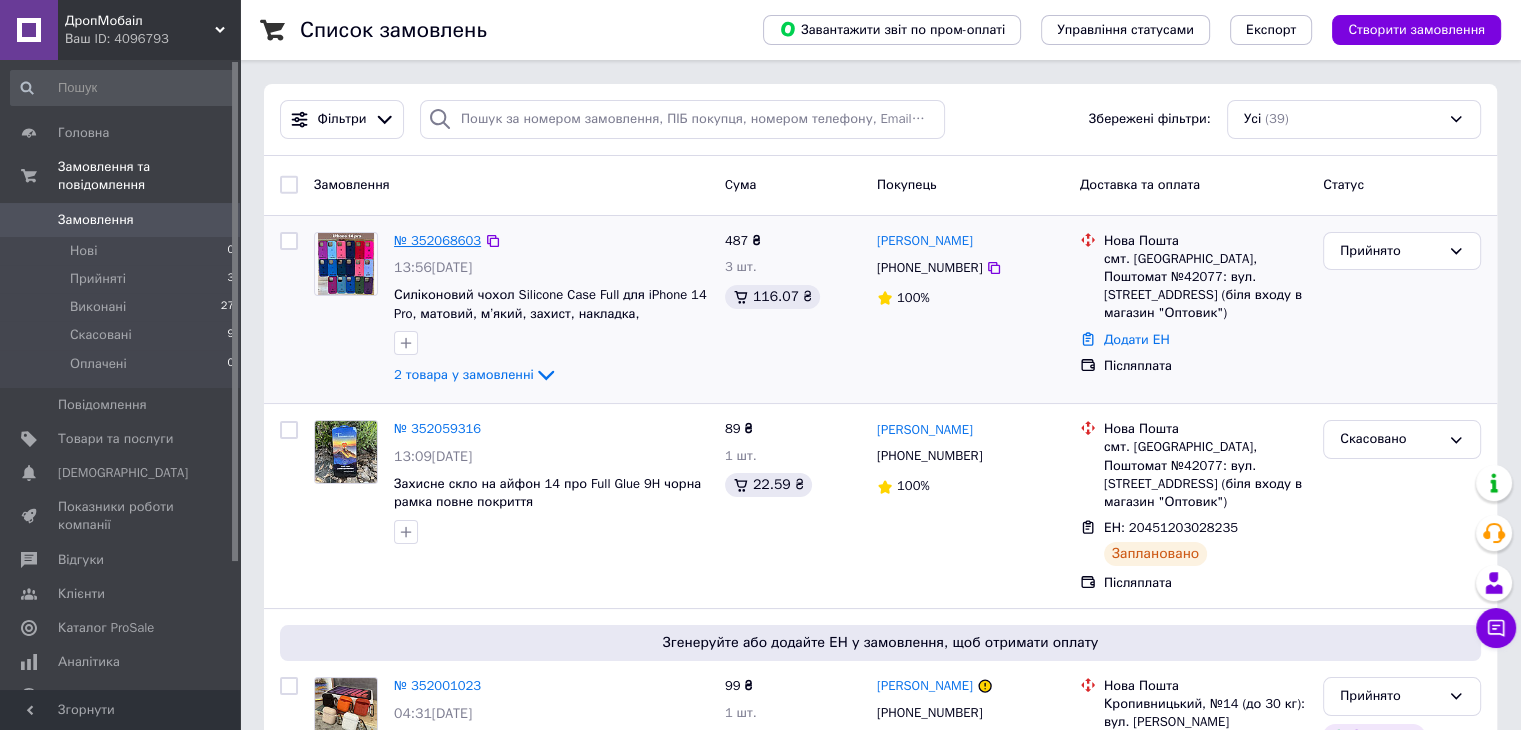click on "№ 352068603" at bounding box center [437, 240] 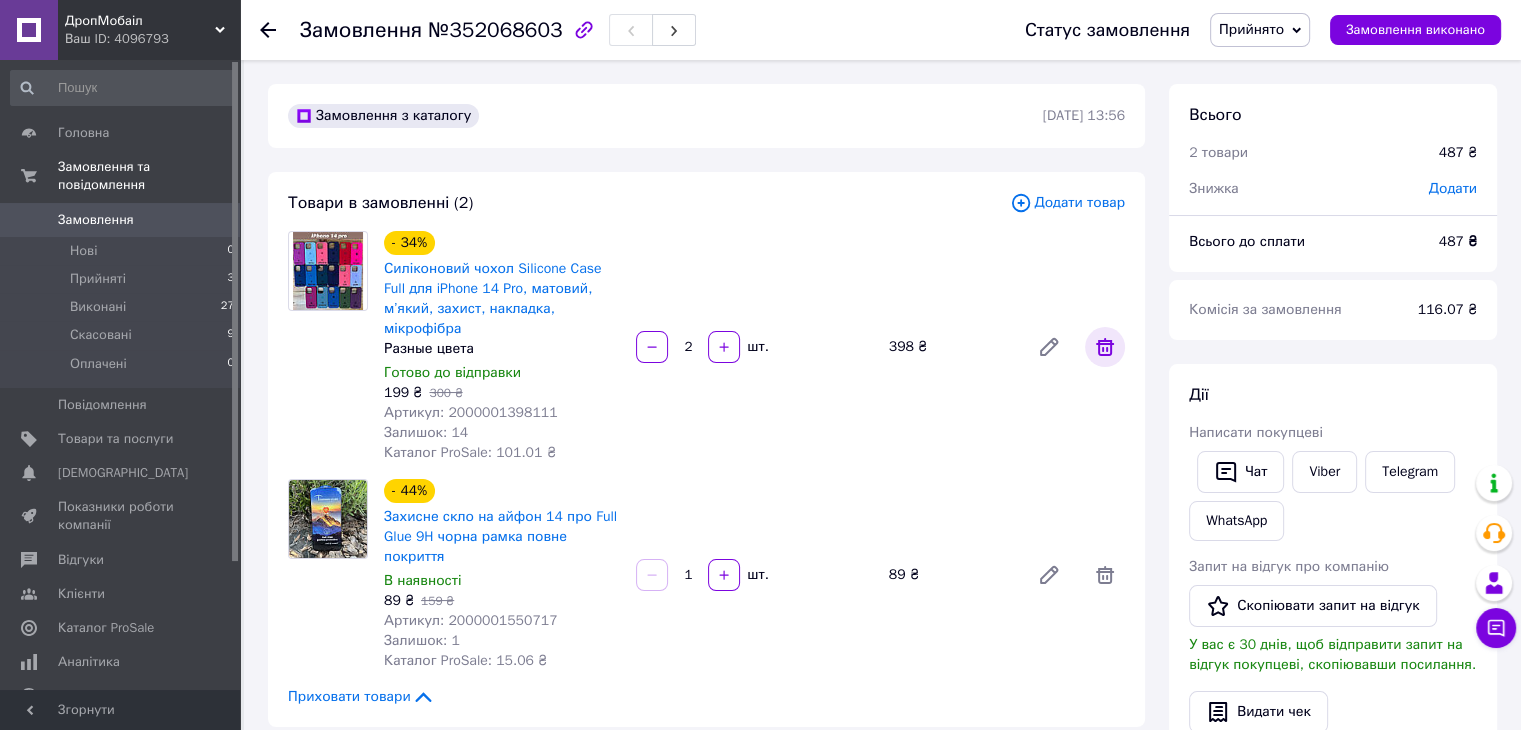 scroll, scrollTop: 112, scrollLeft: 0, axis: vertical 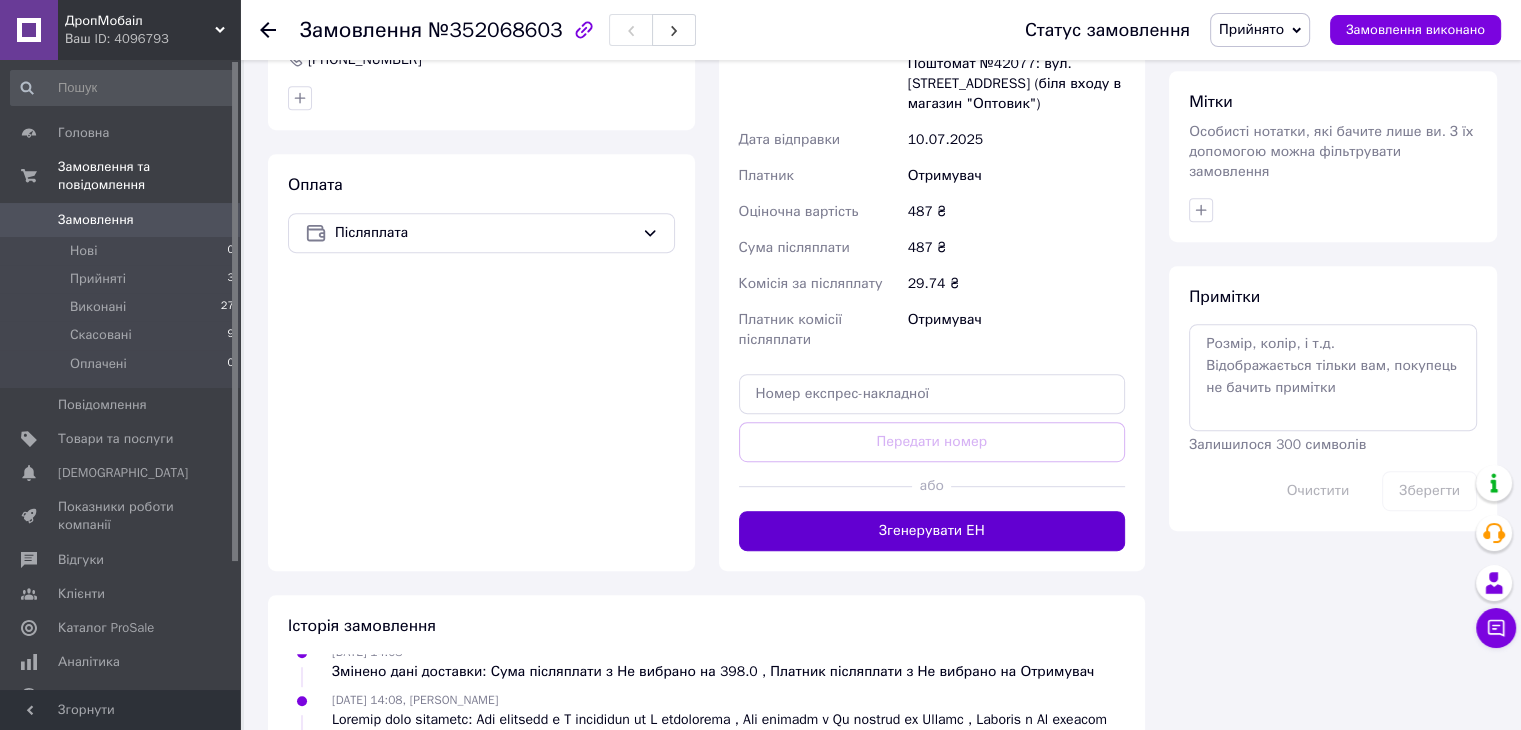 click on "Згенерувати ЕН" at bounding box center [932, 531] 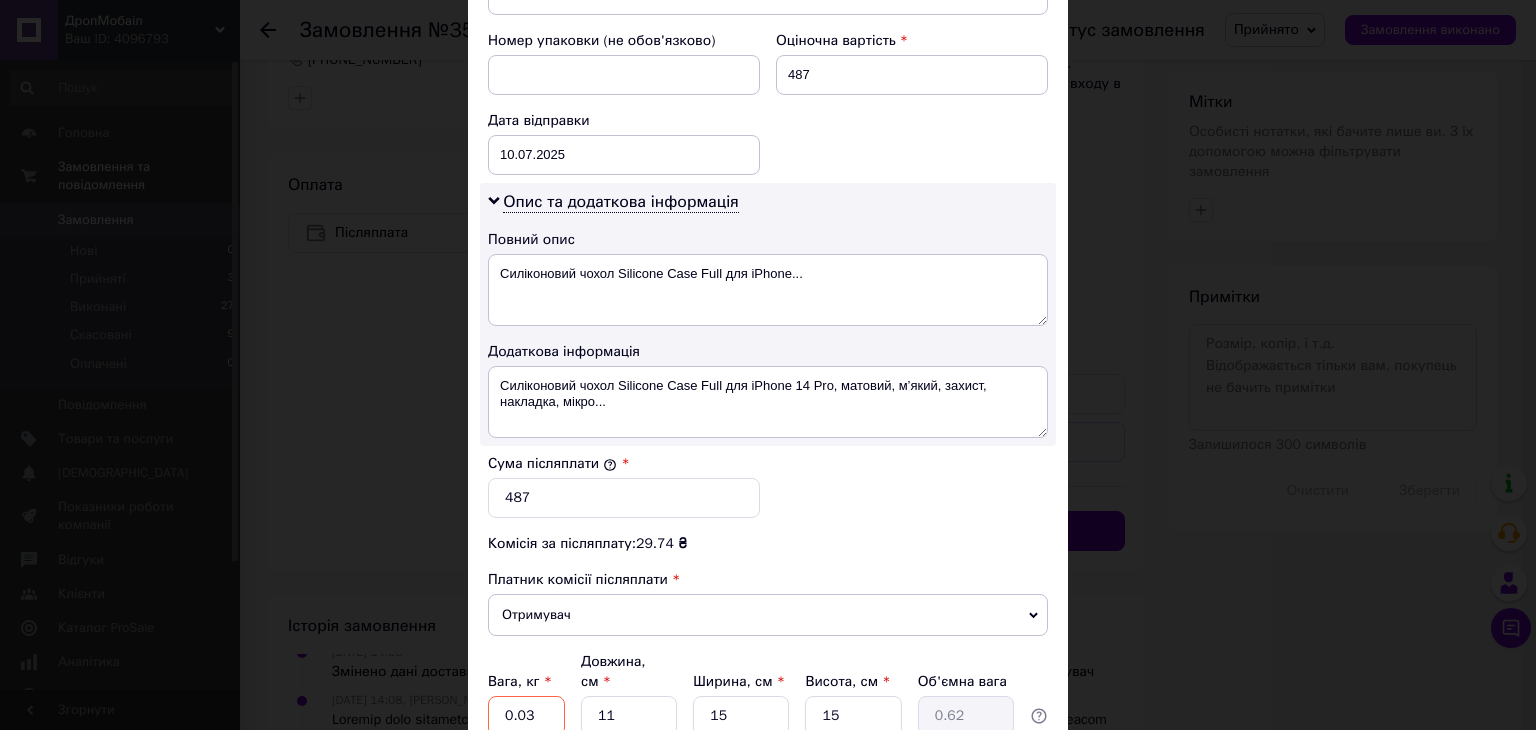 scroll, scrollTop: 1097, scrollLeft: 0, axis: vertical 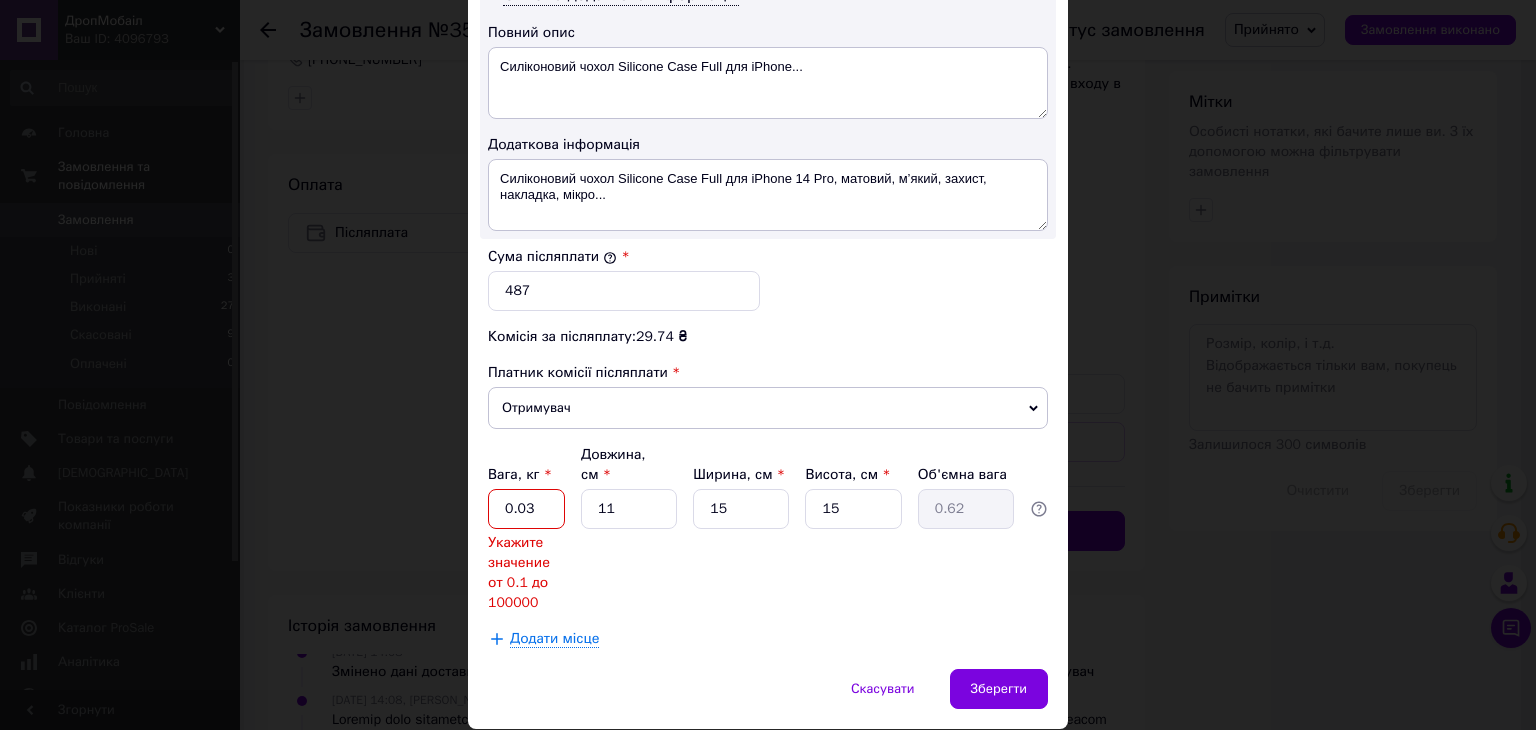 click on "0.03" at bounding box center (526, 509) 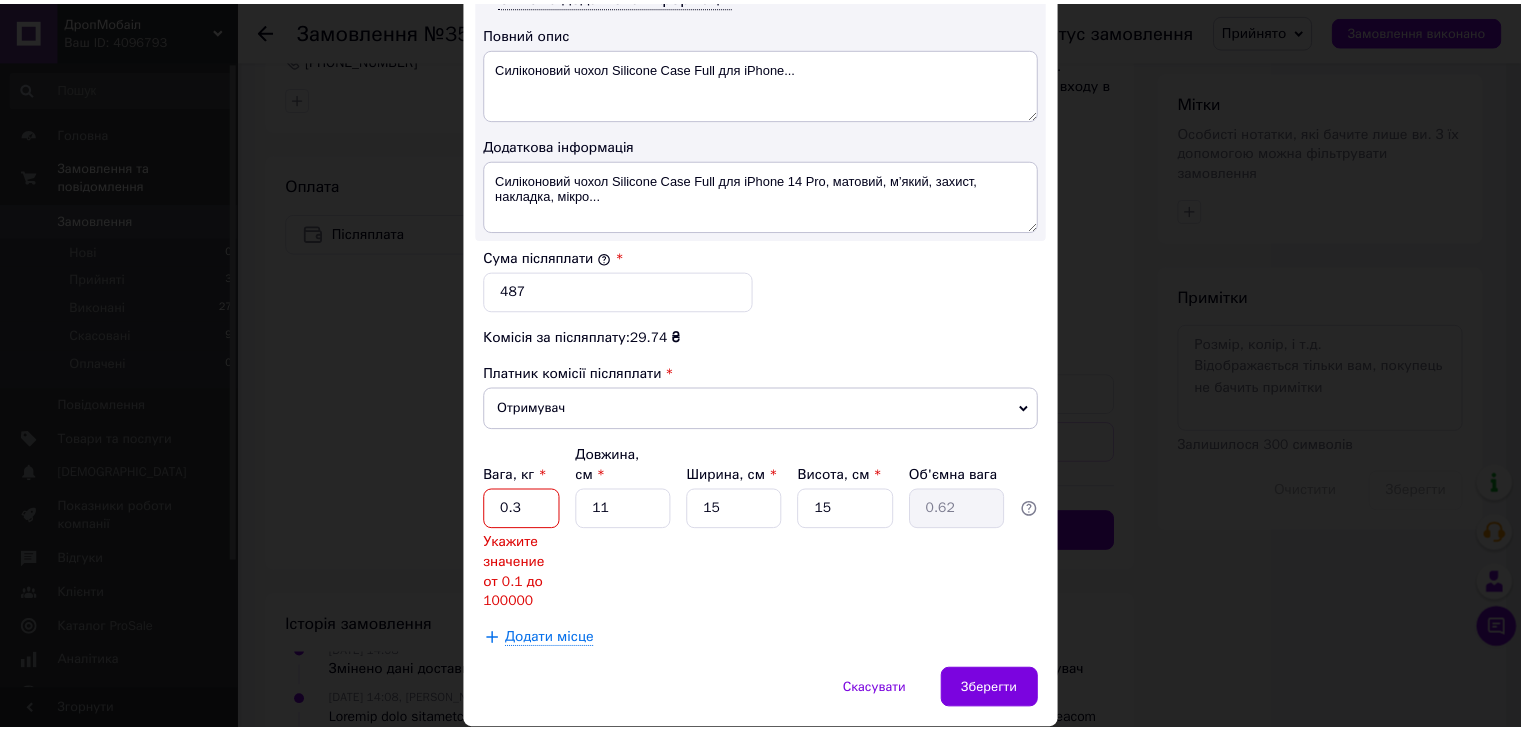 scroll, scrollTop: 1013, scrollLeft: 0, axis: vertical 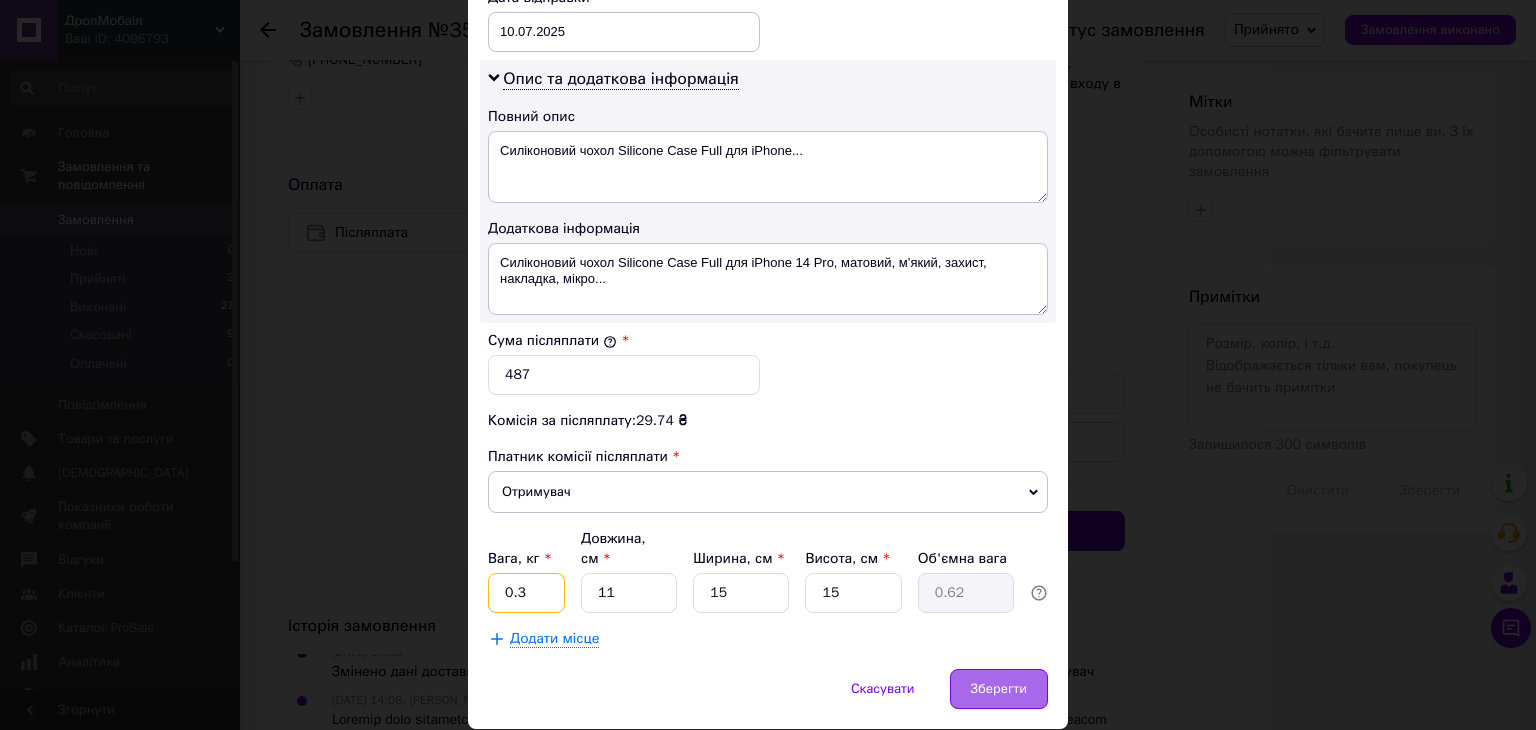 type on "0.3" 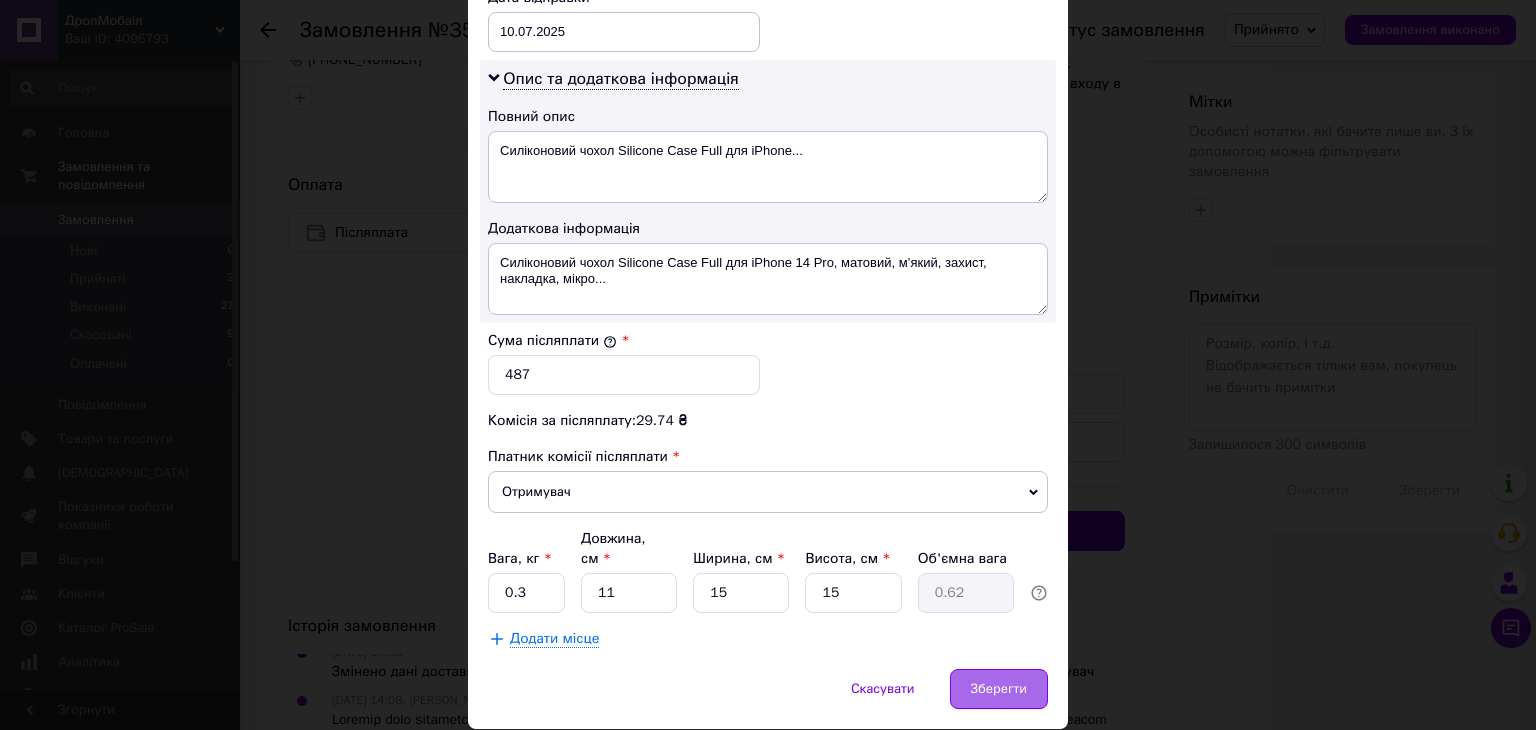 click on "Зберегти" at bounding box center (999, 689) 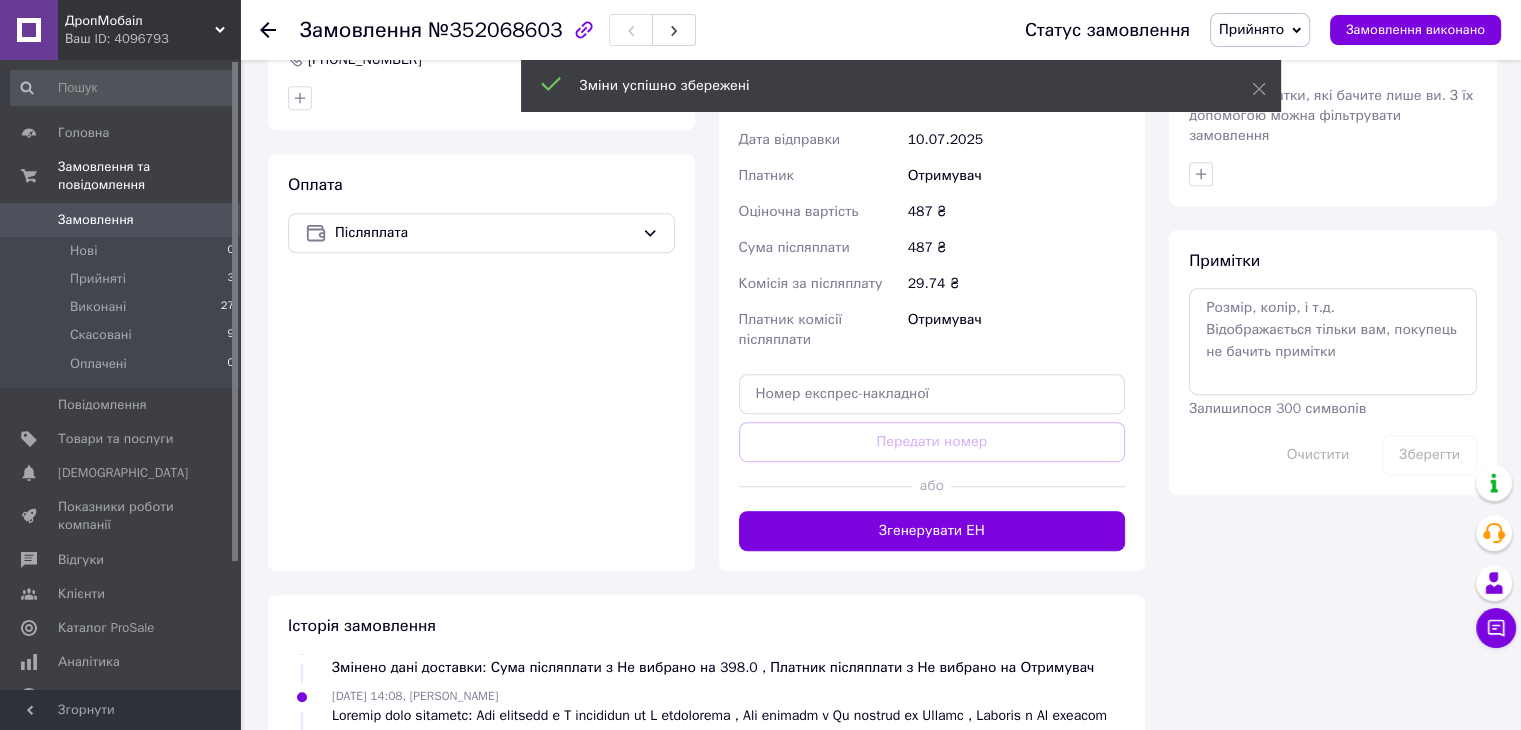 scroll, scrollTop: 180, scrollLeft: 0, axis: vertical 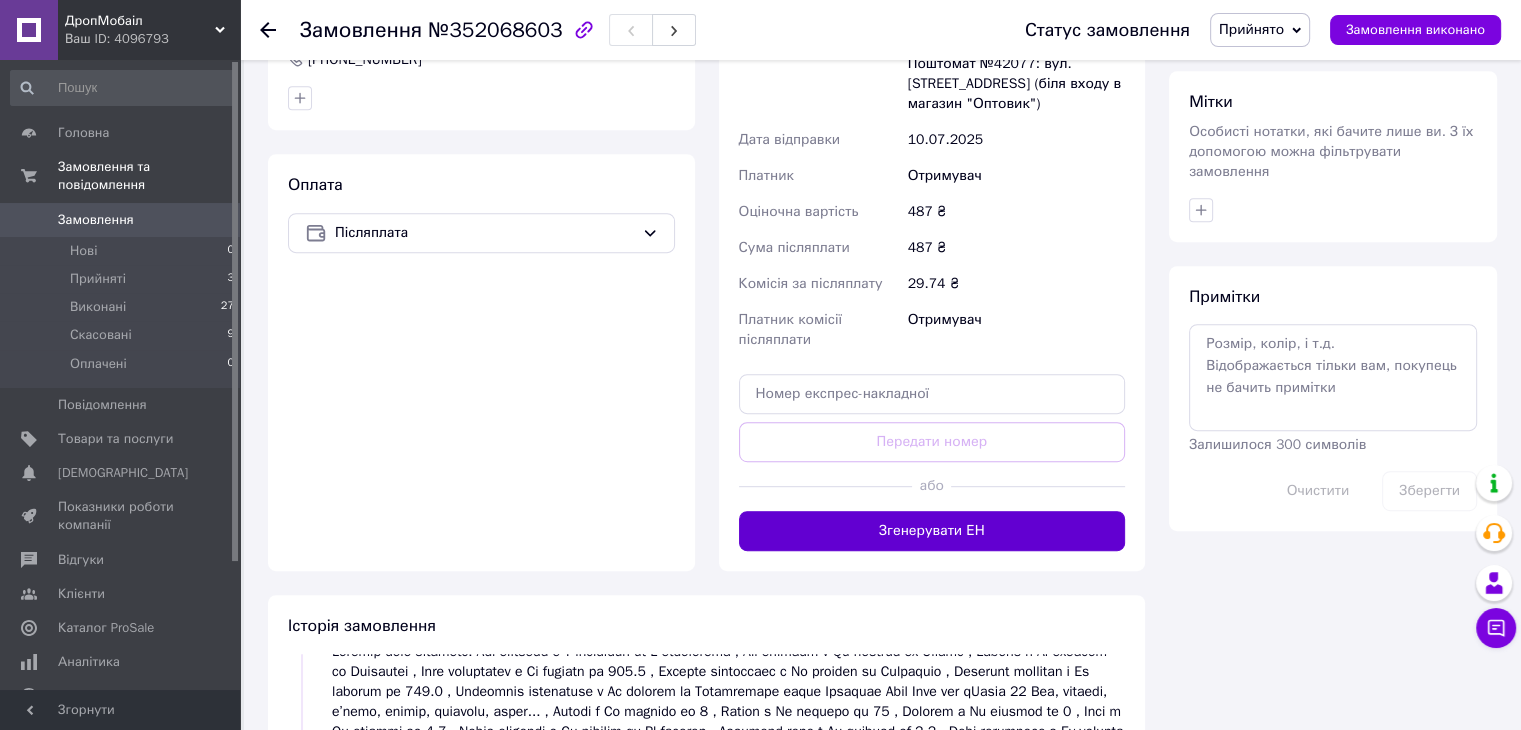 click on "Згенерувати ЕН" at bounding box center (932, 531) 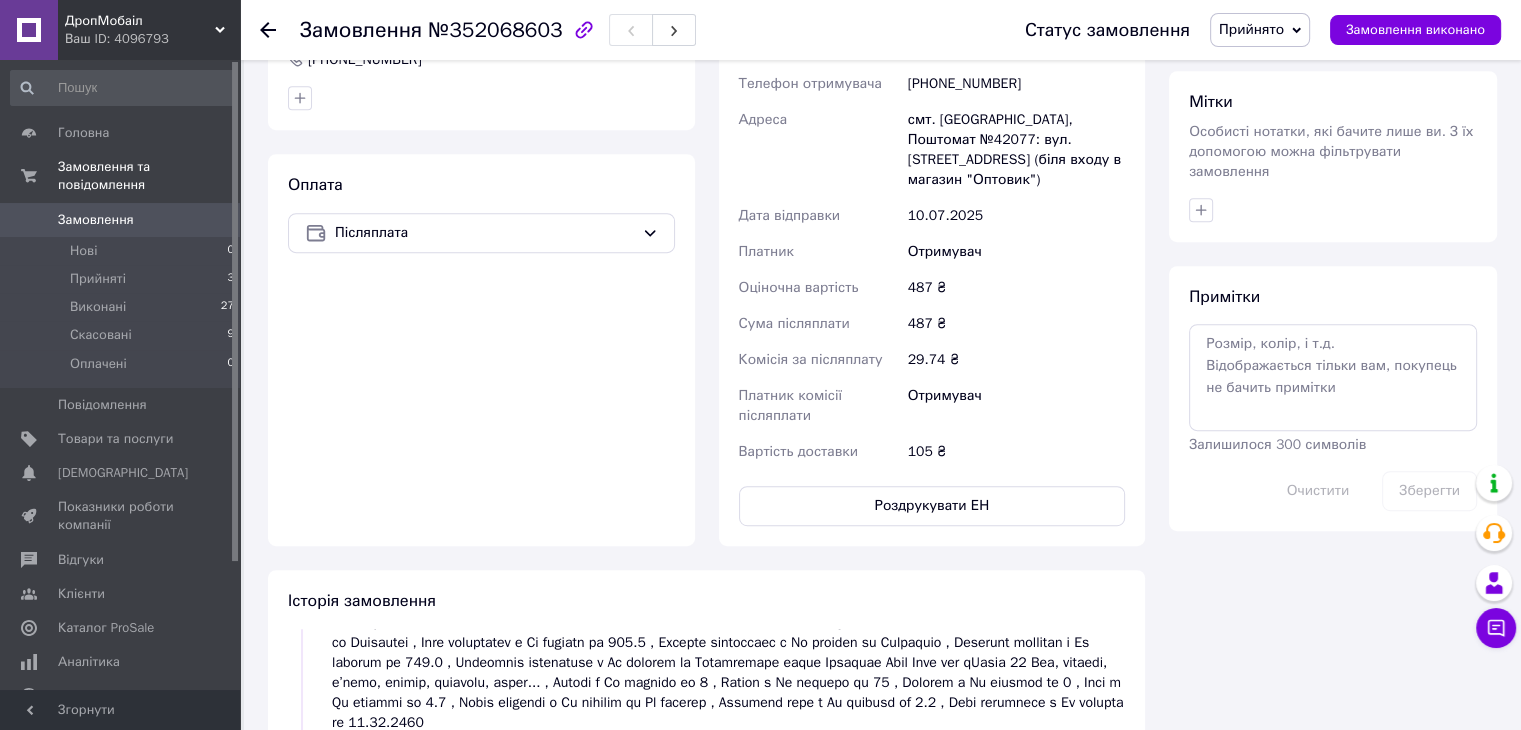 scroll, scrollTop: 228, scrollLeft: 0, axis: vertical 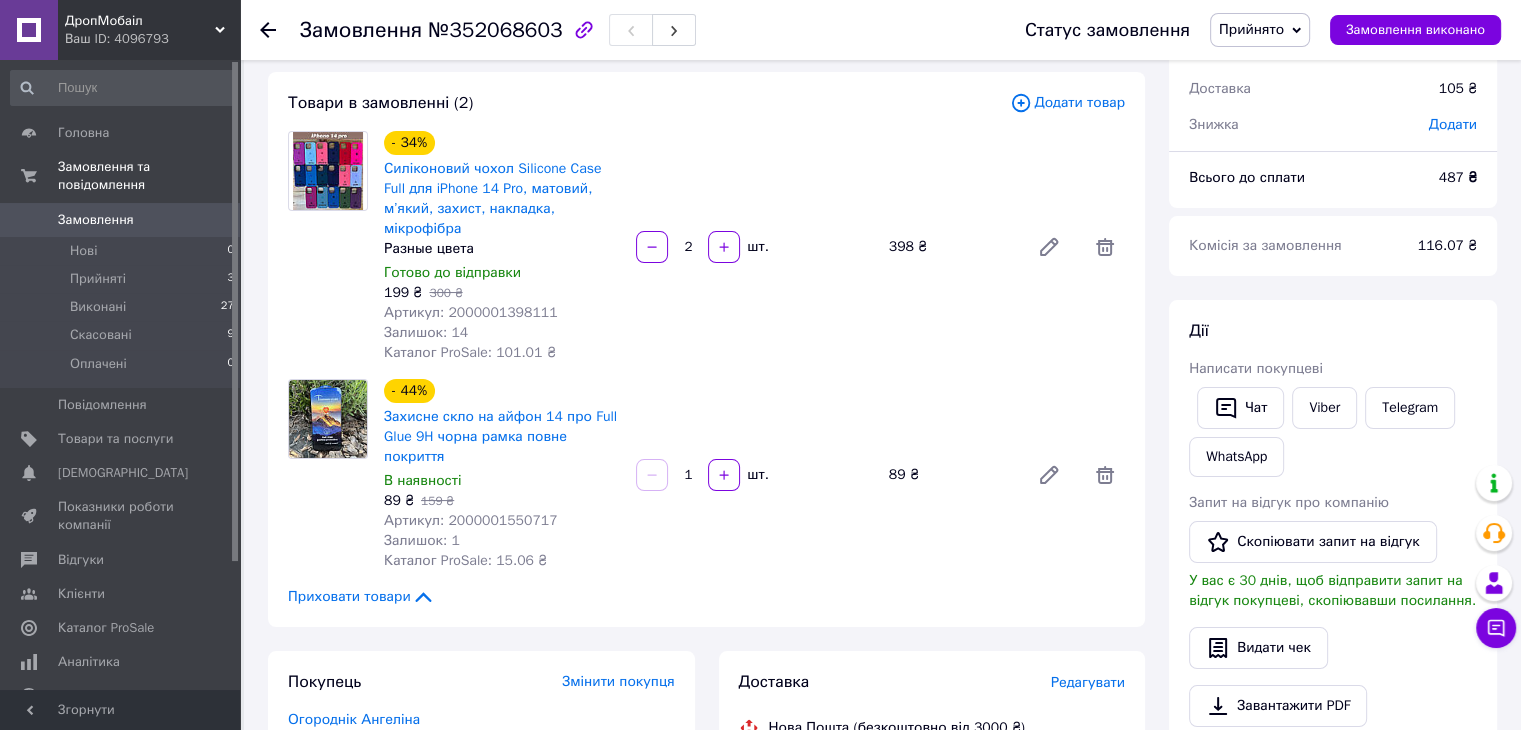 click on "Замовлення" at bounding box center (96, 220) 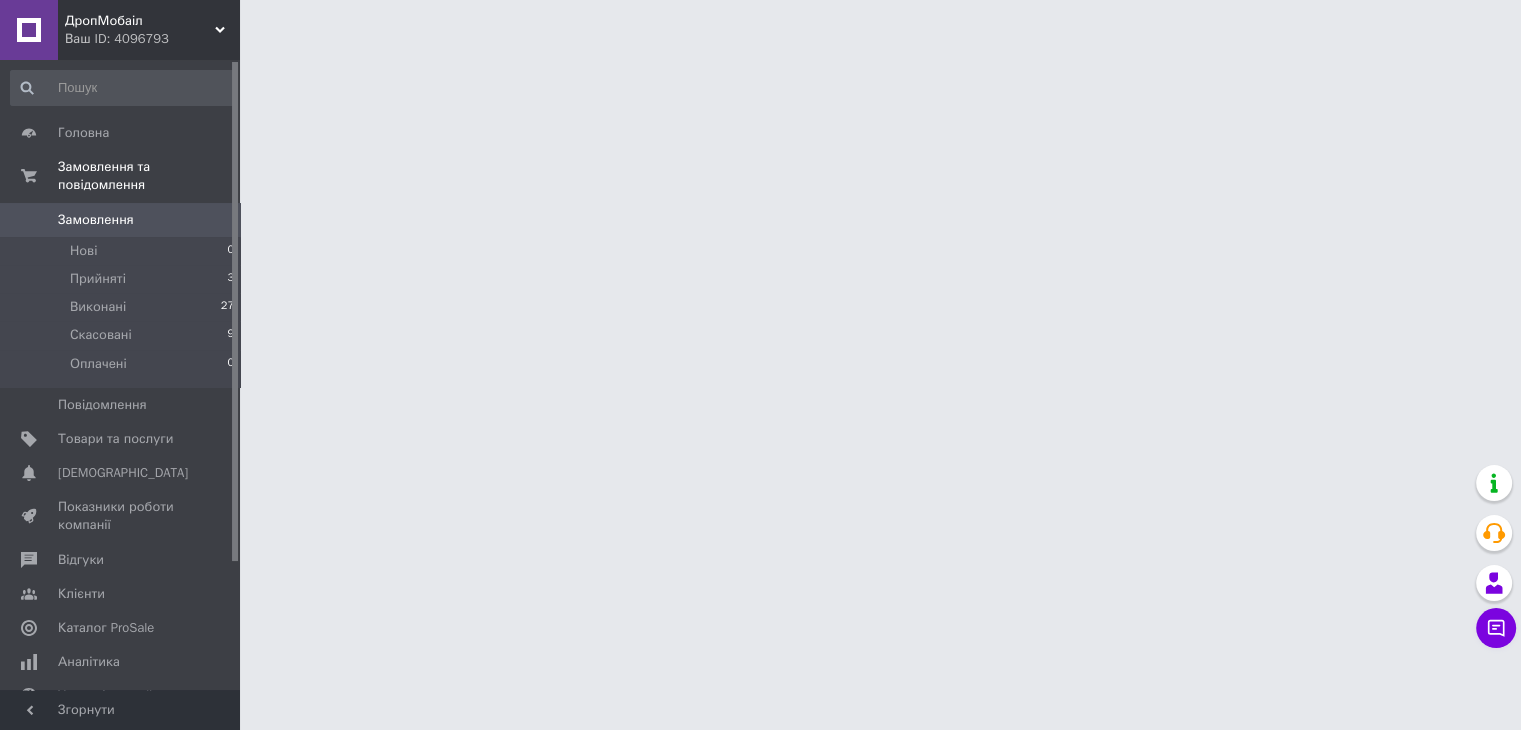 scroll, scrollTop: 0, scrollLeft: 0, axis: both 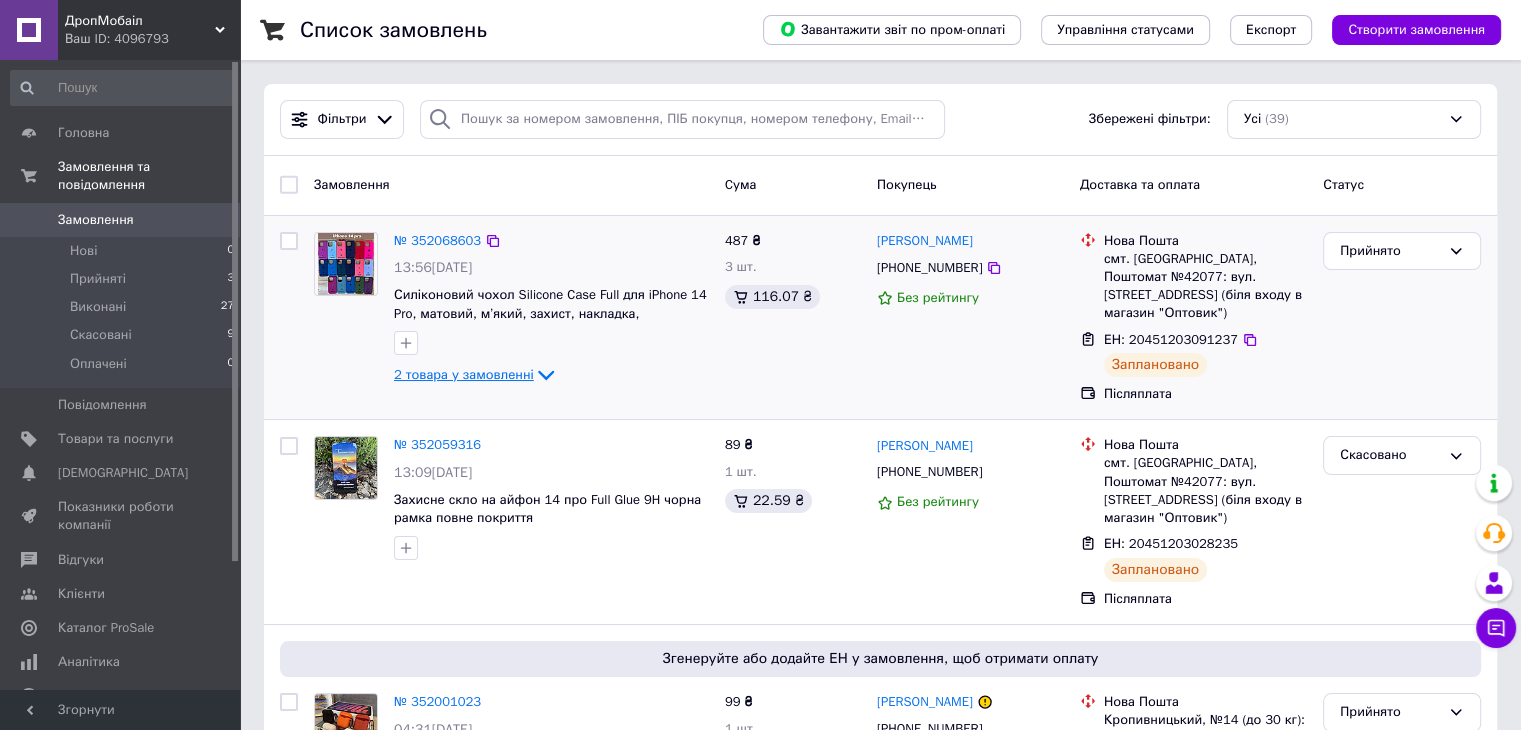 click on "2 товара у замовленні" at bounding box center [464, 374] 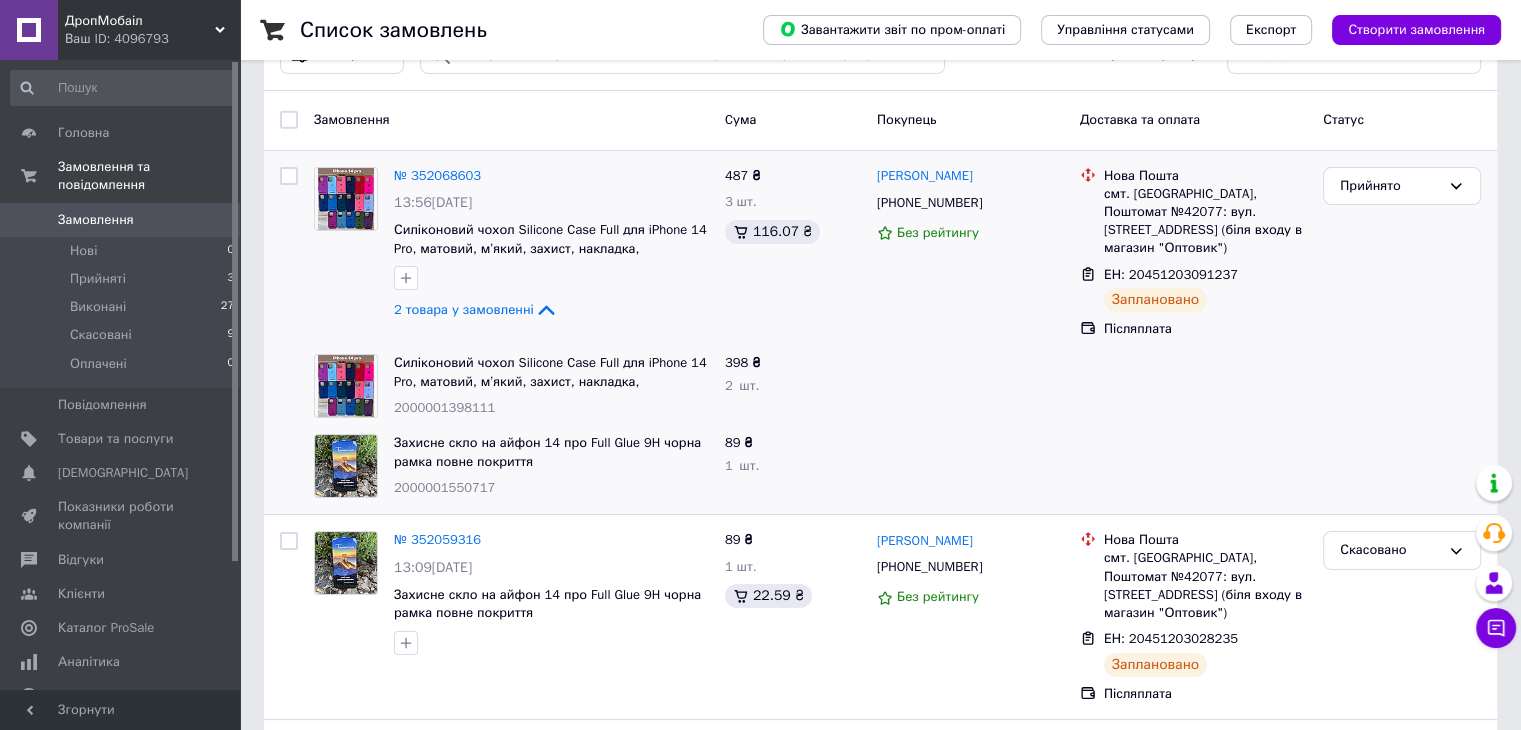 scroll, scrollTop: 100, scrollLeft: 0, axis: vertical 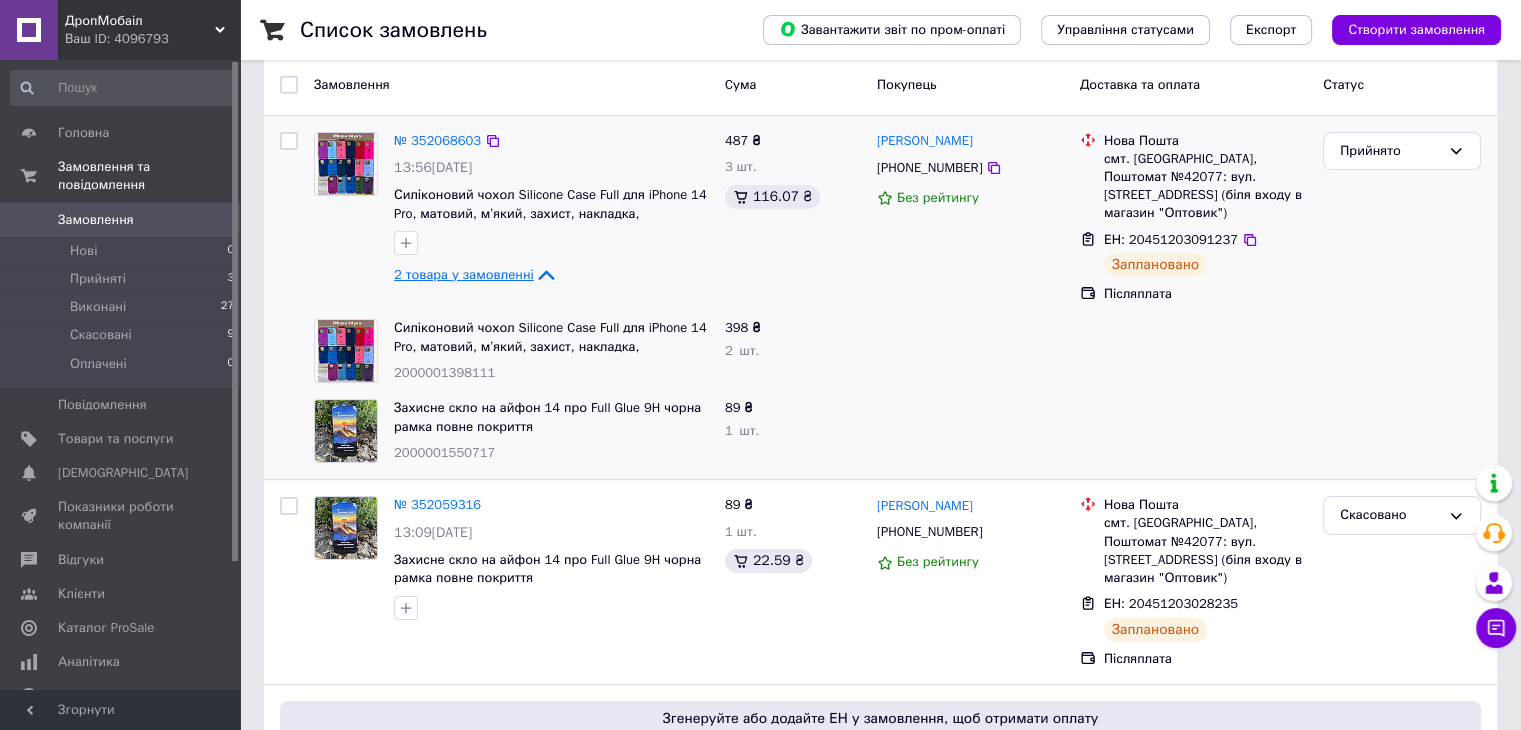 click on "2 товара у замовленні" at bounding box center (464, 274) 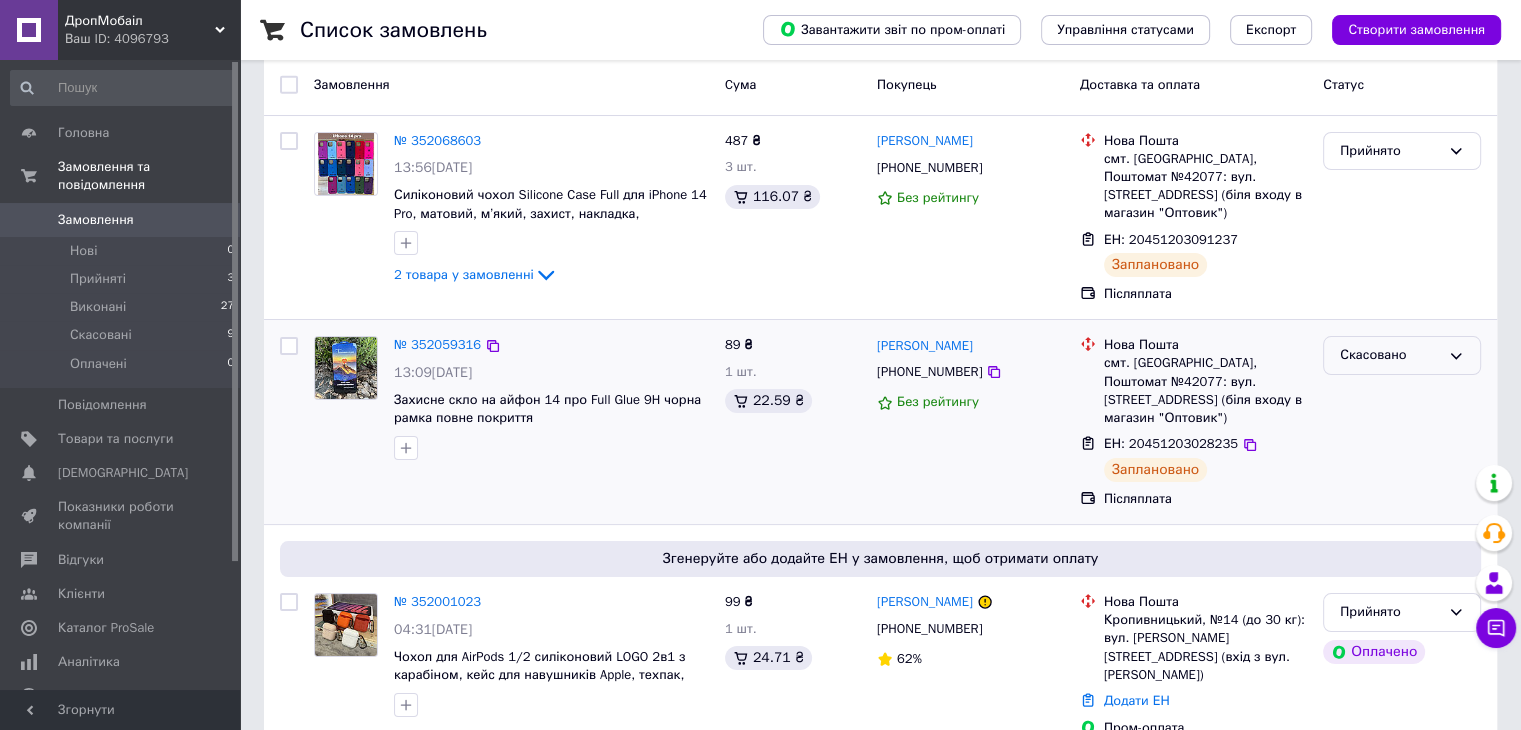 click on "Скасовано" at bounding box center (1390, 355) 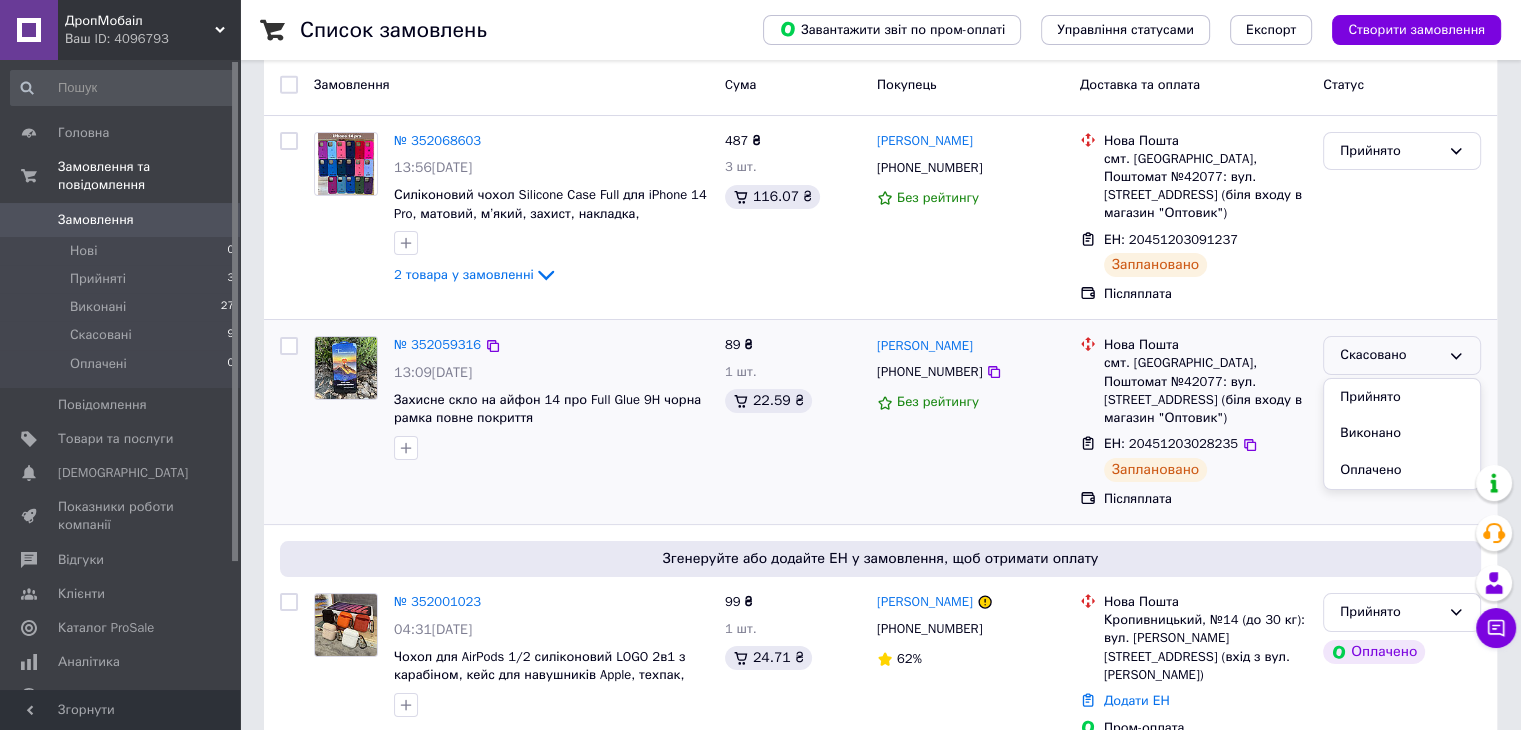 click on "Скасовано" at bounding box center (1390, 355) 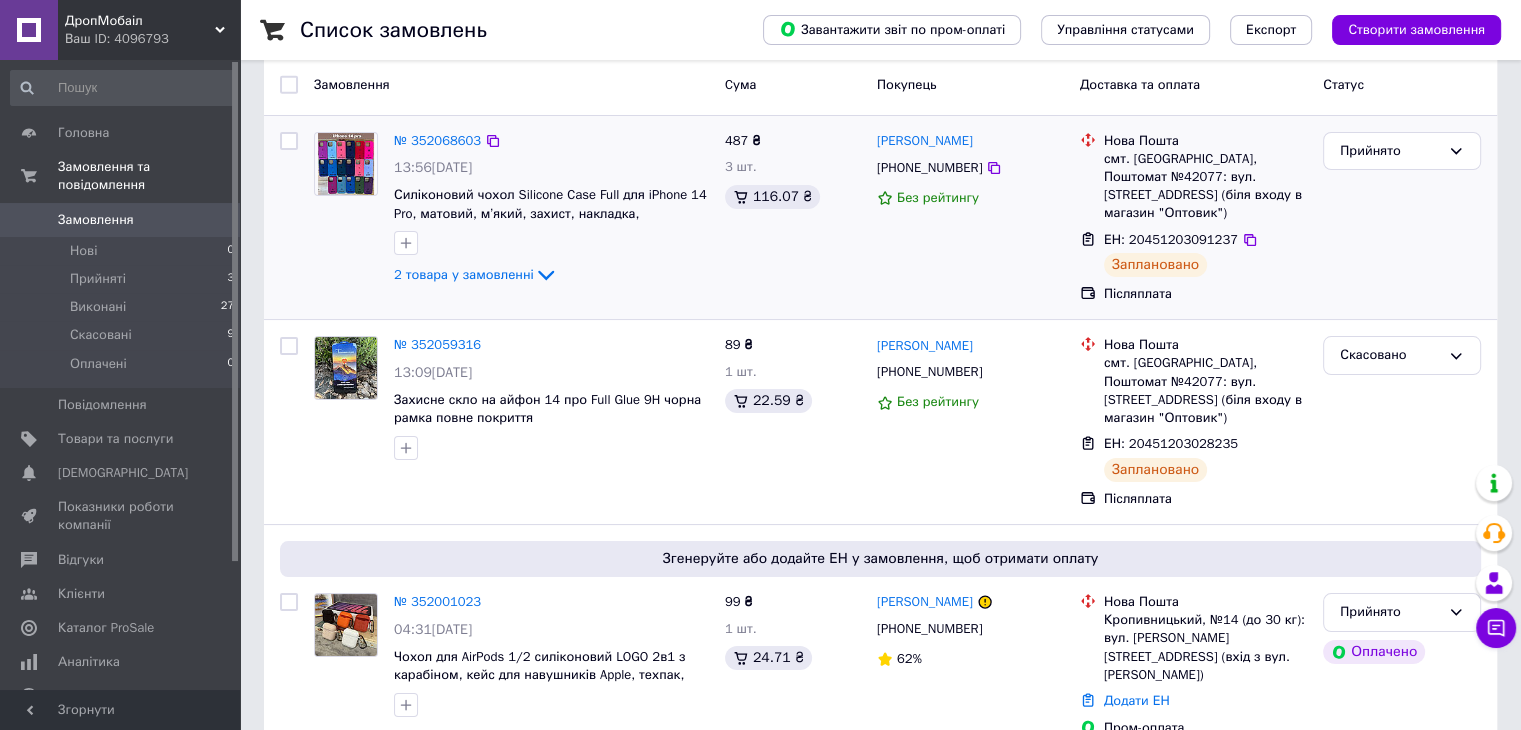 scroll, scrollTop: 0, scrollLeft: 0, axis: both 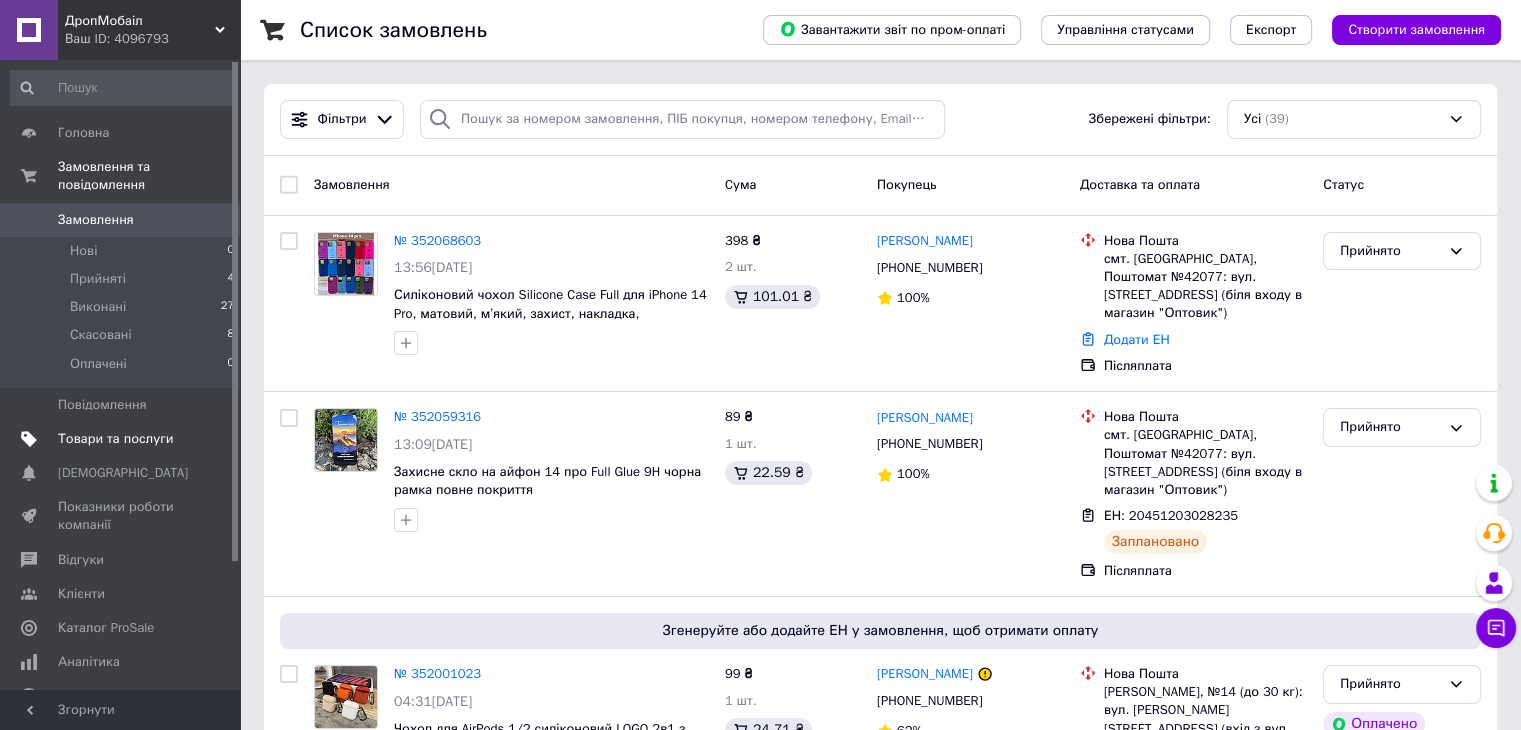 click on "Товари та послуги" at bounding box center [115, 439] 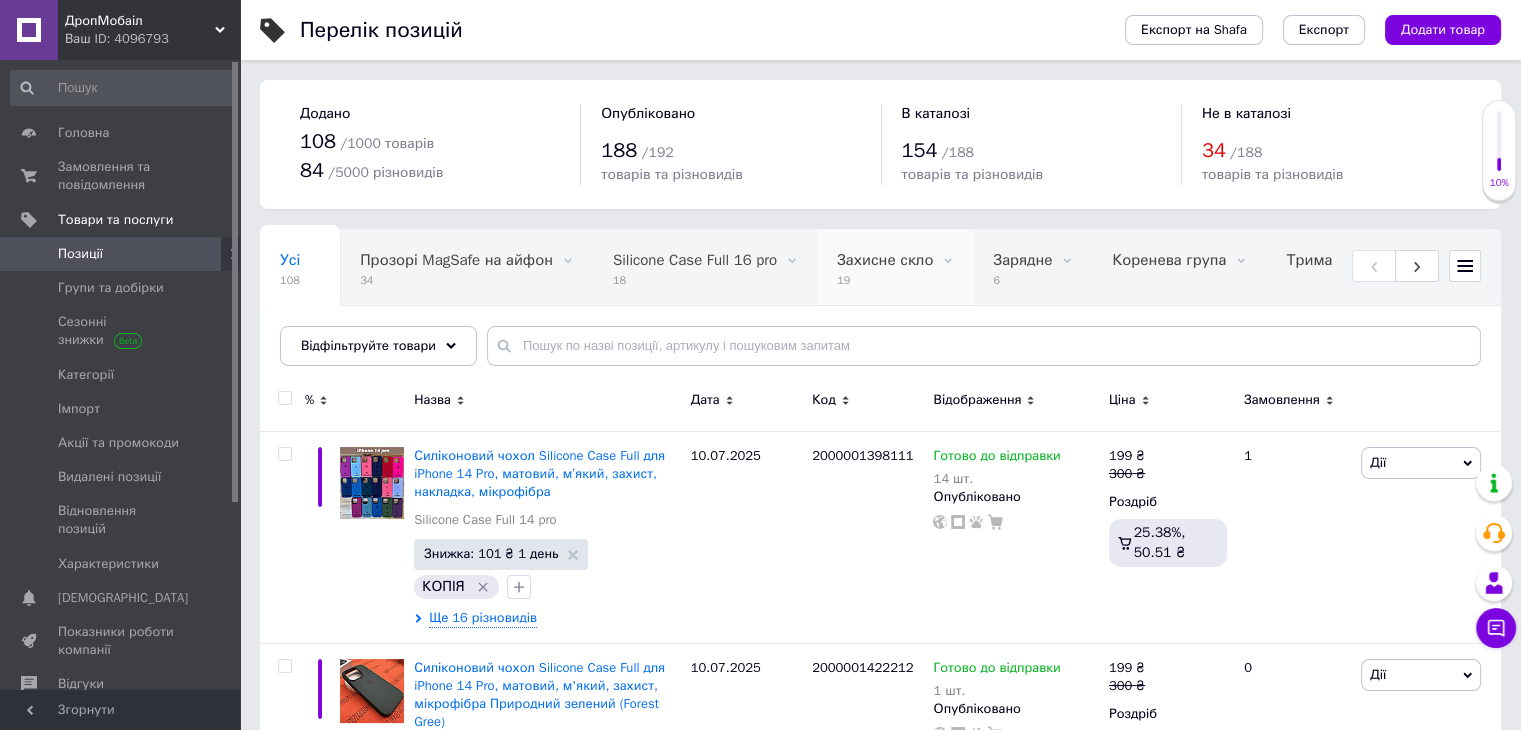 click on "19" at bounding box center (885, 280) 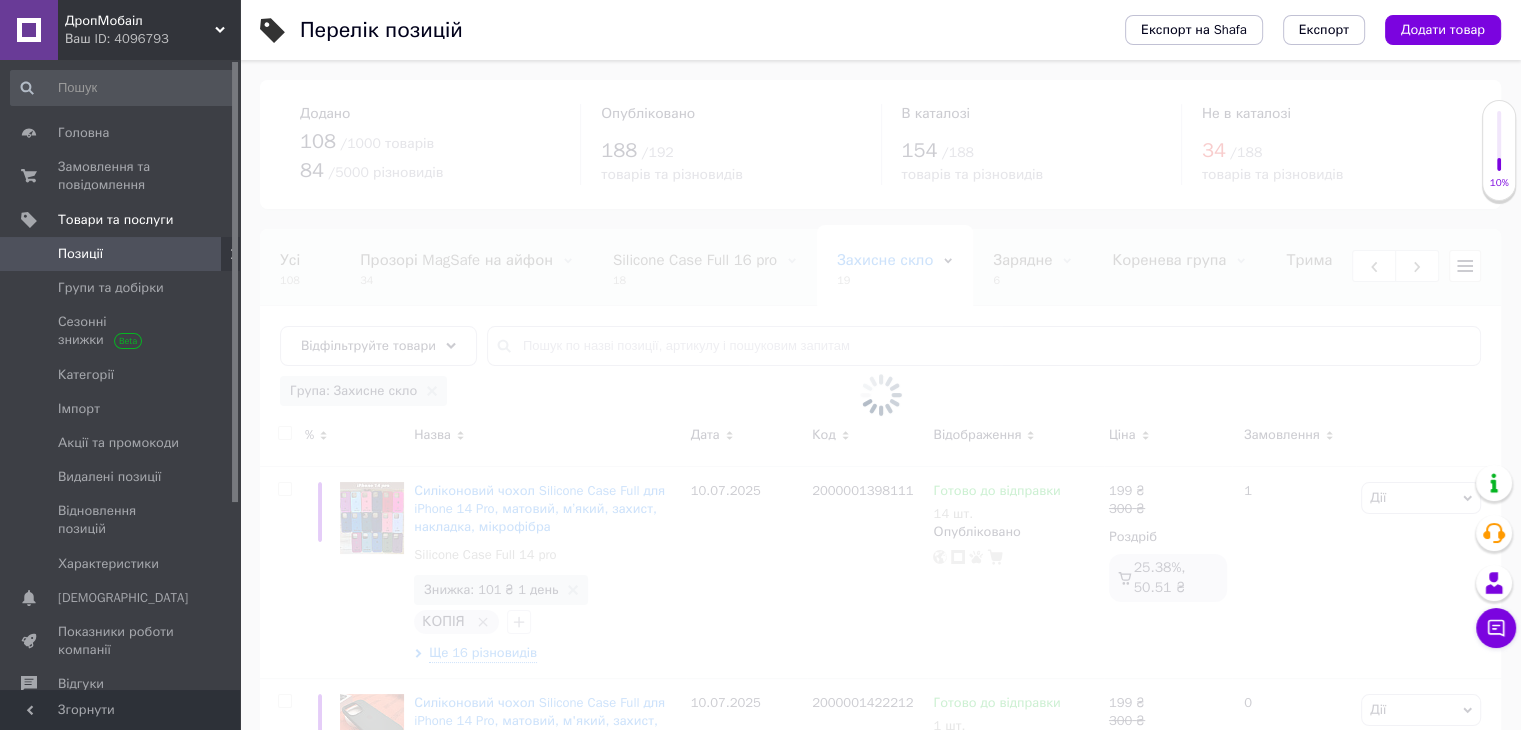 scroll, scrollTop: 0, scrollLeft: 517, axis: horizontal 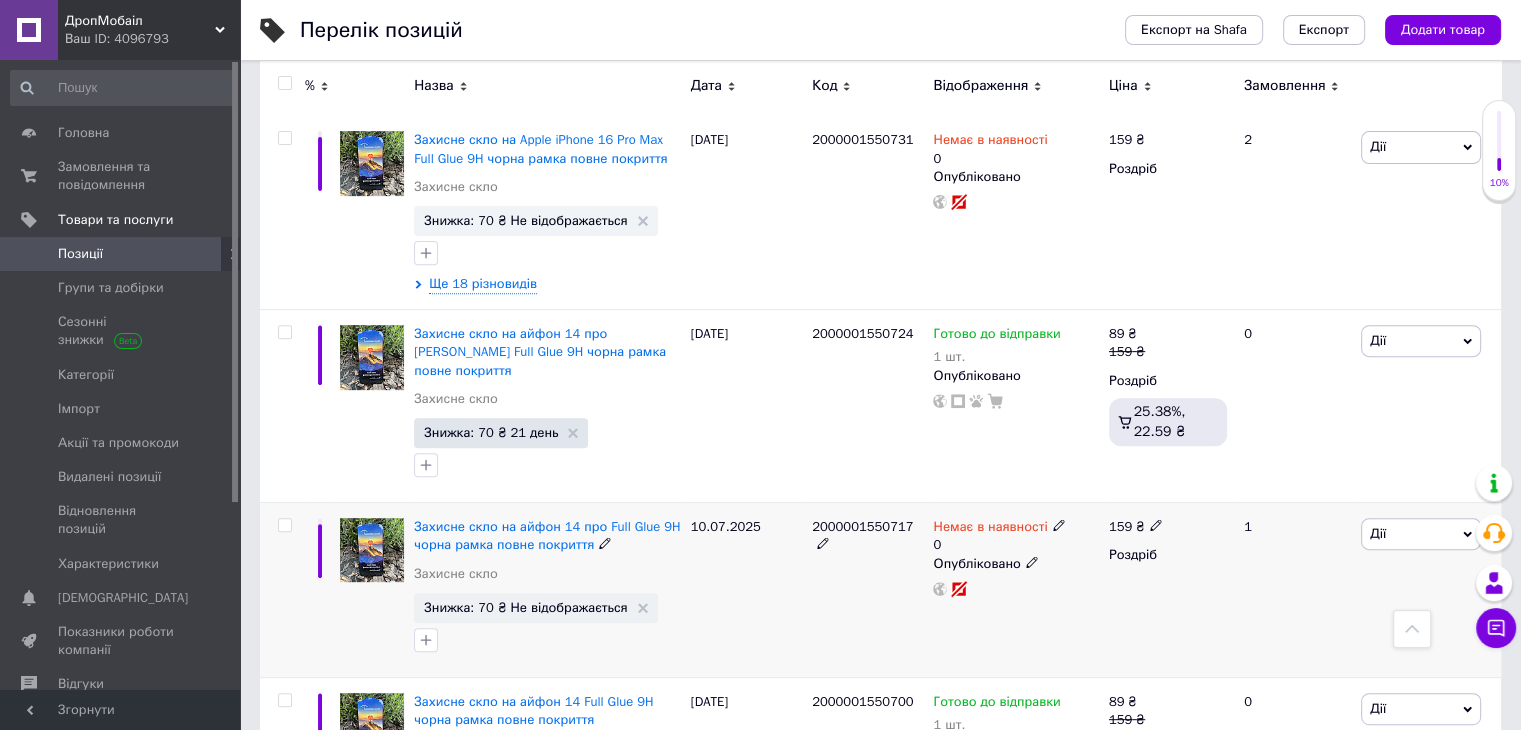 click 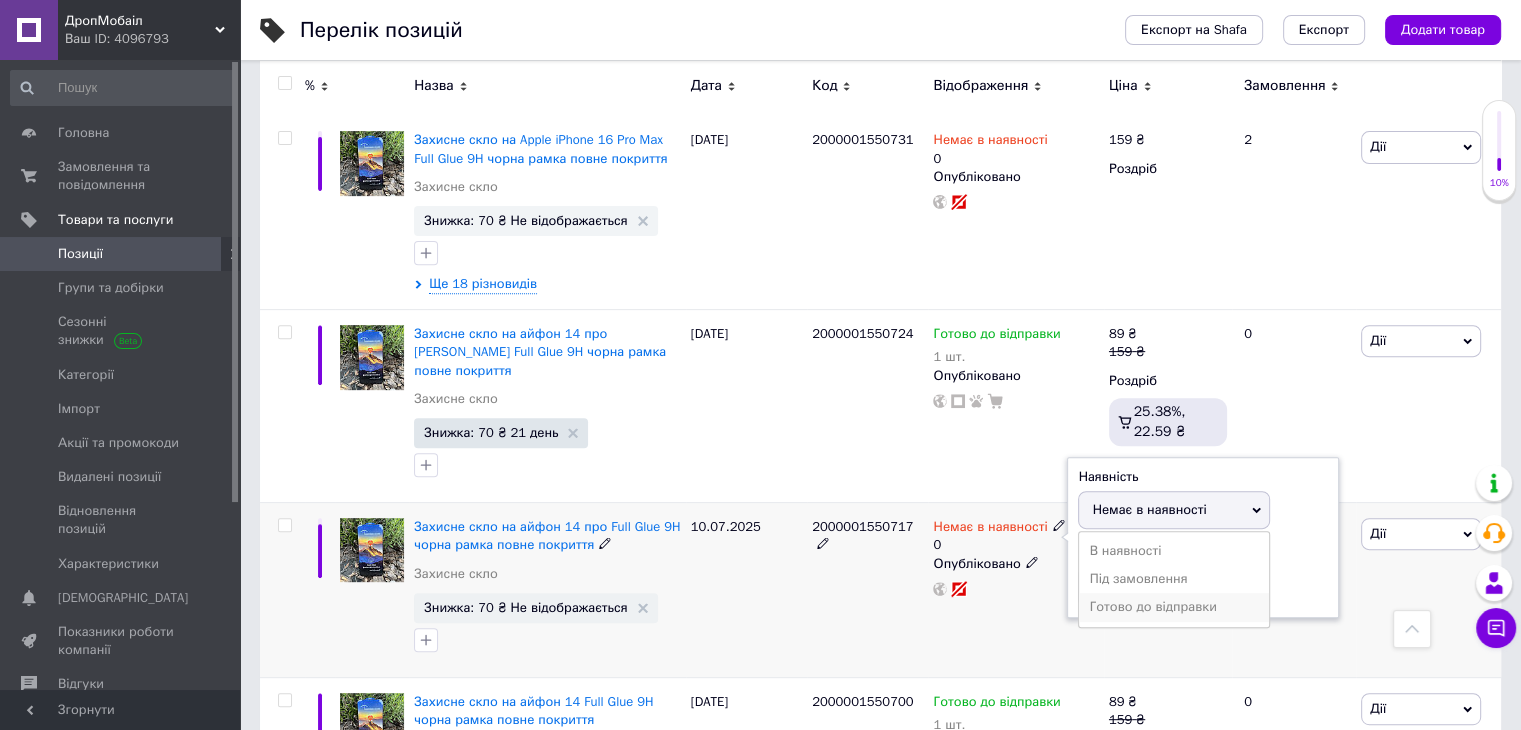click on "Готово до відправки" at bounding box center [1174, 607] 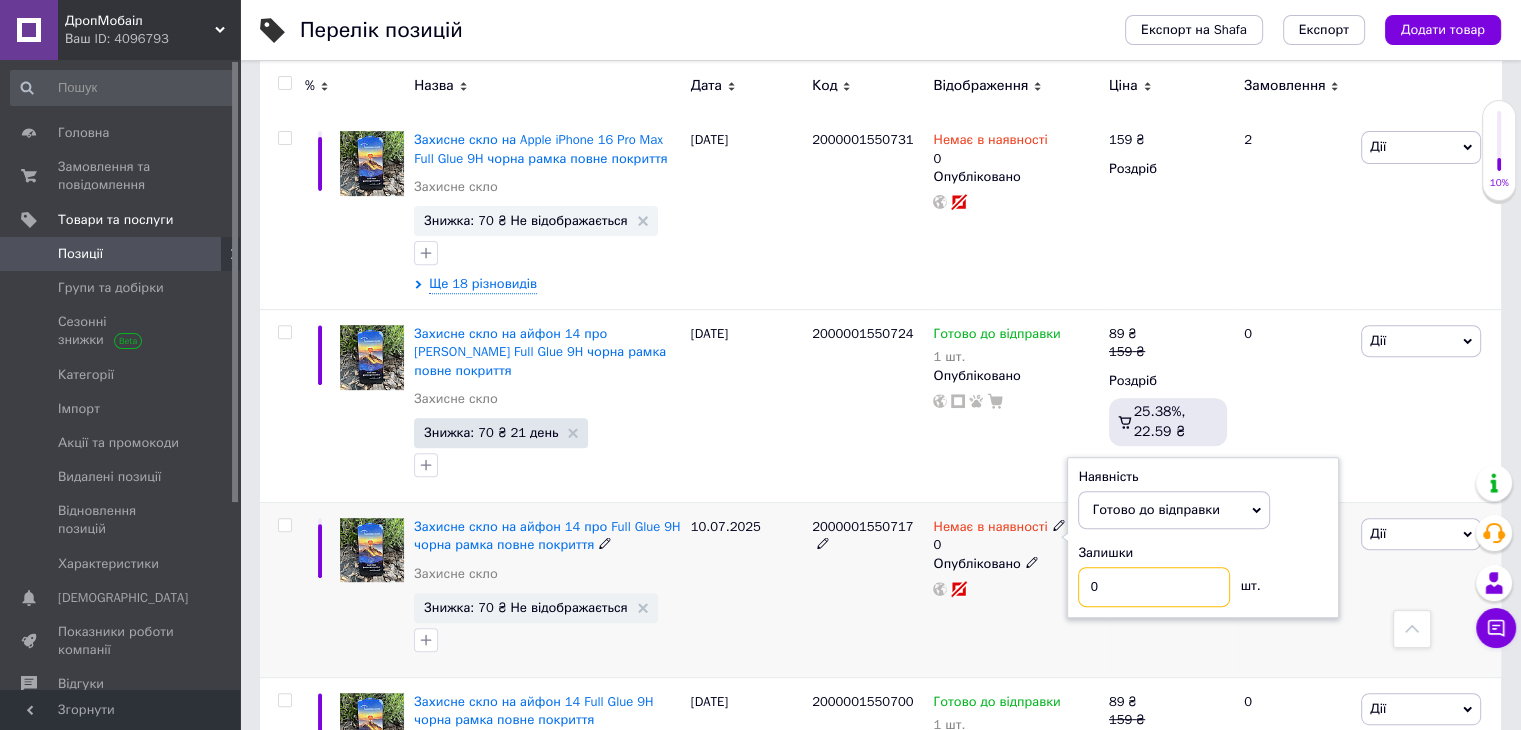 click on "0" at bounding box center (1154, 587) 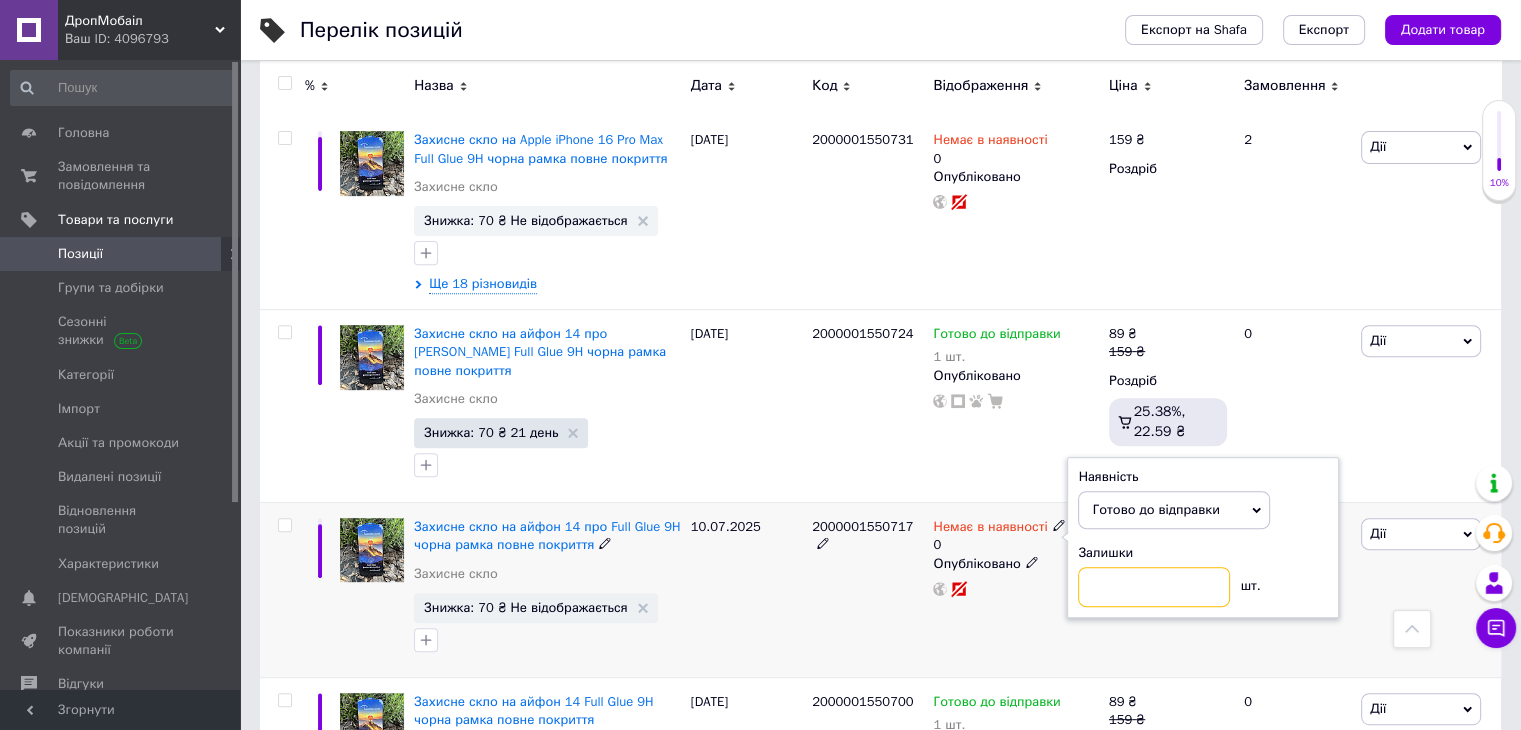 type on "2" 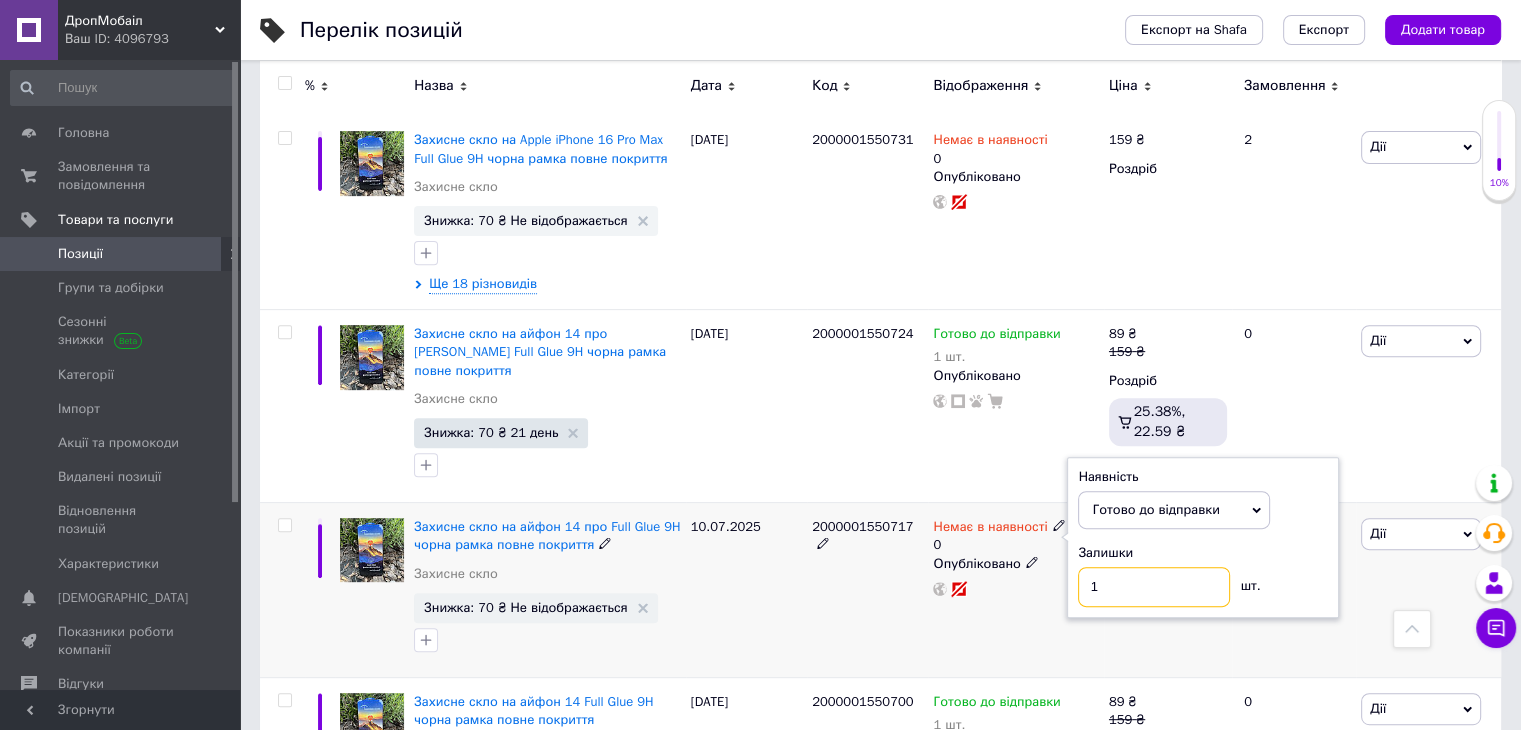 type on "1" 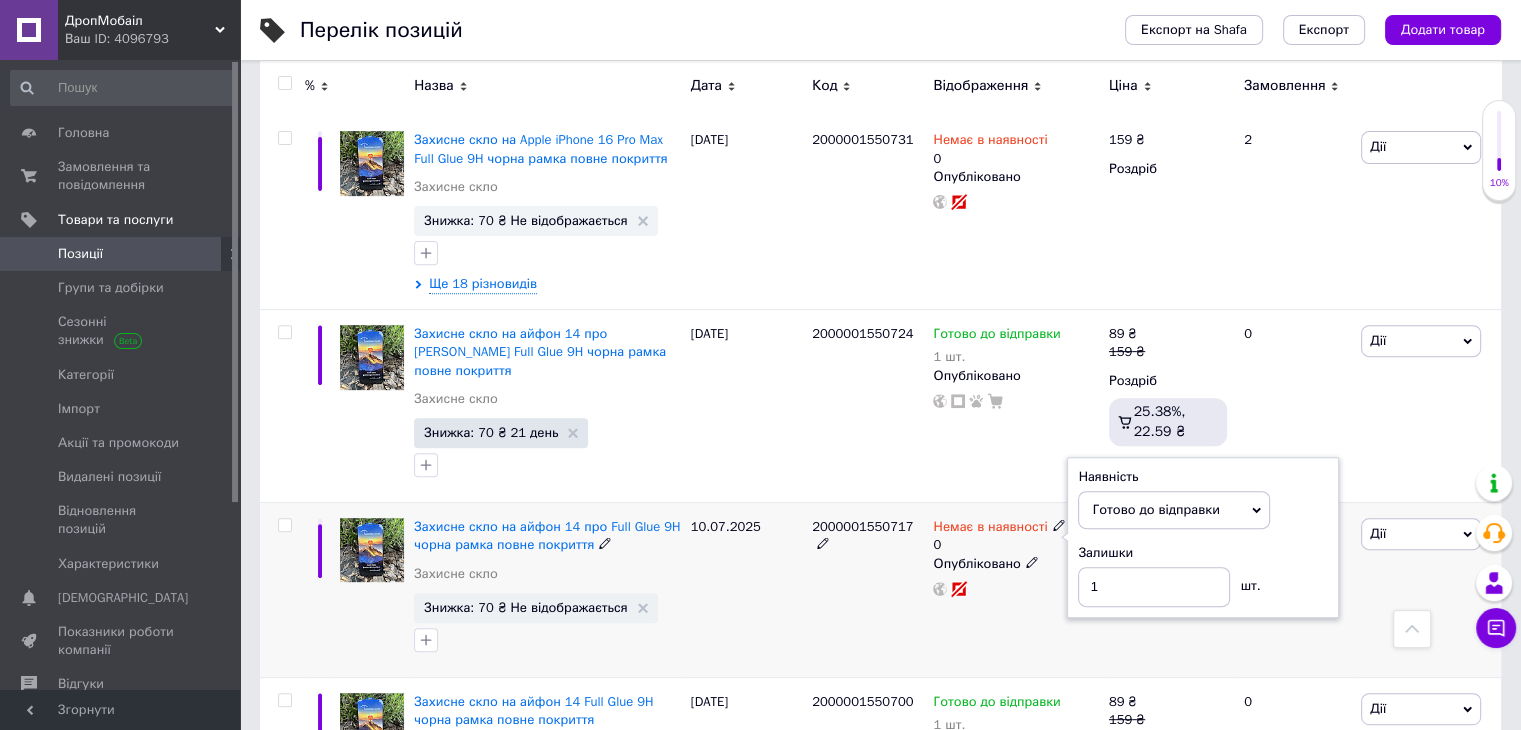 click on "Немає в наявності 0 Наявність [PERSON_NAME] до відправки В наявності Немає в наявності Під замовлення Залишки 1 шт. Опубліковано" at bounding box center (1015, 590) 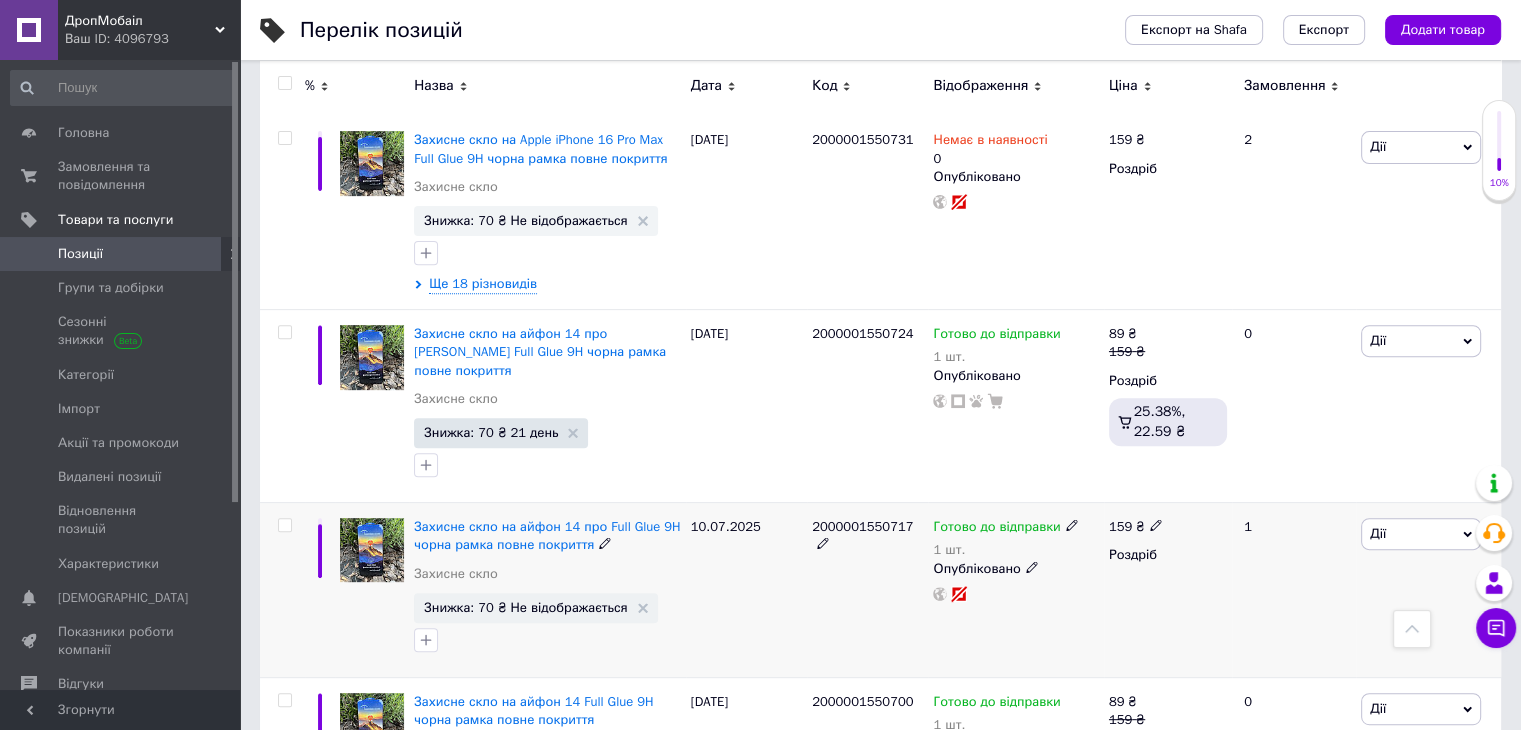 click 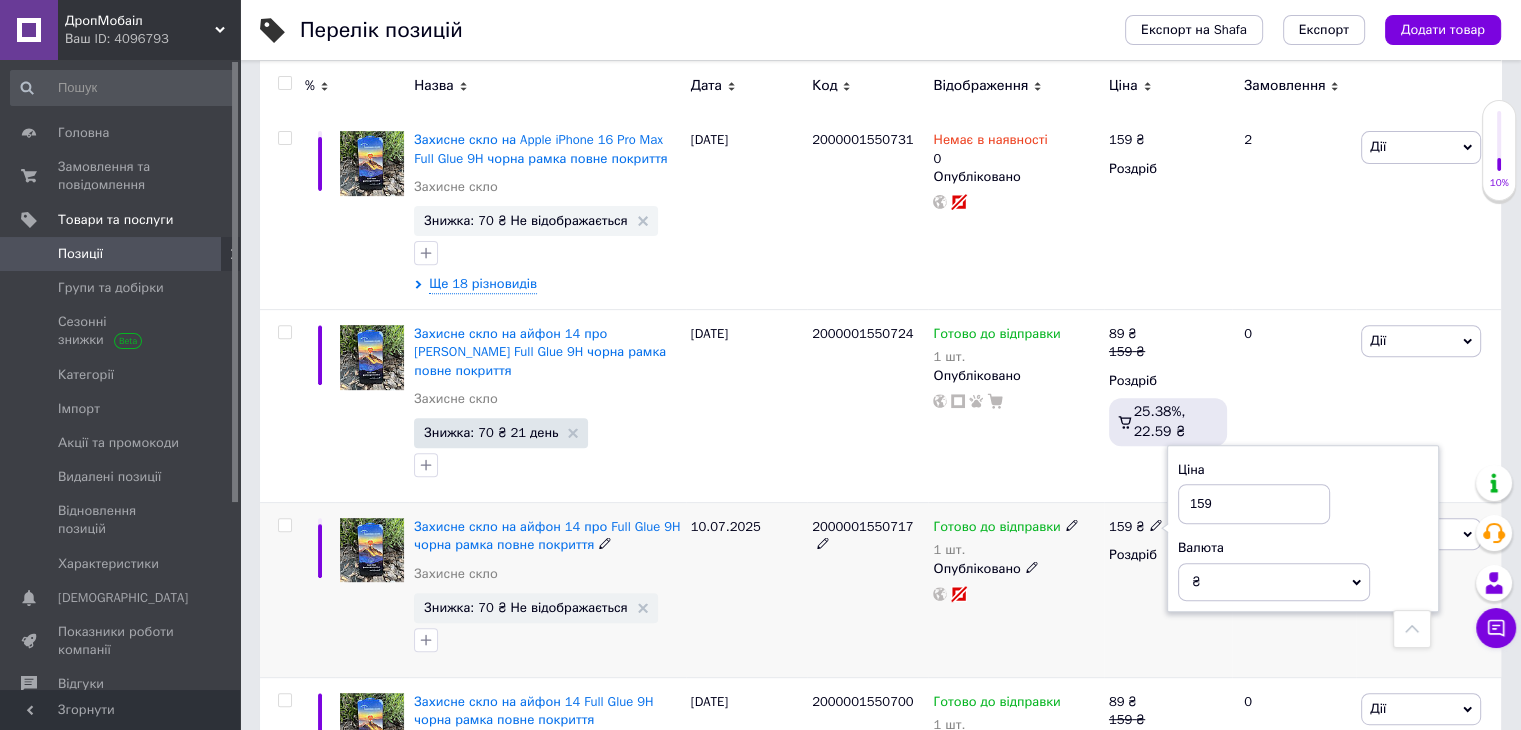 click at bounding box center [1015, 594] 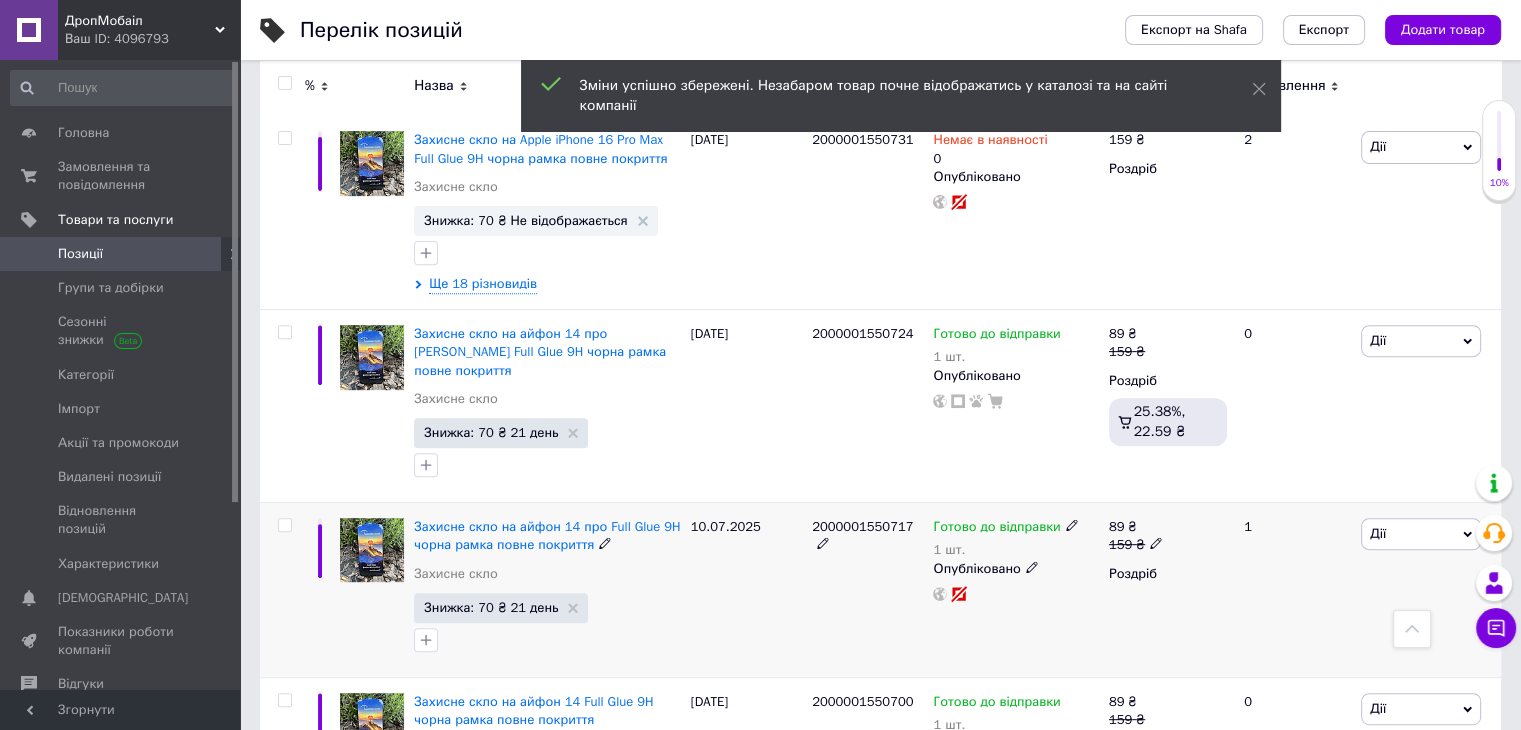click on "Дії" at bounding box center (1421, 534) 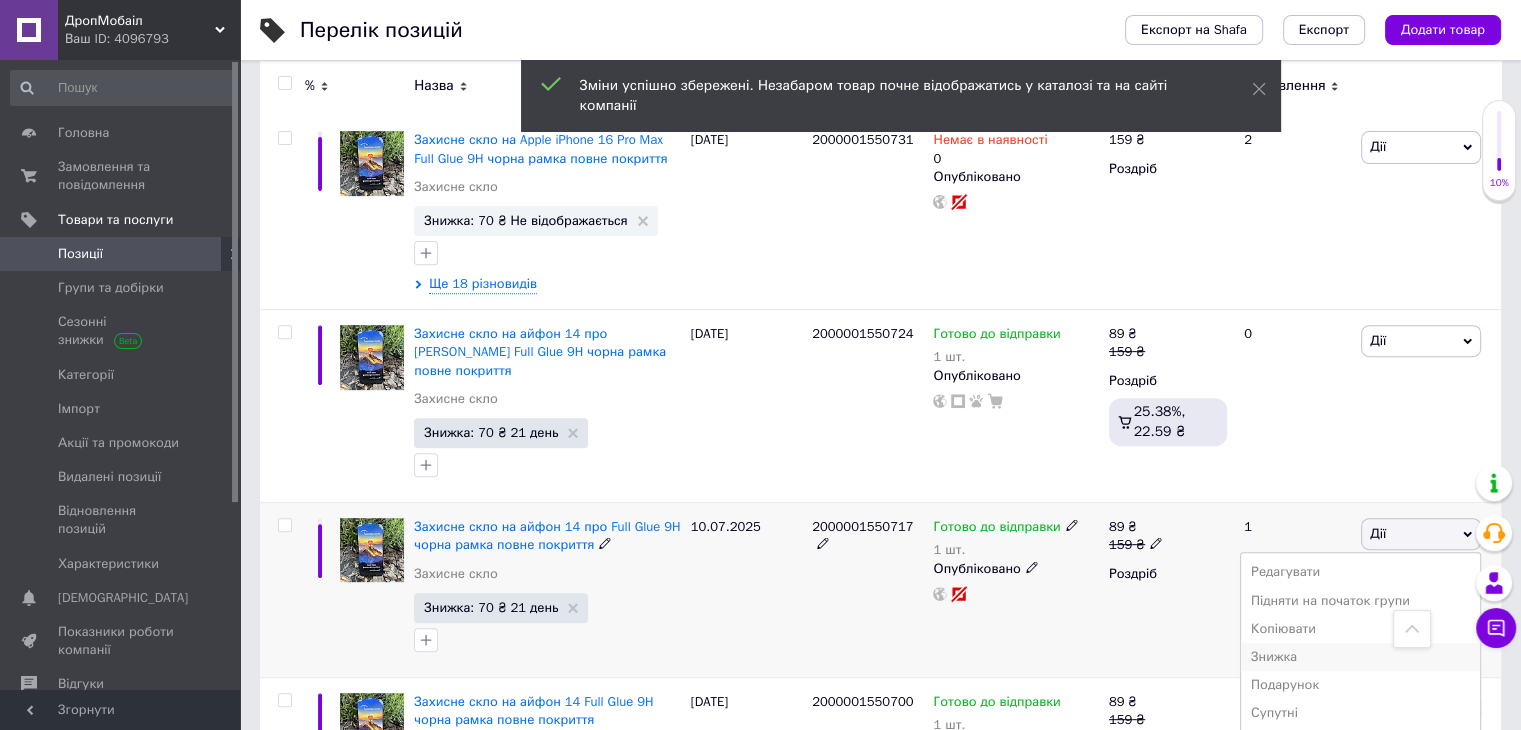 click on "Знижка" at bounding box center (1360, 657) 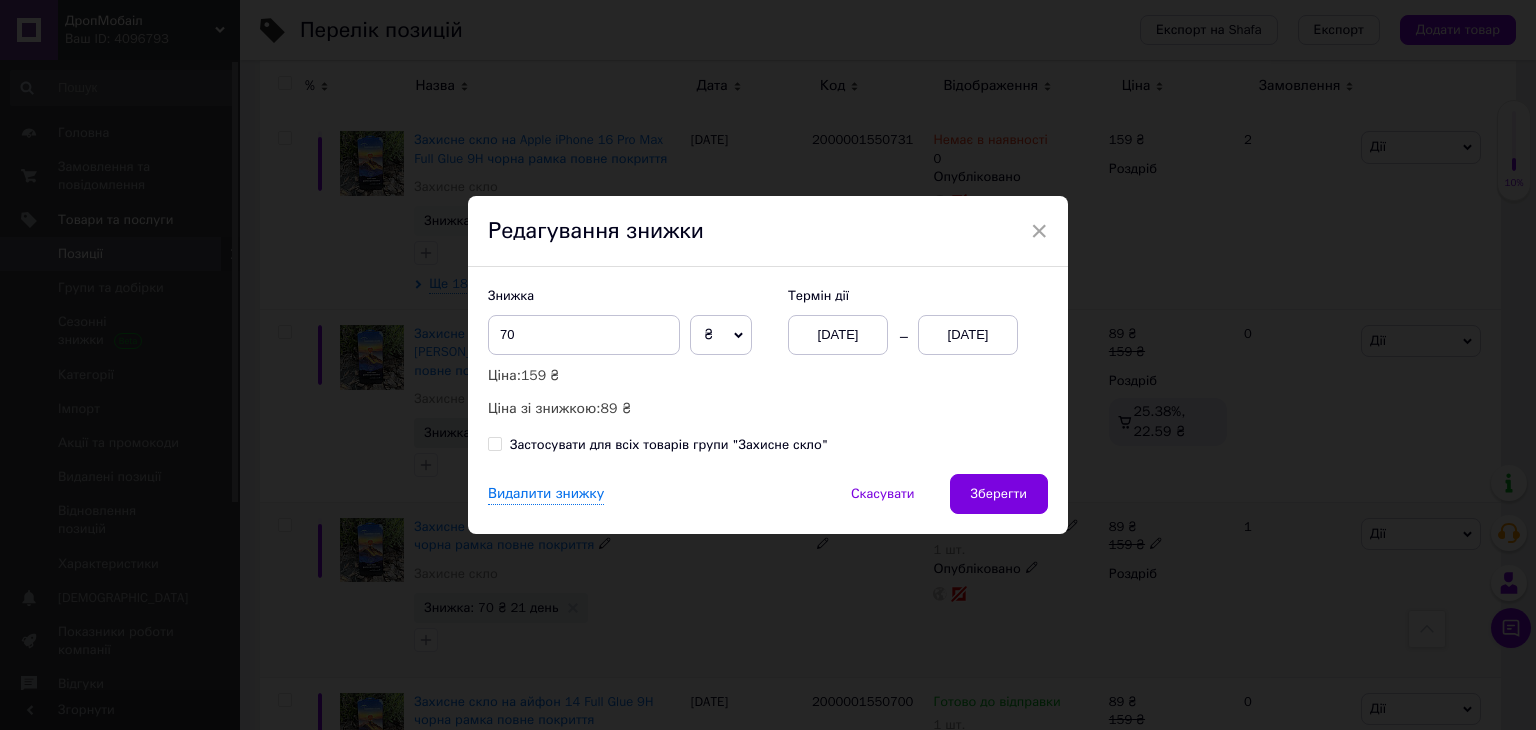 click on "[DATE]" at bounding box center [968, 335] 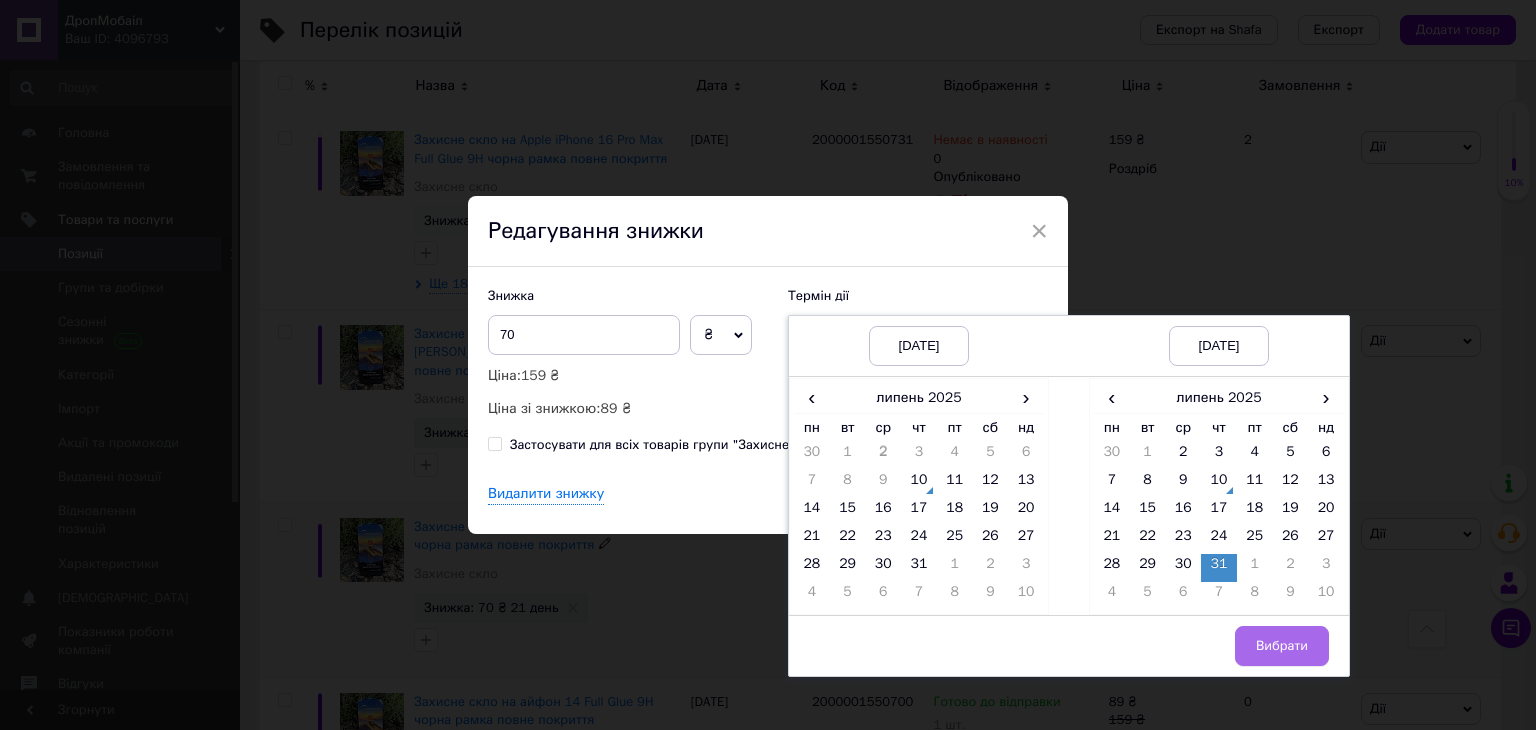 click on "Вибрати" at bounding box center [1282, 646] 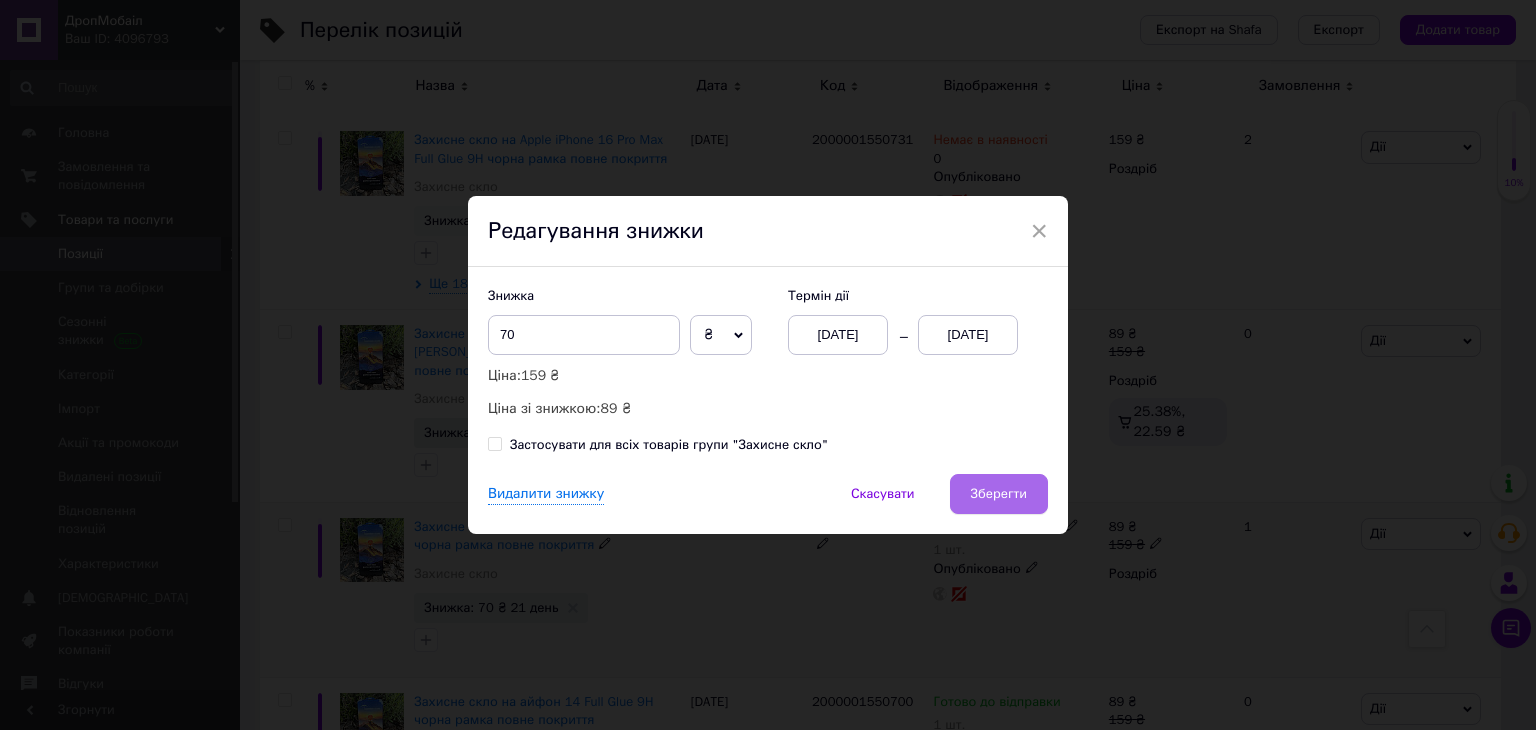 click on "Зберегти" at bounding box center [999, 494] 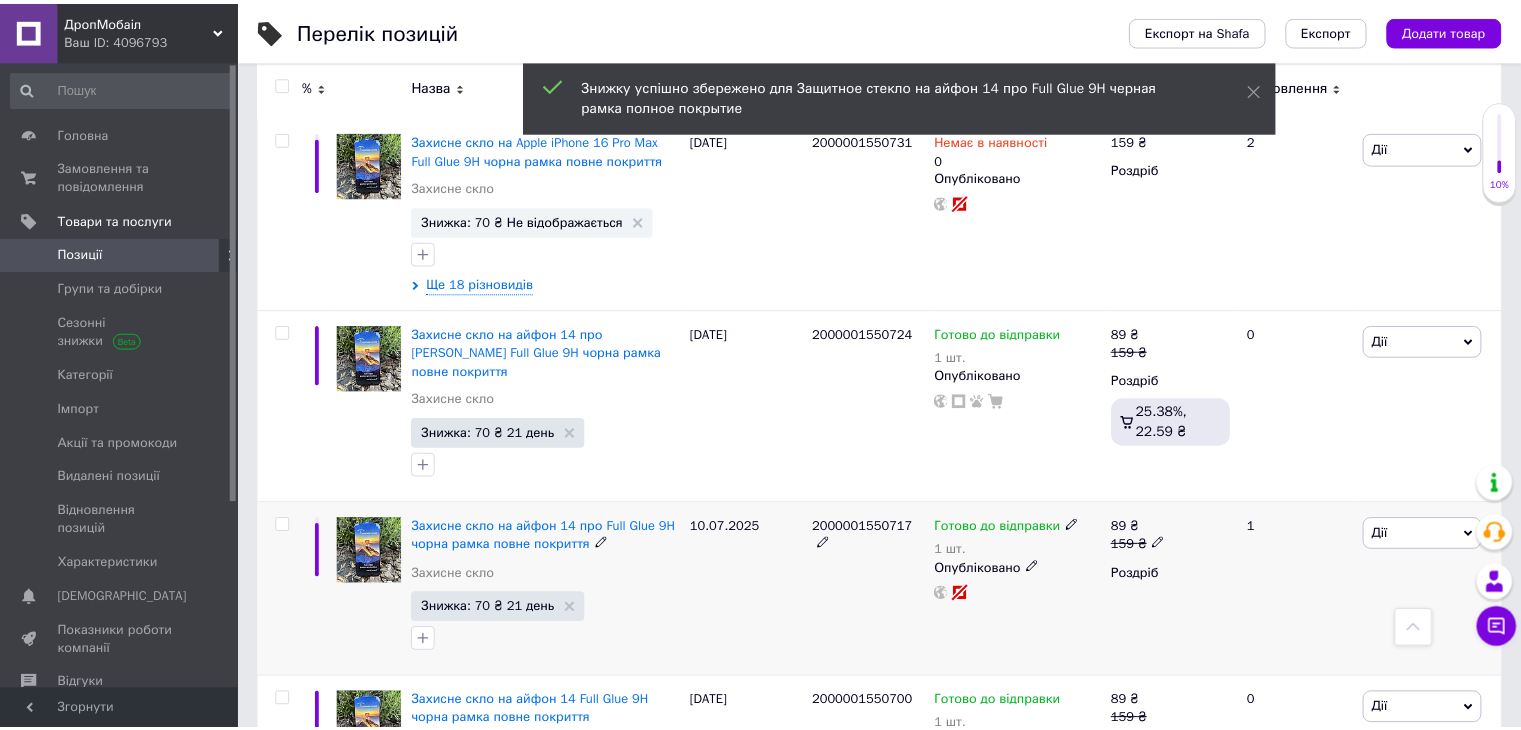 scroll, scrollTop: 0, scrollLeft: 502, axis: horizontal 